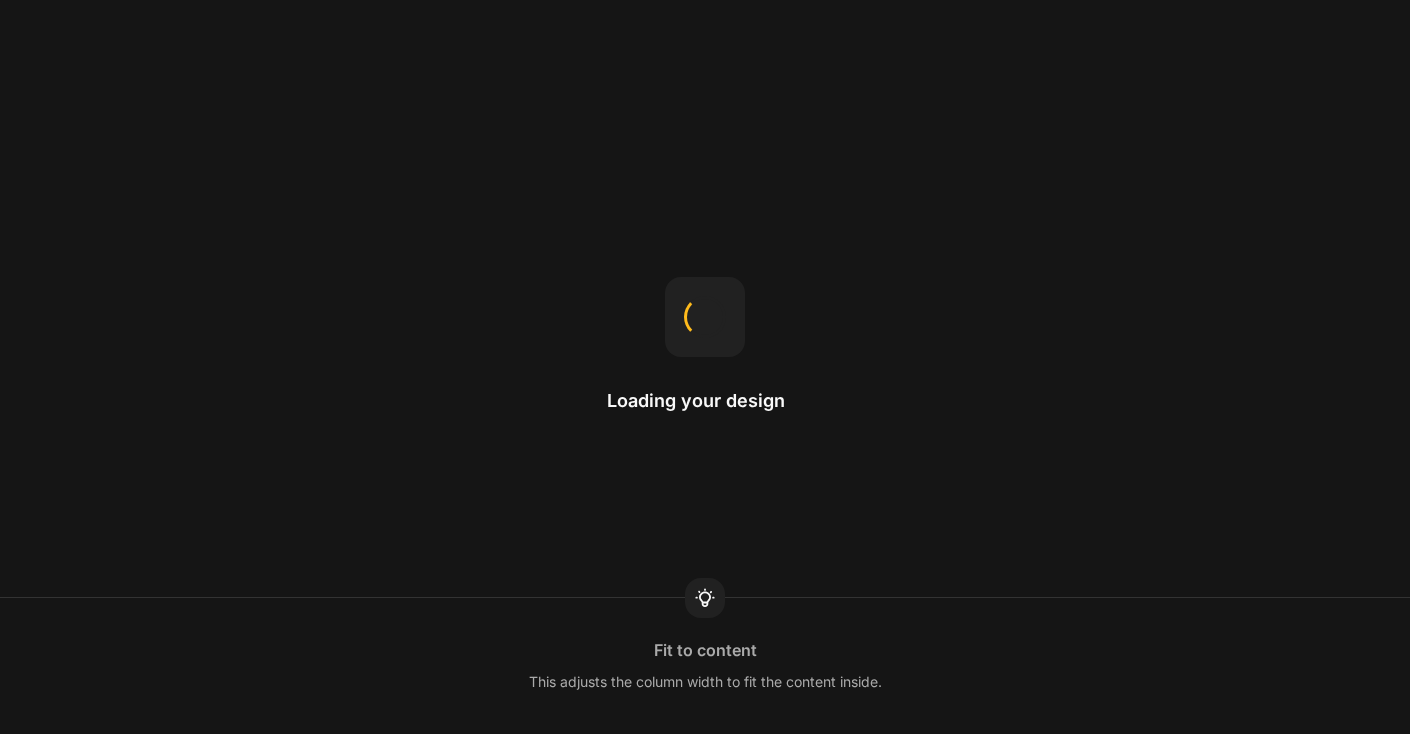 scroll, scrollTop: 0, scrollLeft: 0, axis: both 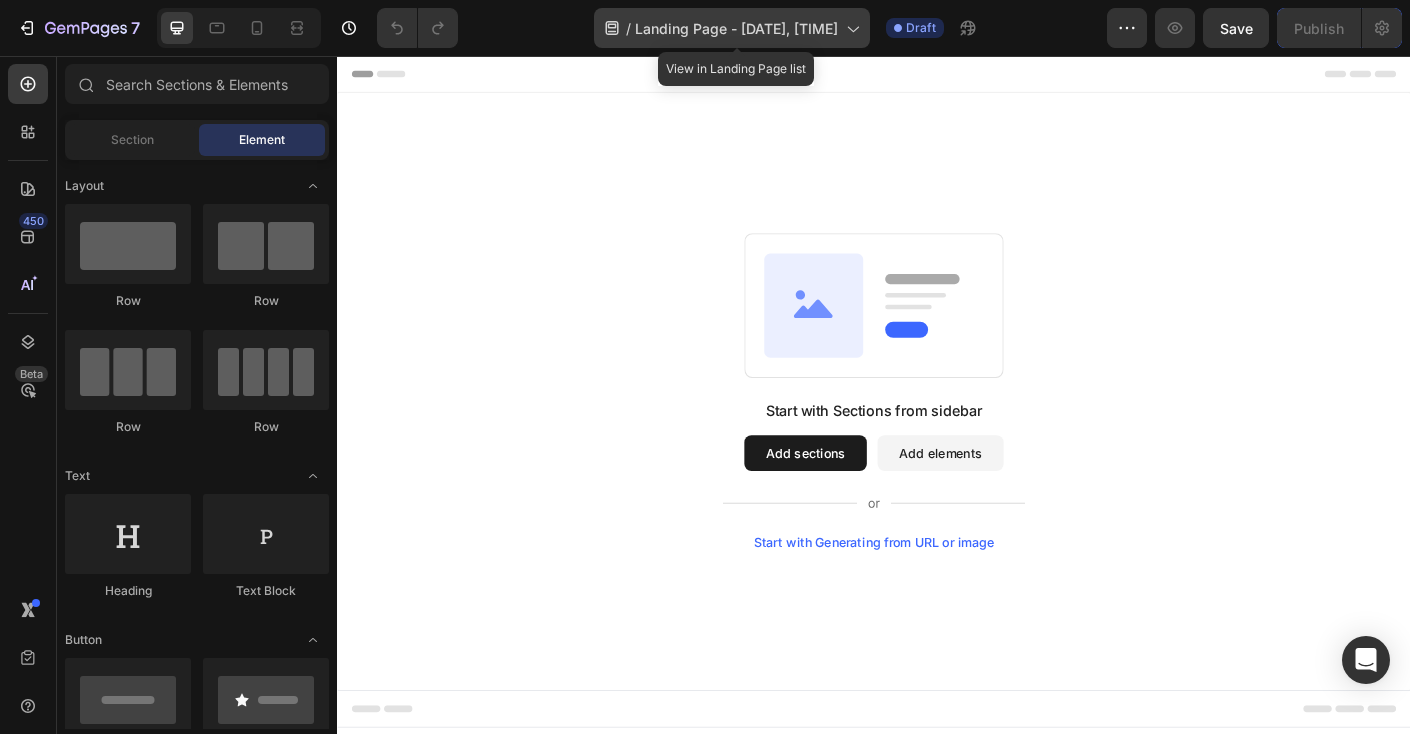click on "Landing Page - [DATE], [TIME]" at bounding box center [736, 28] 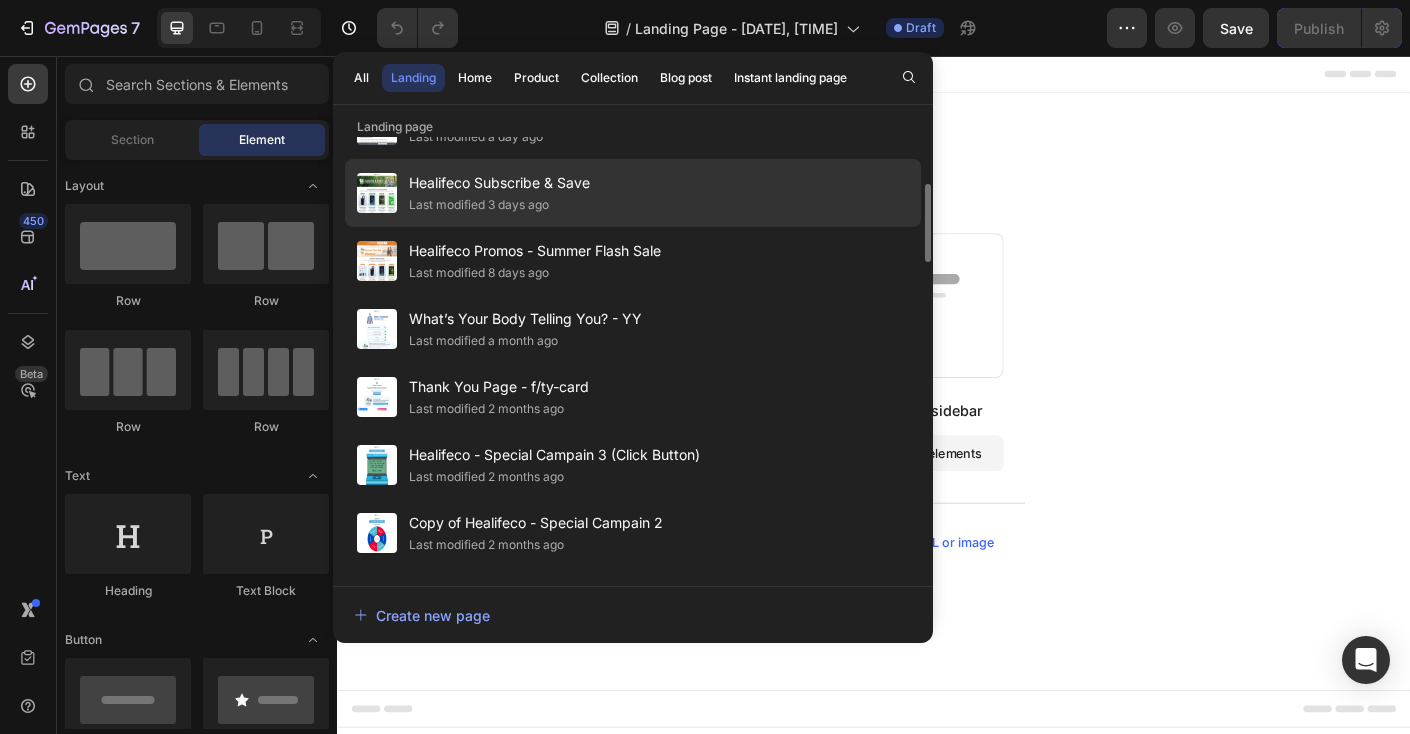 scroll, scrollTop: 0, scrollLeft: 0, axis: both 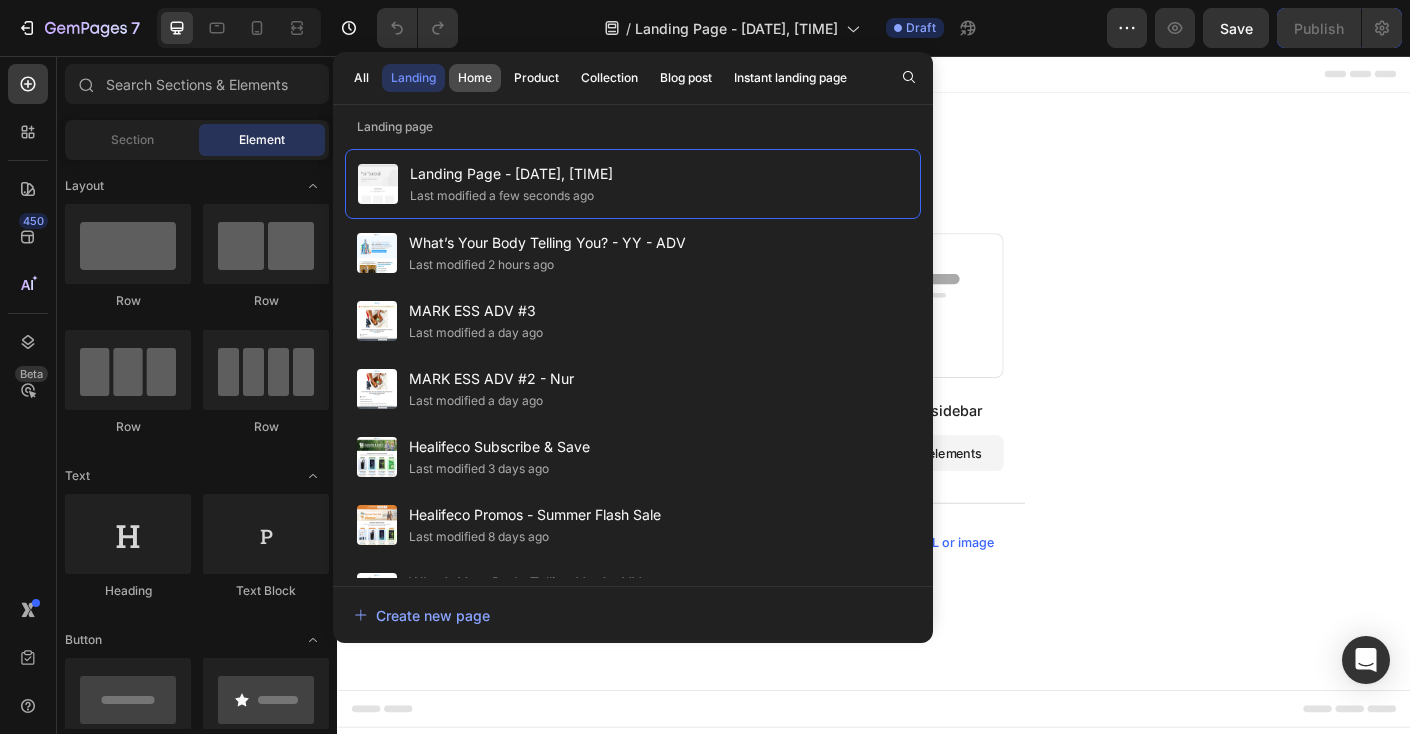 click on "Home" at bounding box center (475, 78) 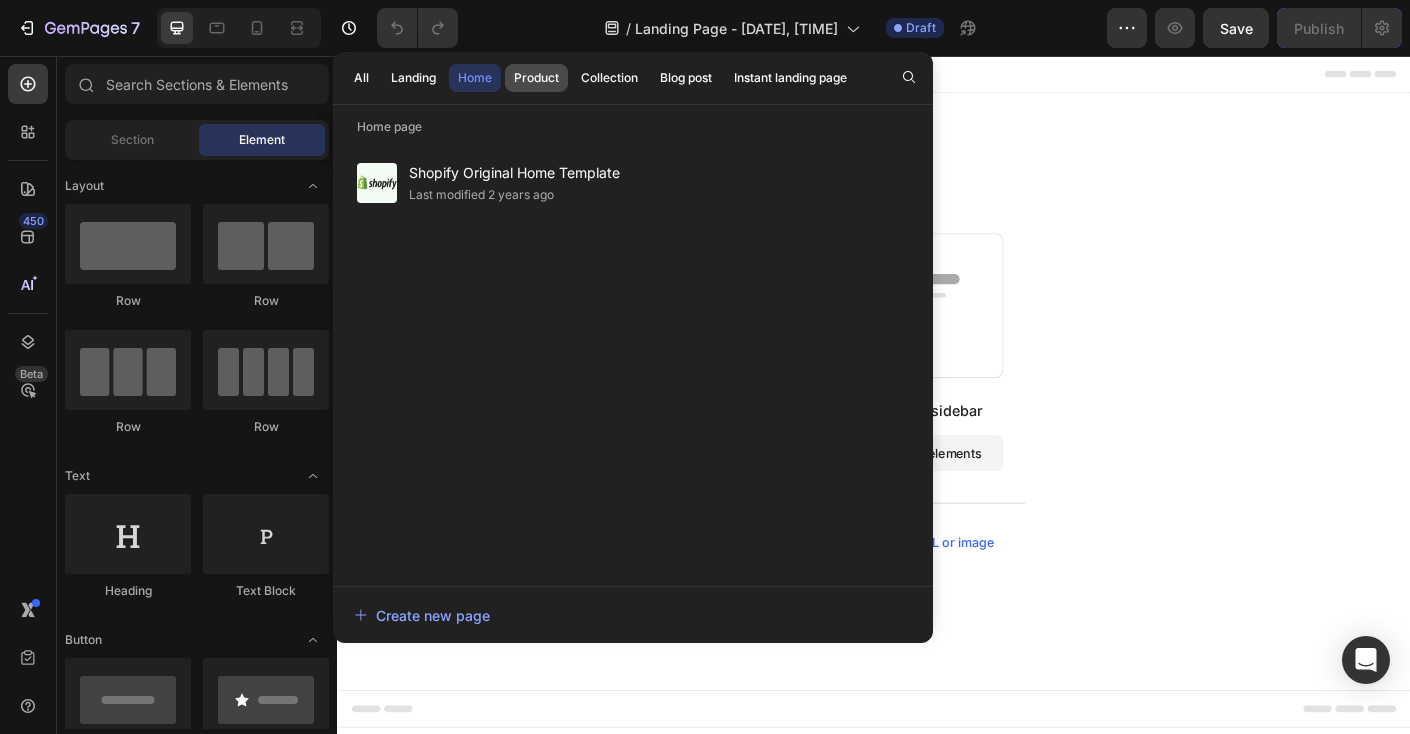 click on "Product" at bounding box center [536, 78] 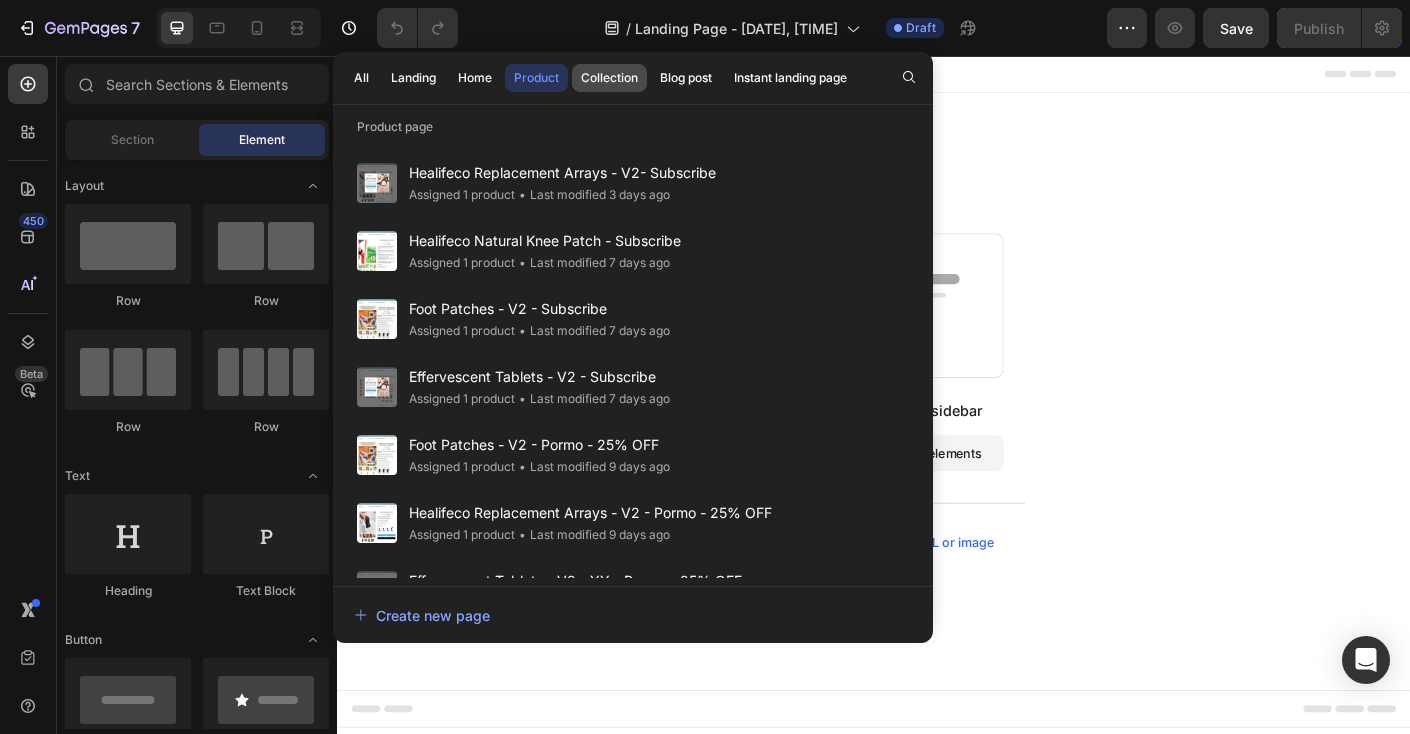 click on "Collection" at bounding box center (609, 78) 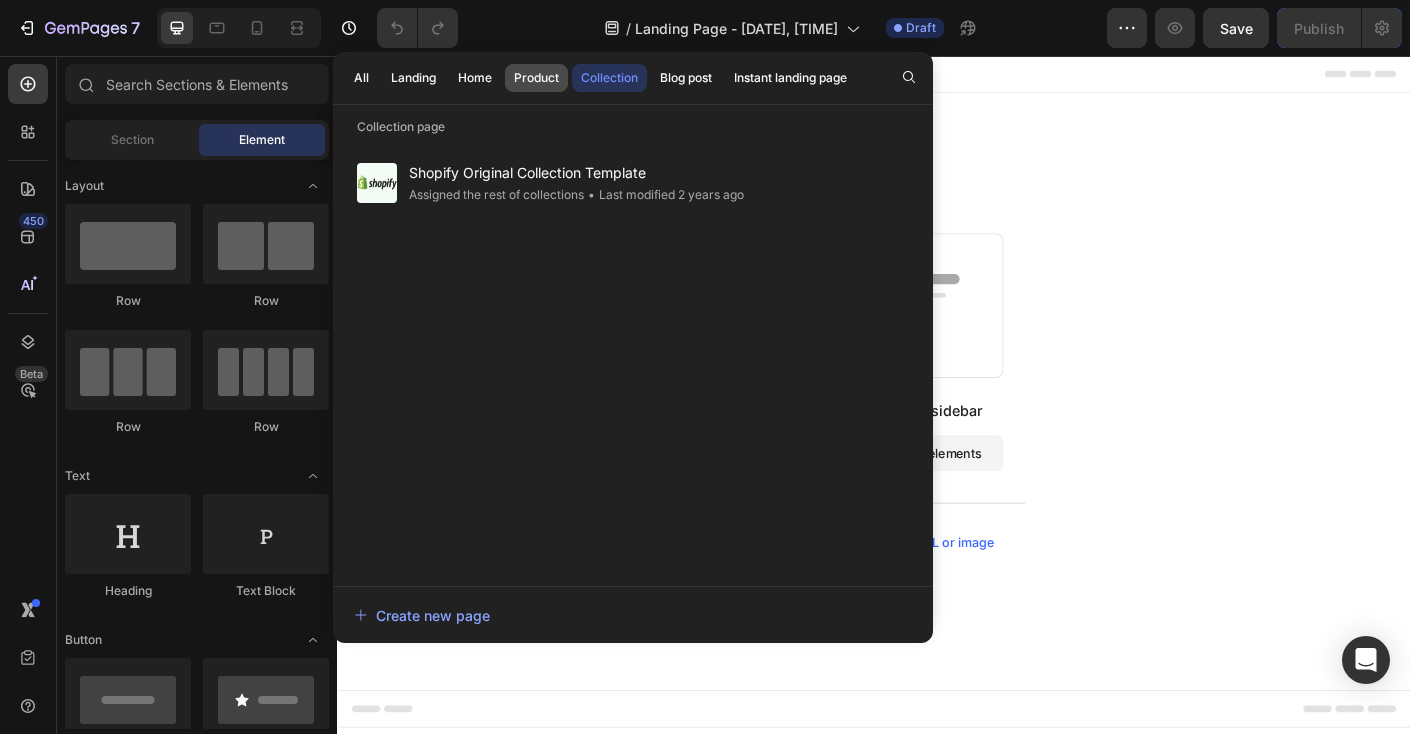 click on "Product" at bounding box center [536, 78] 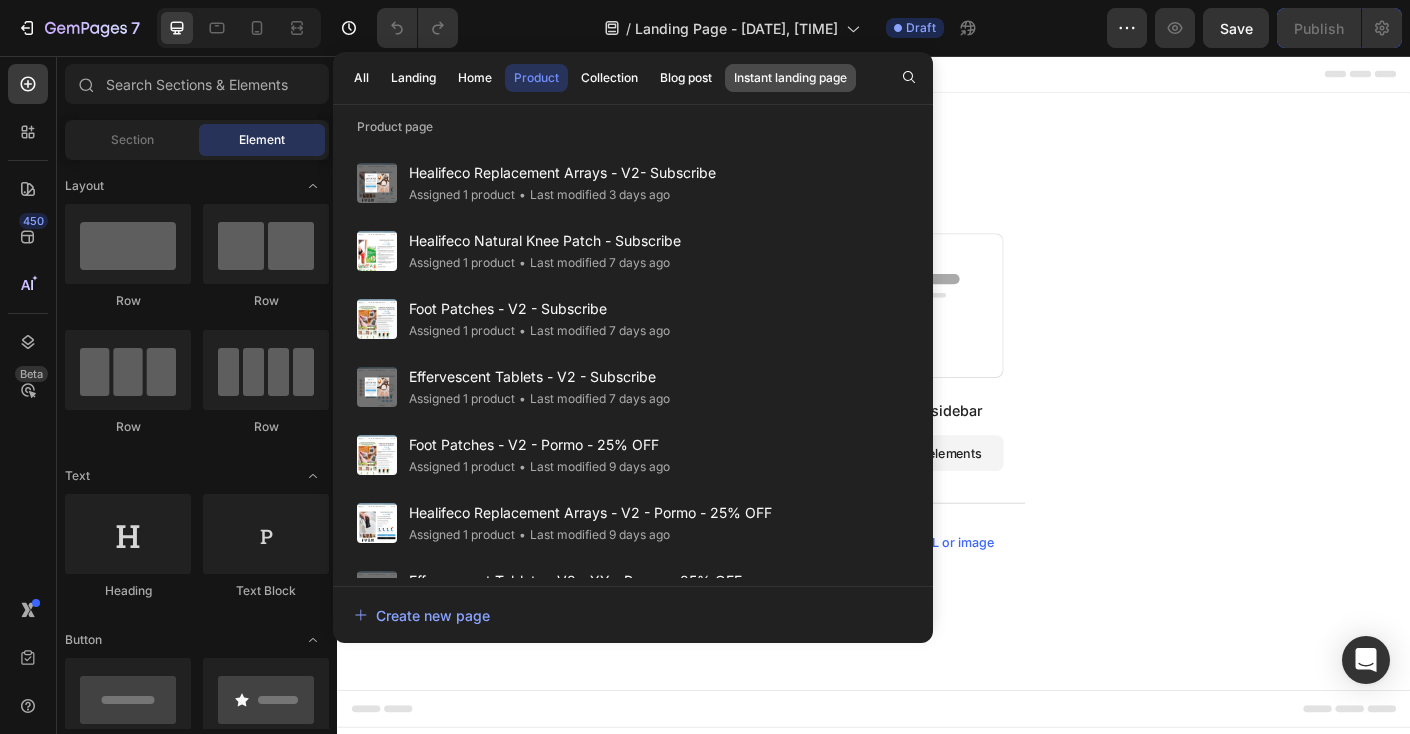 click on "Instant landing page" at bounding box center [790, 78] 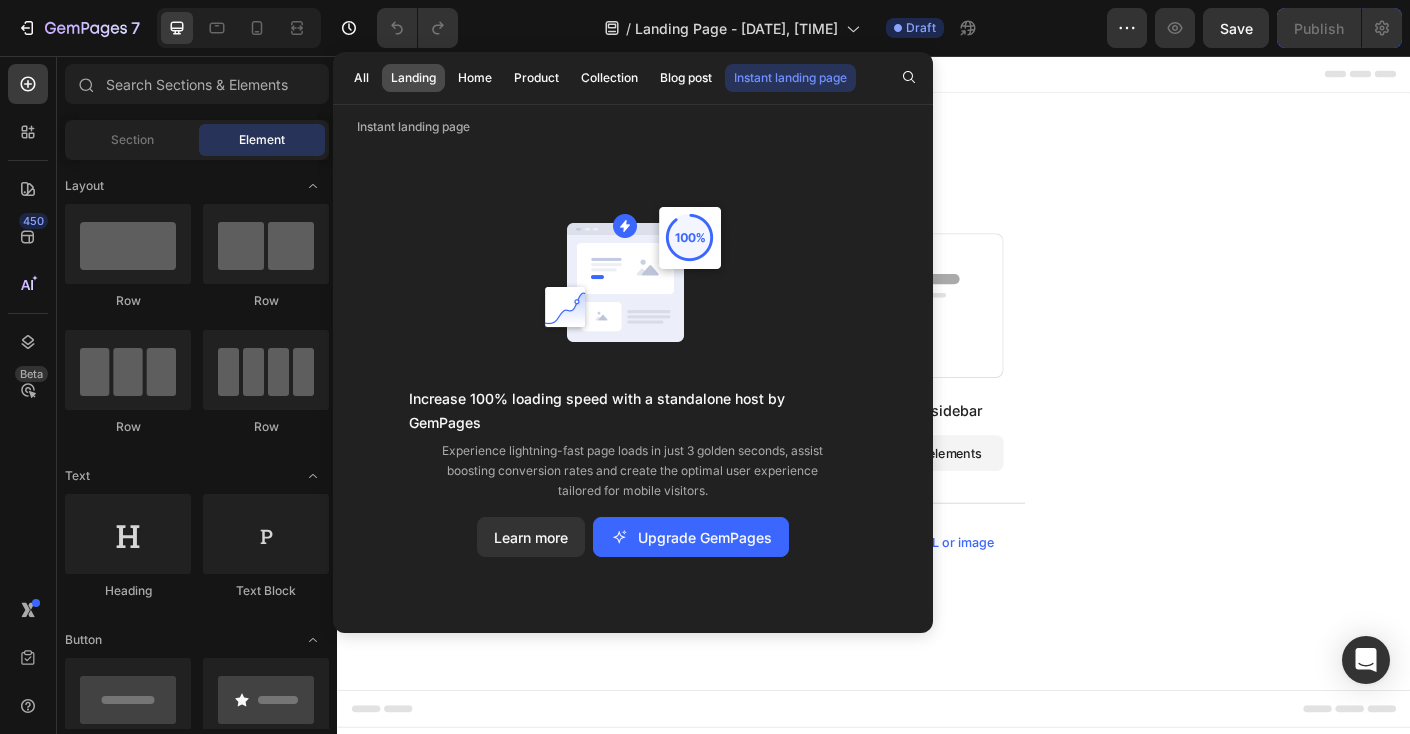 click on "Landing" at bounding box center [413, 78] 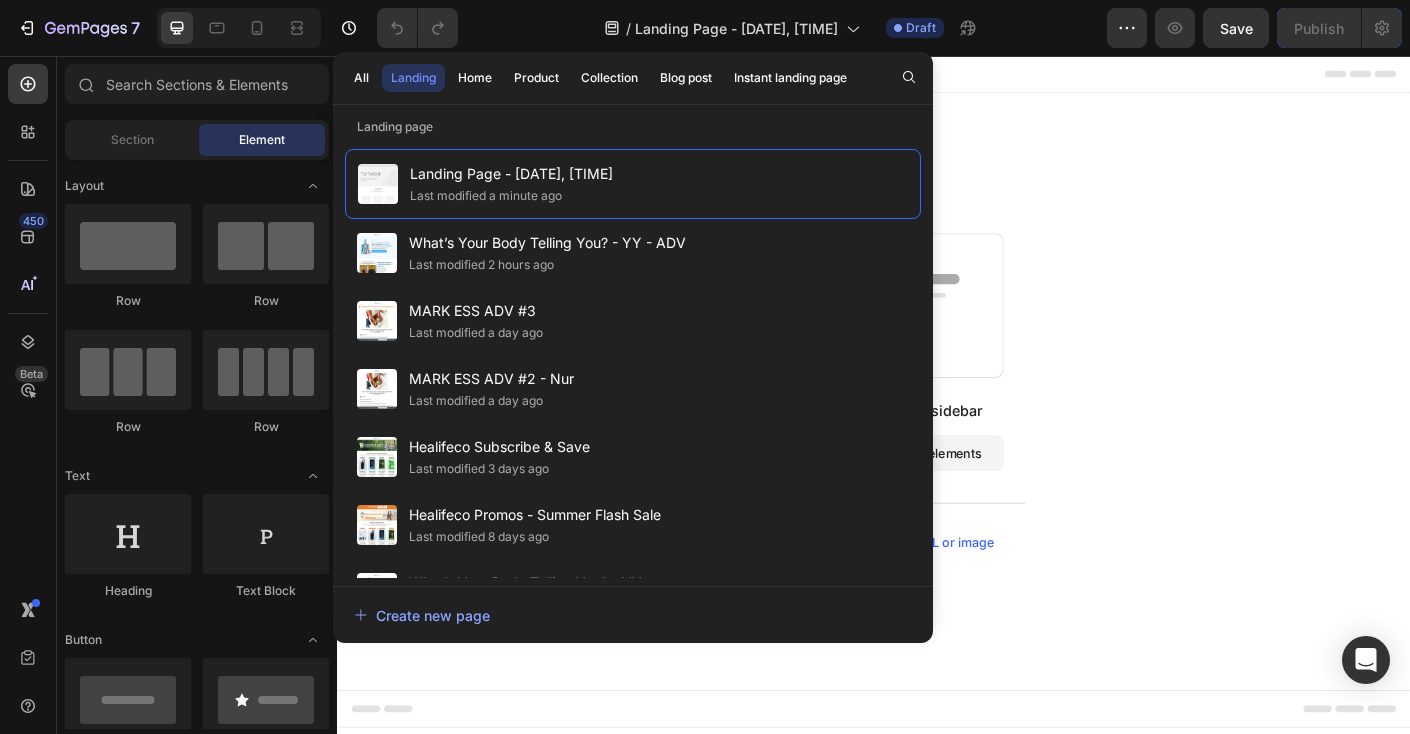 click on "Start with Sections from sidebar Add sections Add elements Start with Generating from URL or image" at bounding box center (937, 431) 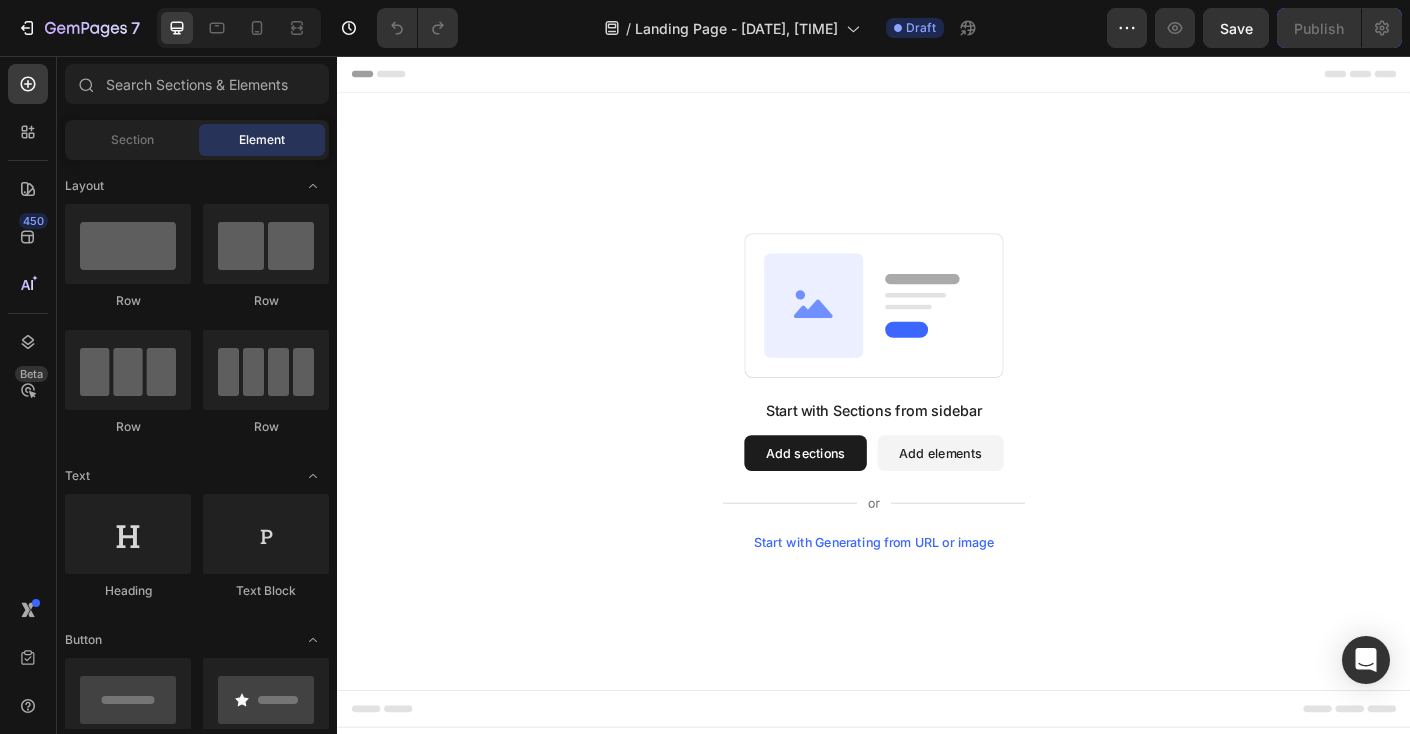click on "Start with Sections from sidebar Add sections Add elements Start with Generating from URL or image" at bounding box center (937, 431) 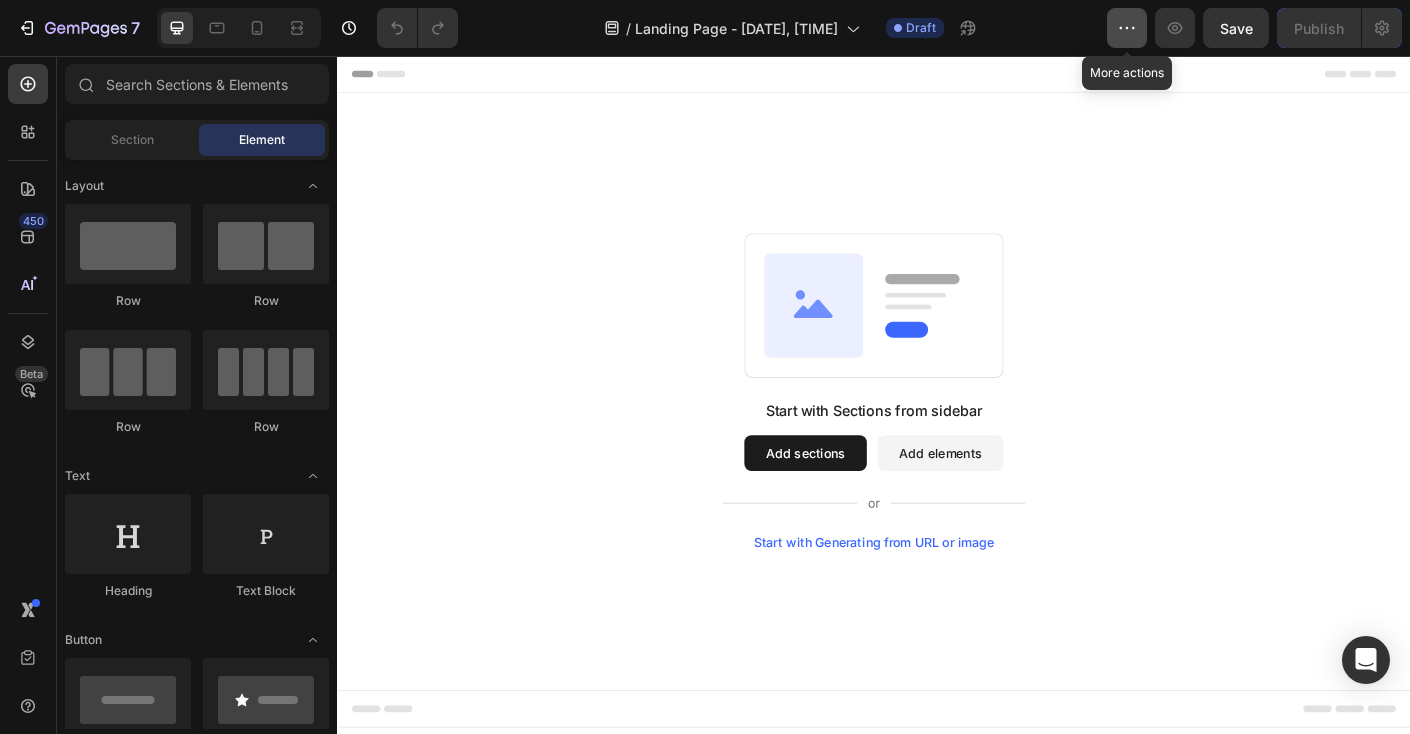 click 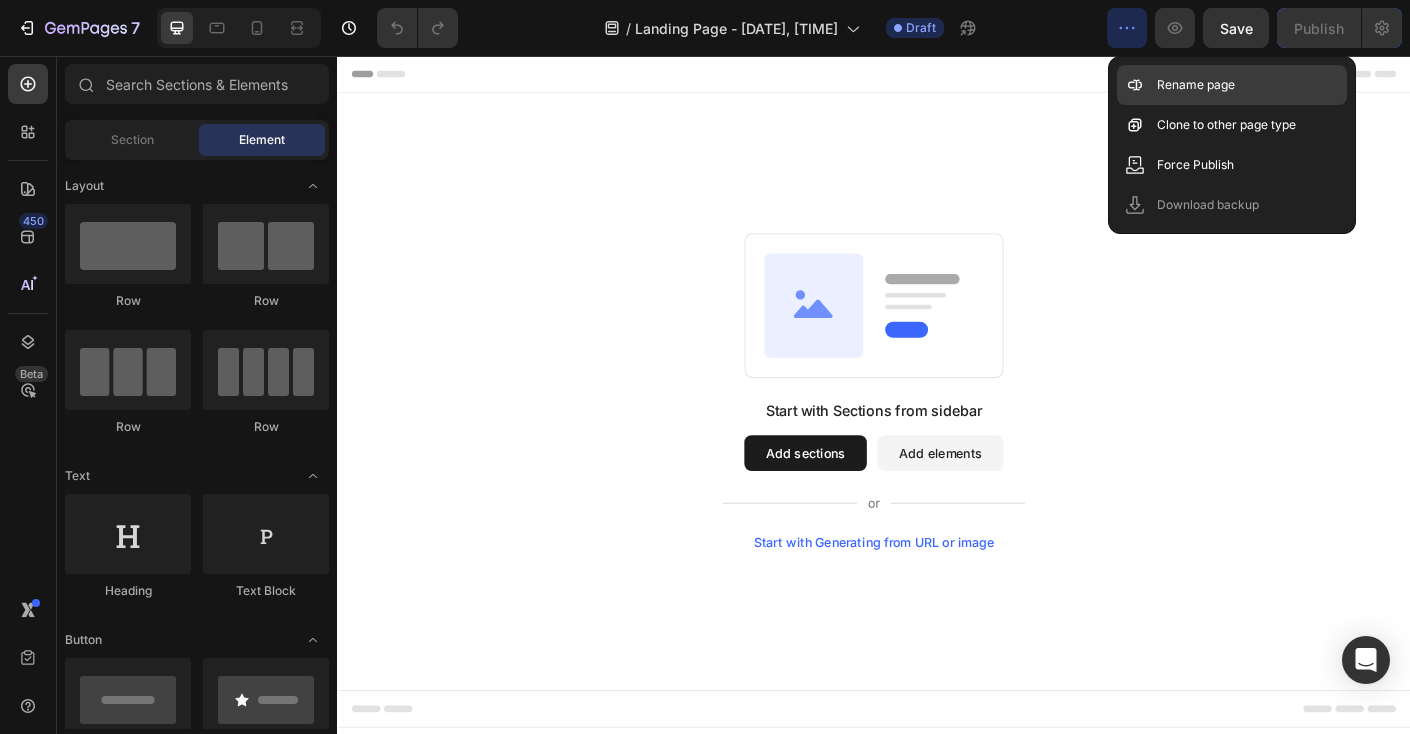 click on "Rename page" at bounding box center [1196, 85] 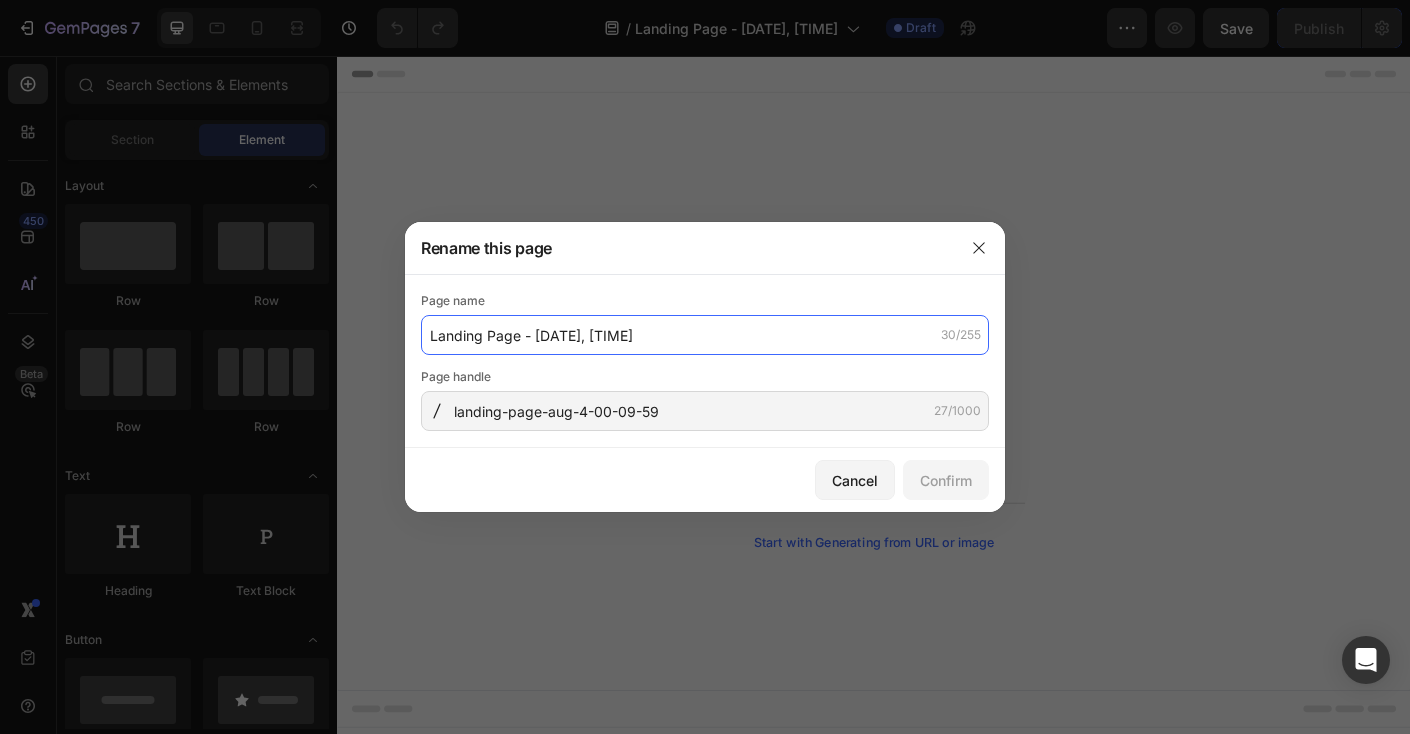 click on "Landing Page - [DATE], [TIME]" 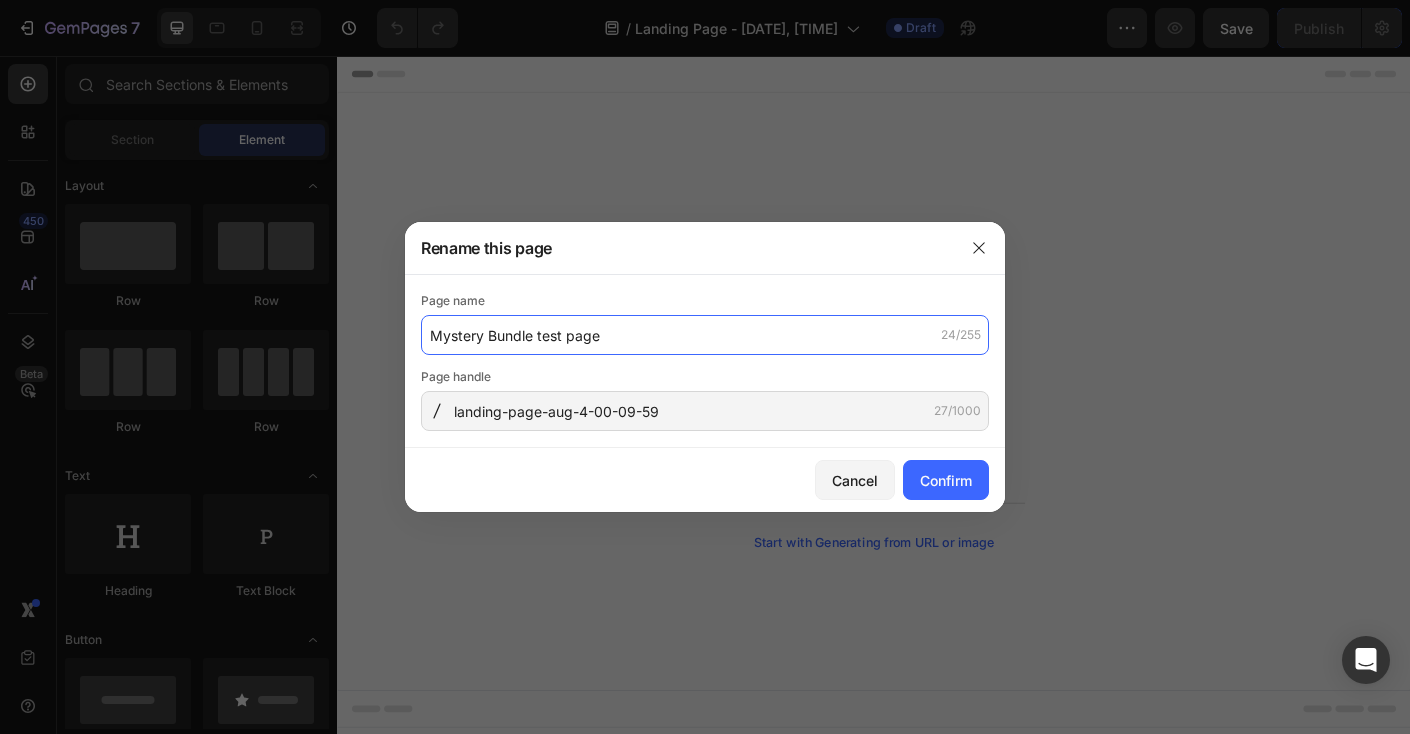 type on "Mystery Bundle test page" 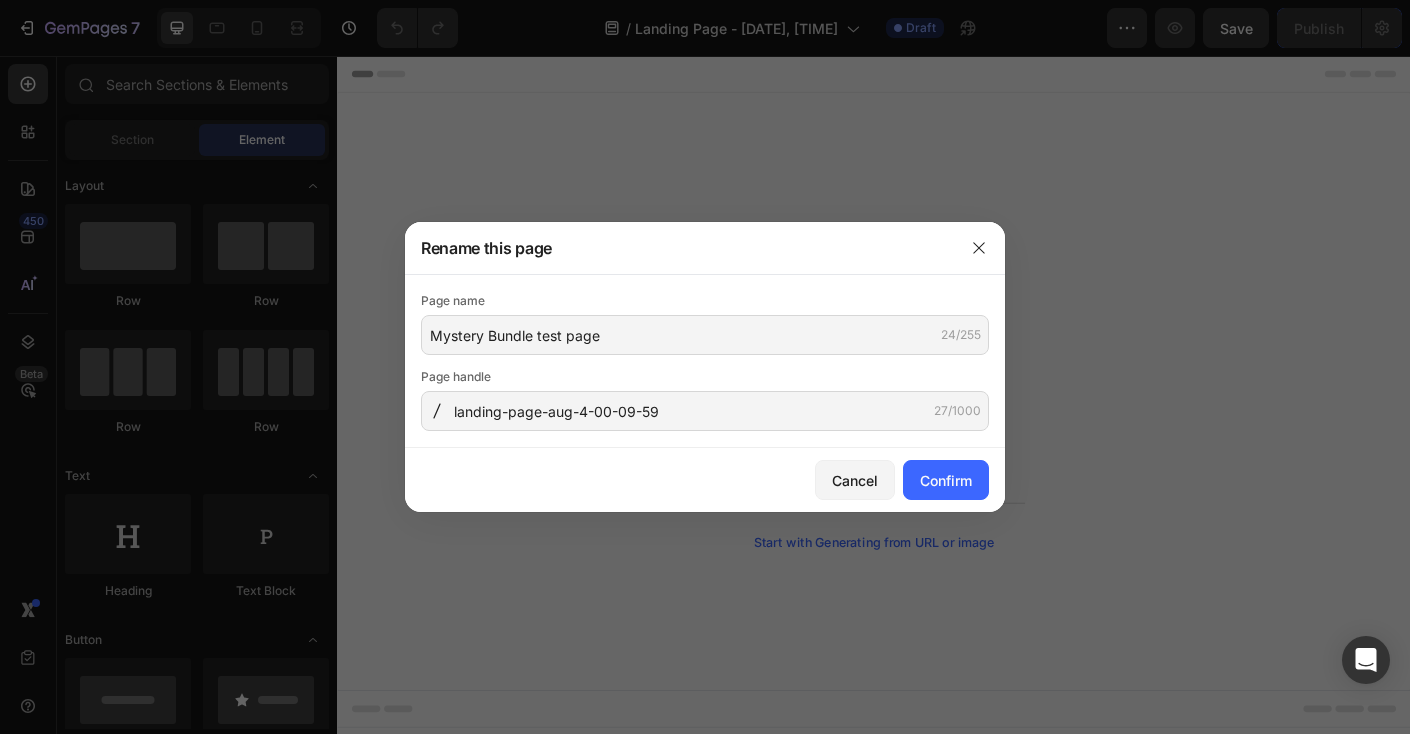 click at bounding box center [705, 367] 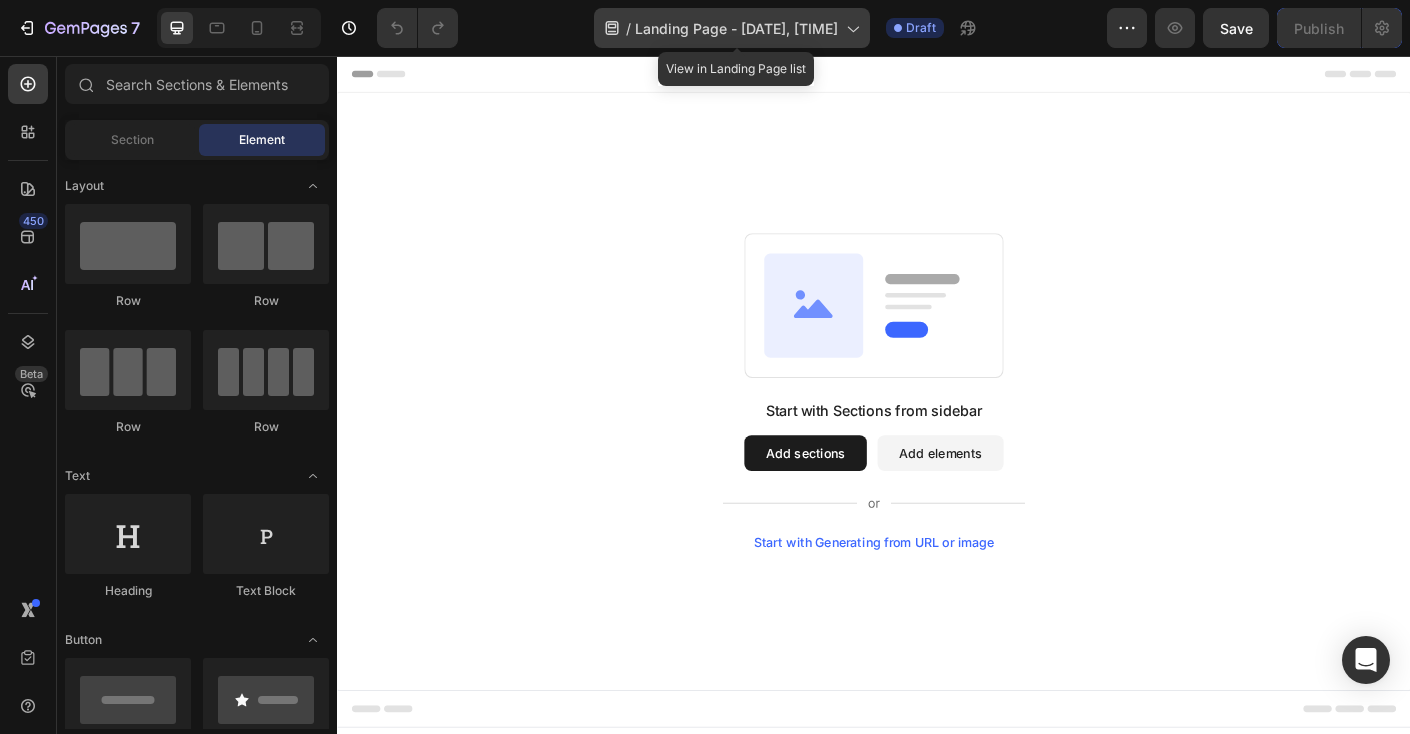 click 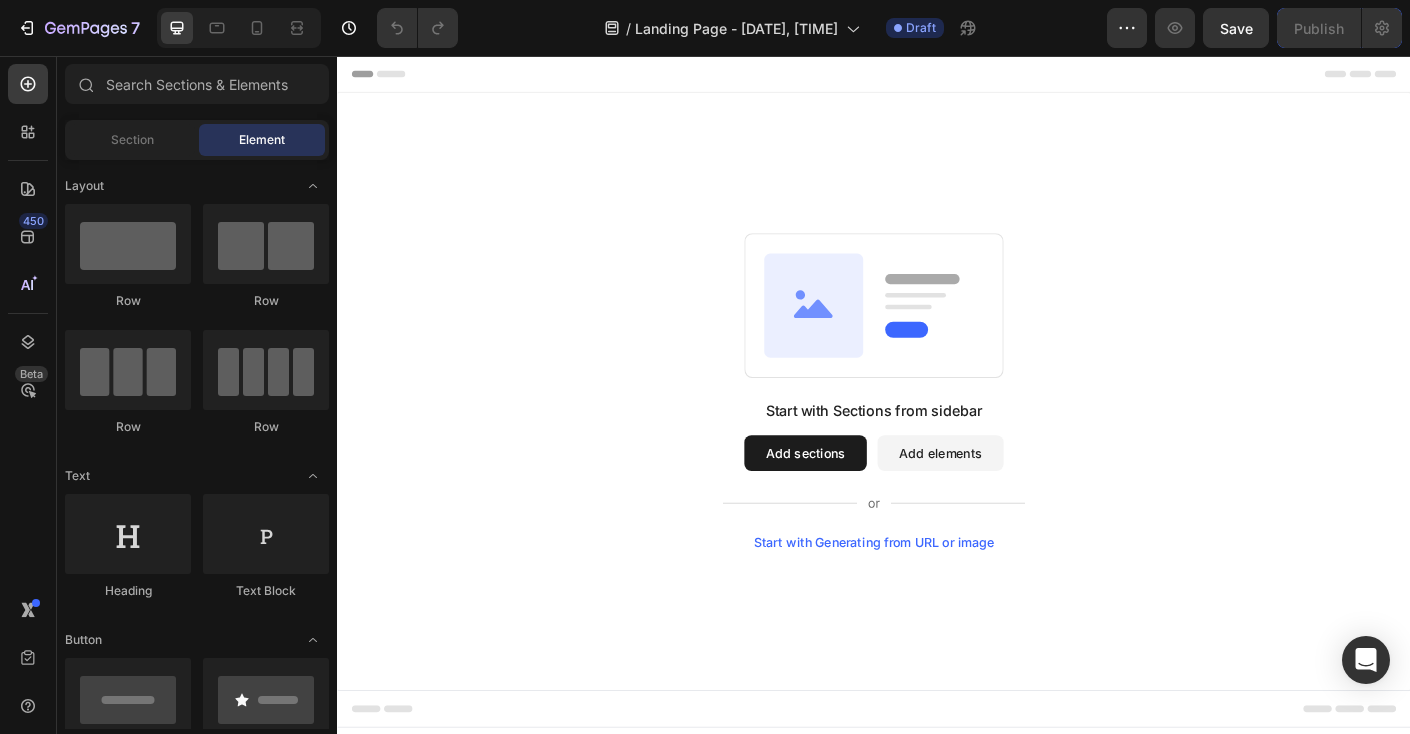 drag, startPoint x: 1150, startPoint y: 197, endPoint x: 1160, endPoint y: 135, distance: 62.801273 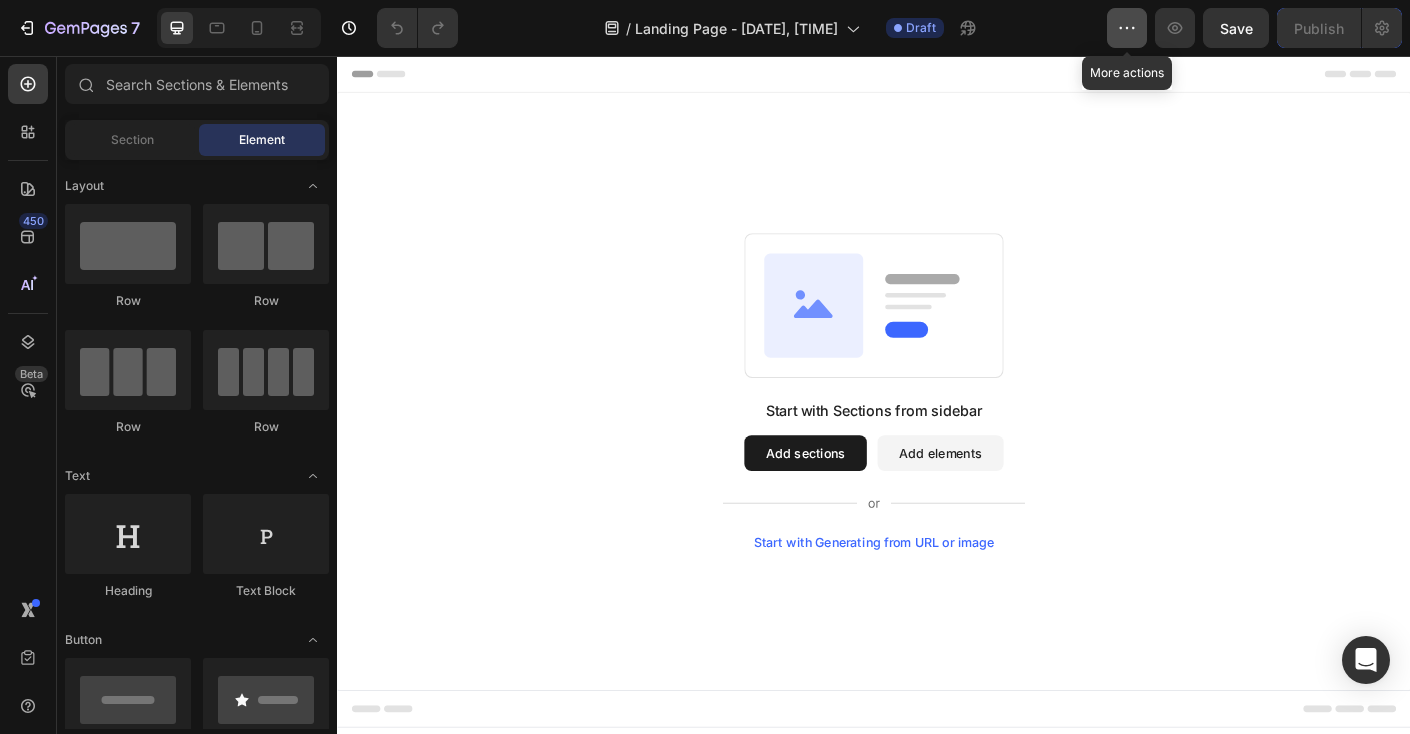 click 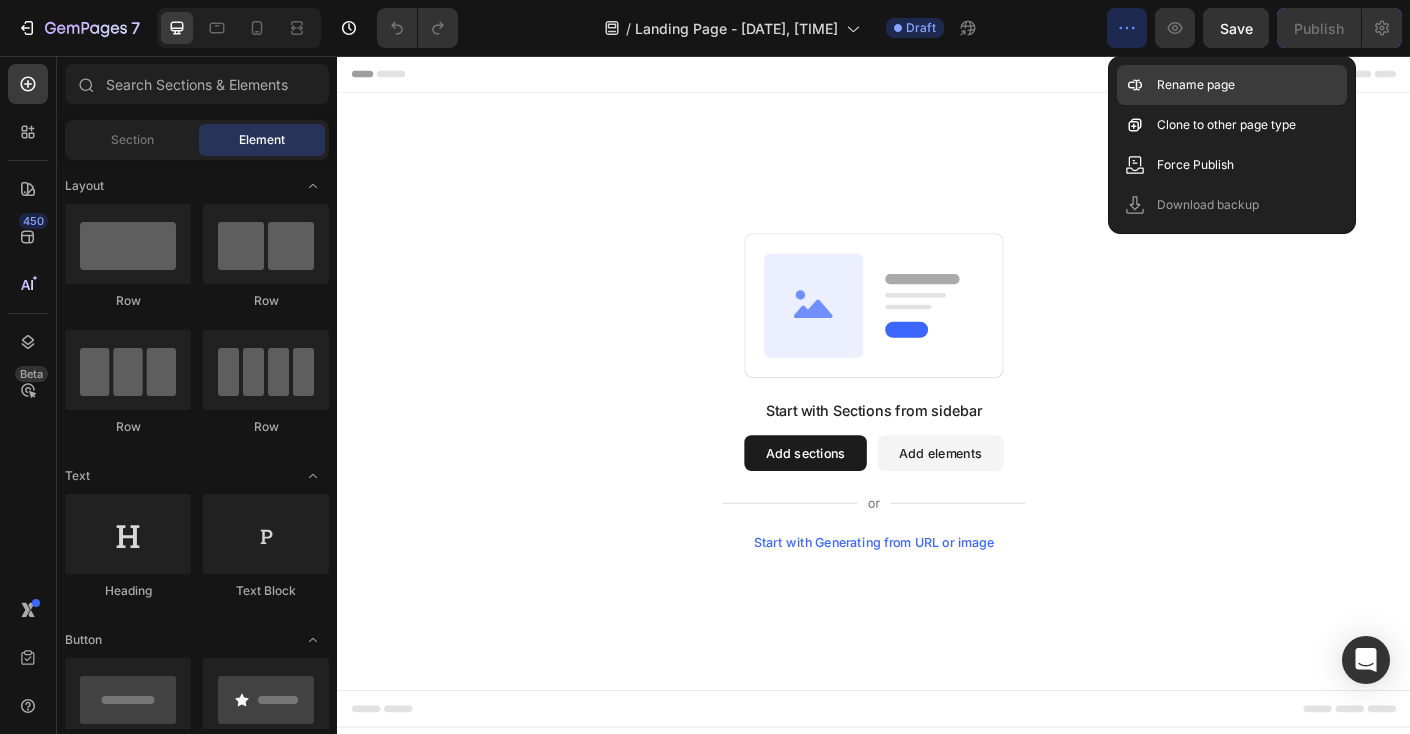 click on "Rename page" at bounding box center (1196, 85) 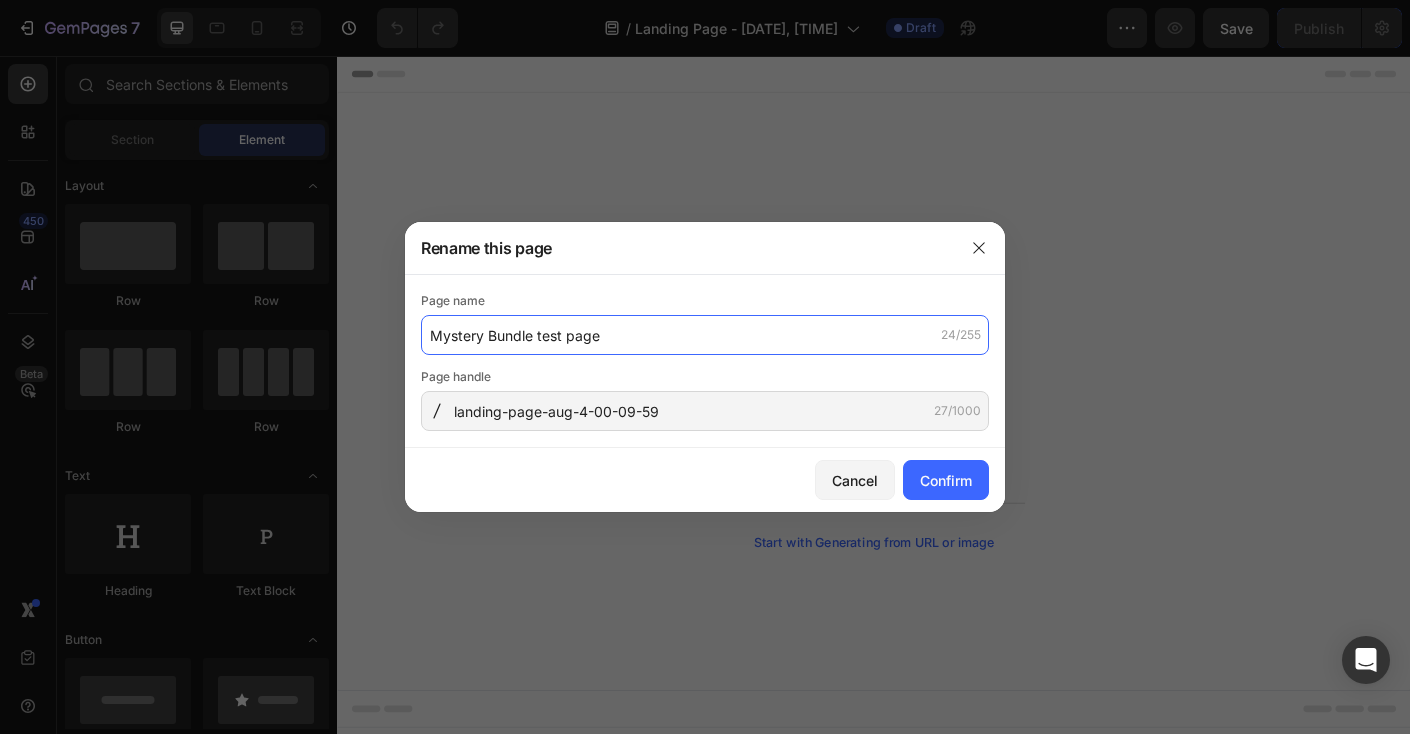 click on "Mystery Bundle test page" 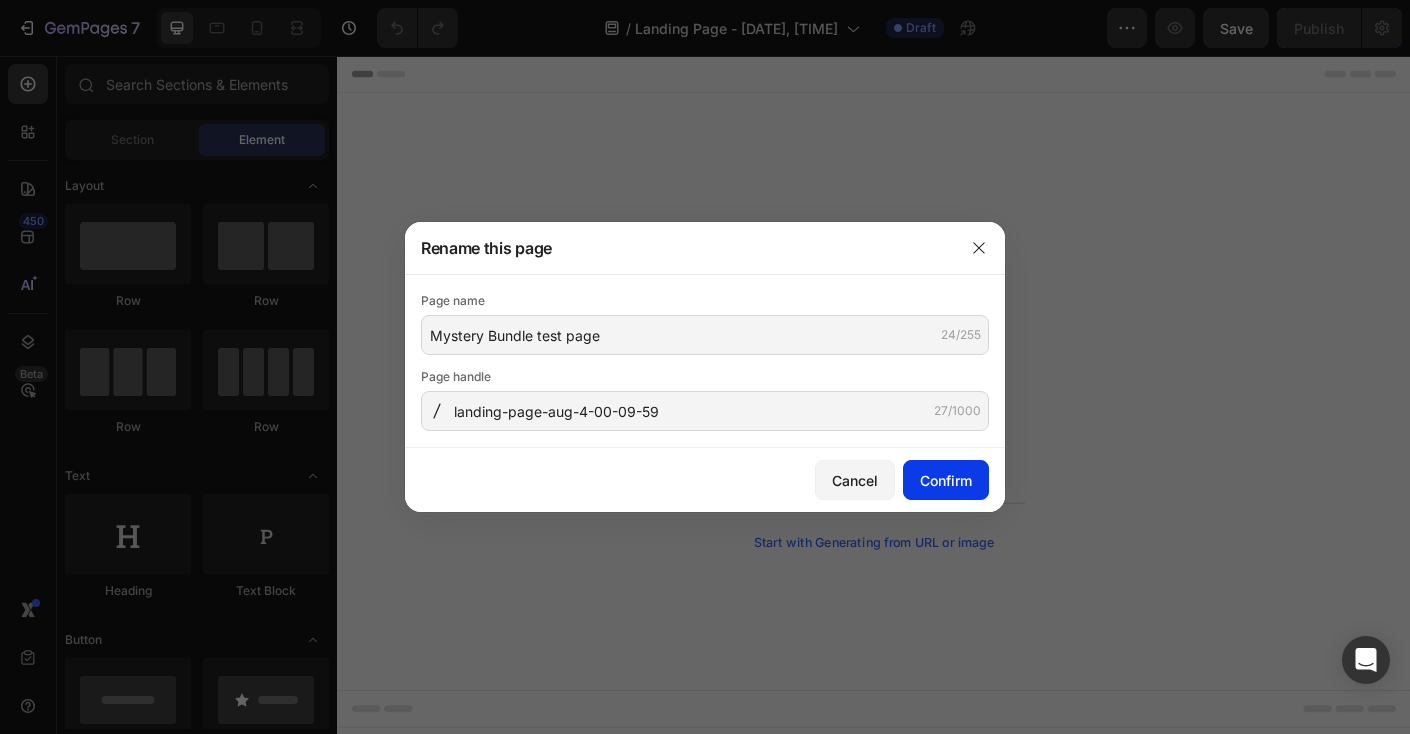 click on "Confirm" at bounding box center (946, 480) 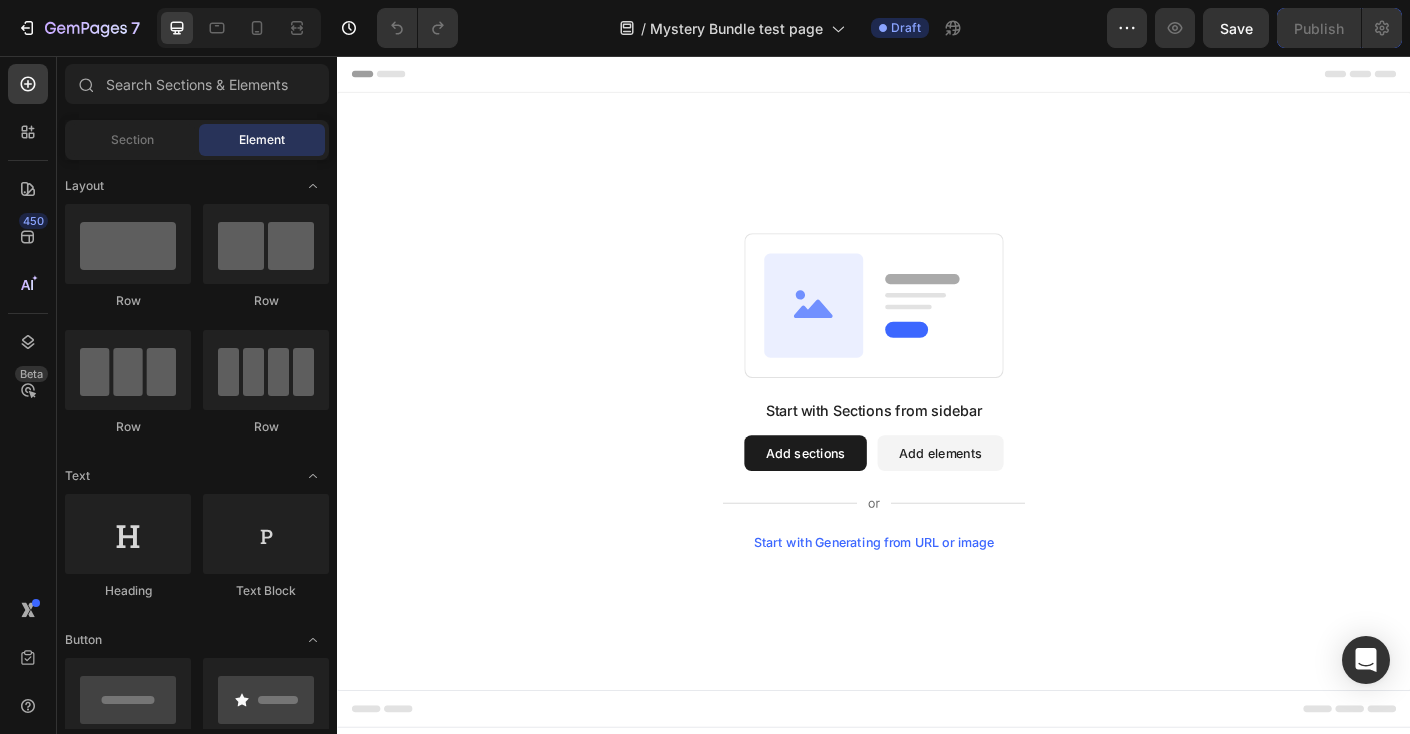 click on "Start with Sections from sidebar Add sections Add elements Start with Generating from URL or image" at bounding box center (937, 431) 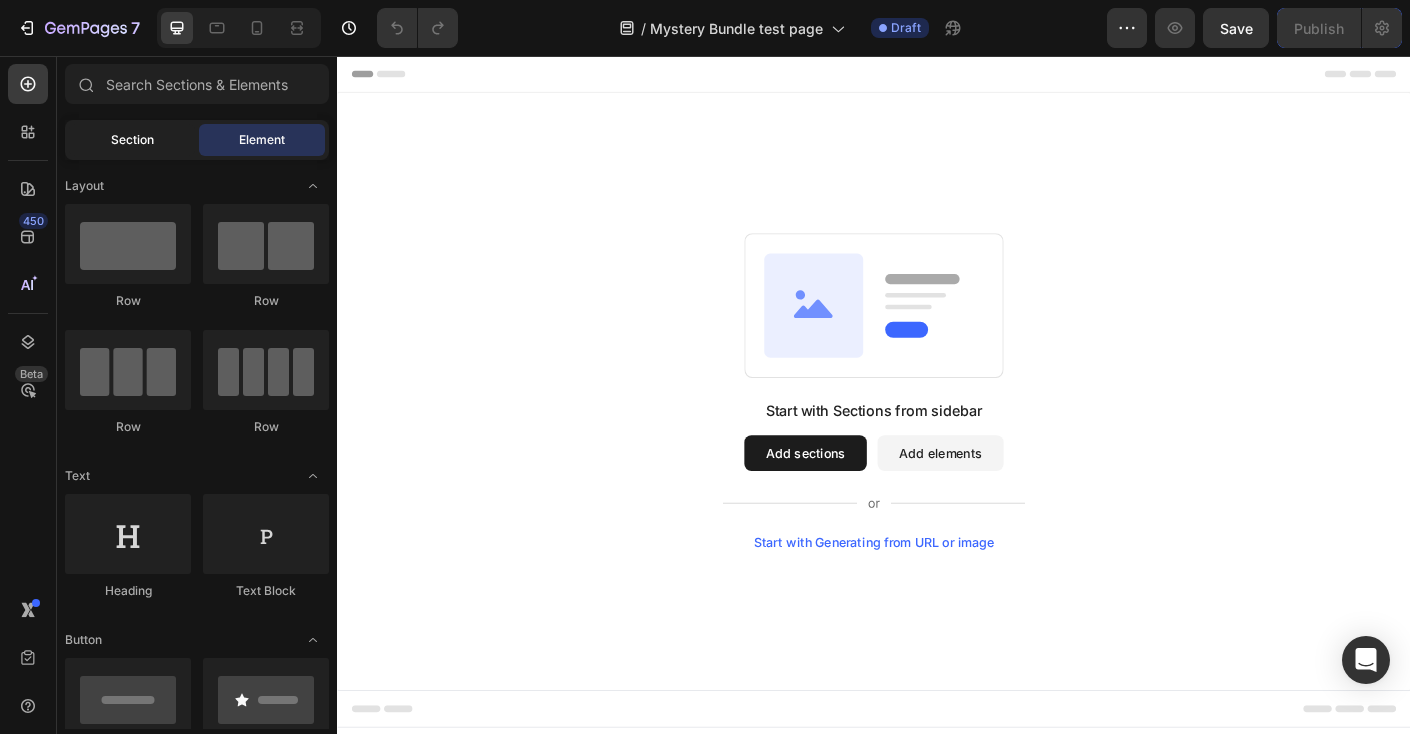click on "Section" at bounding box center [132, 140] 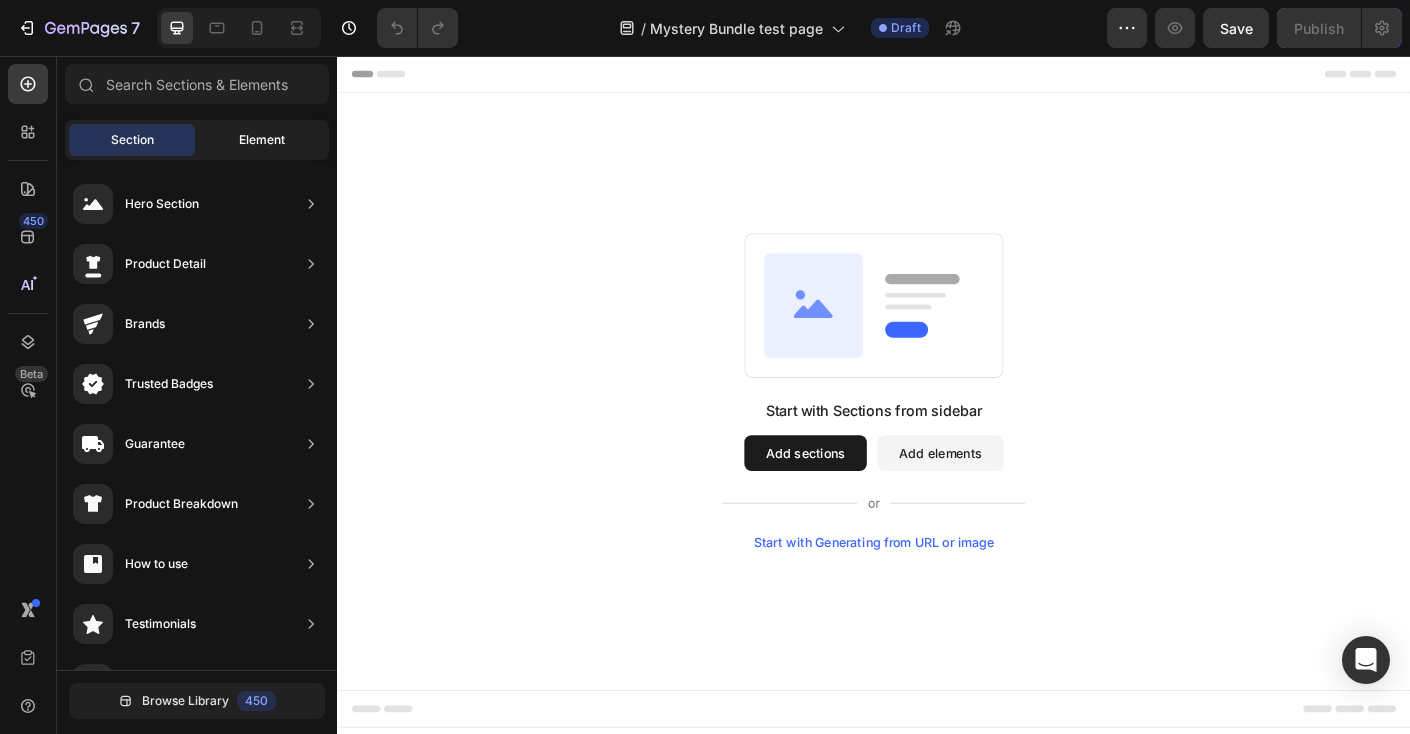 click on "Element" at bounding box center [262, 140] 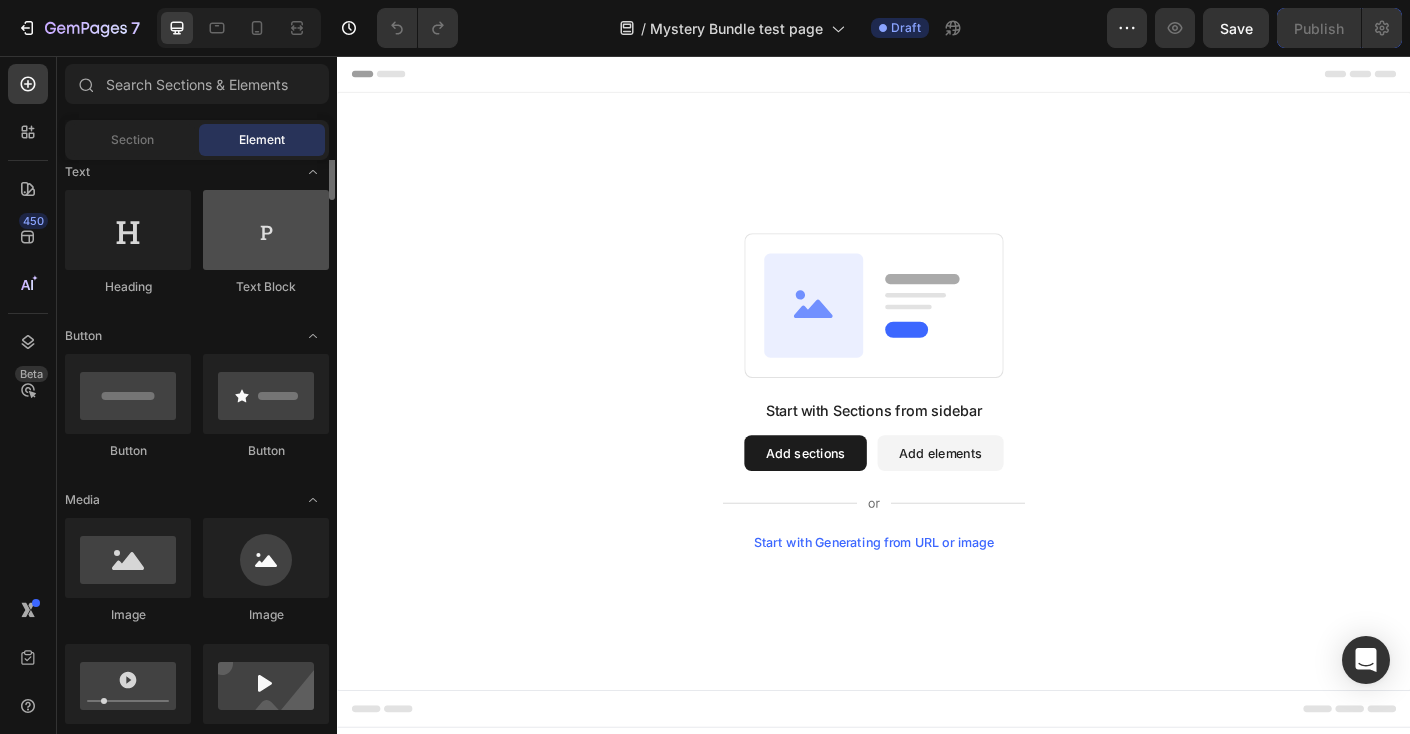 scroll, scrollTop: 155, scrollLeft: 0, axis: vertical 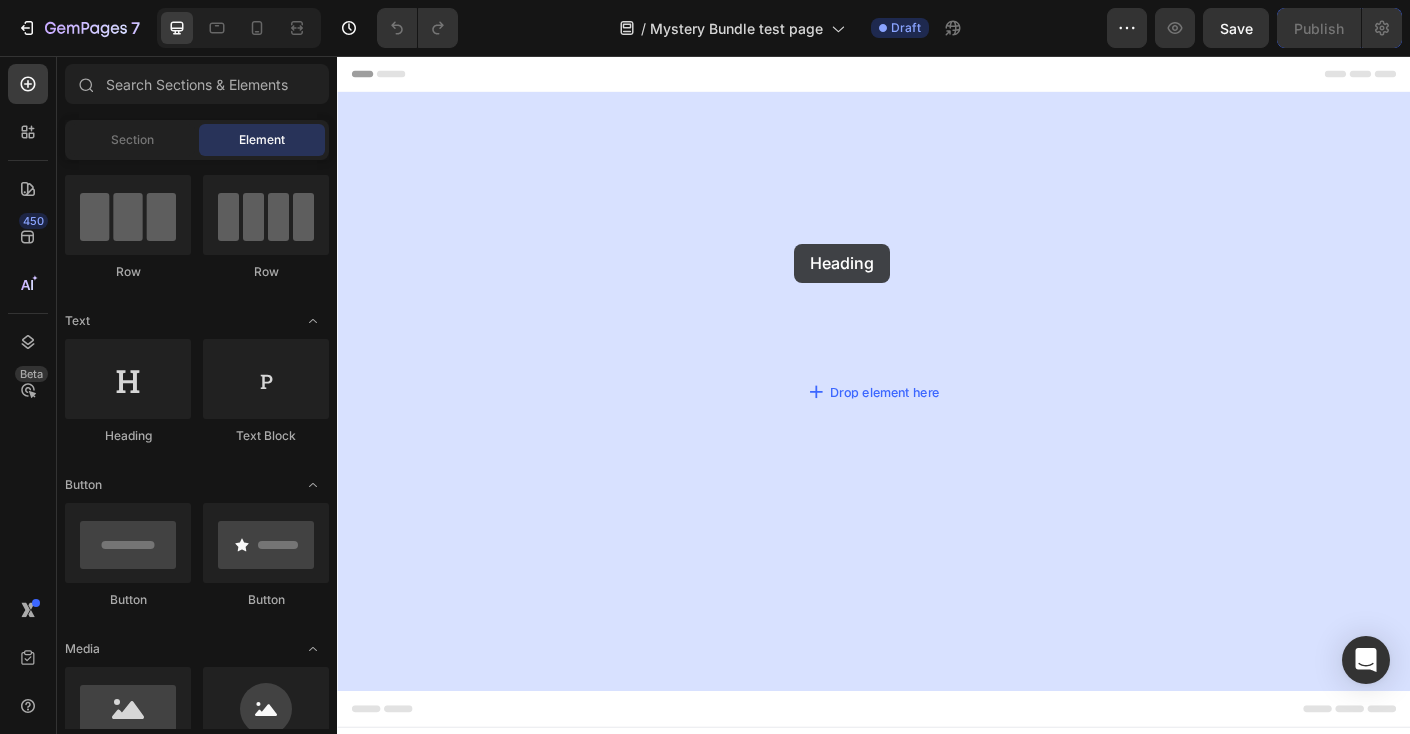drag, startPoint x: 469, startPoint y: 444, endPoint x: 848, endPoint y: 266, distance: 418.7183 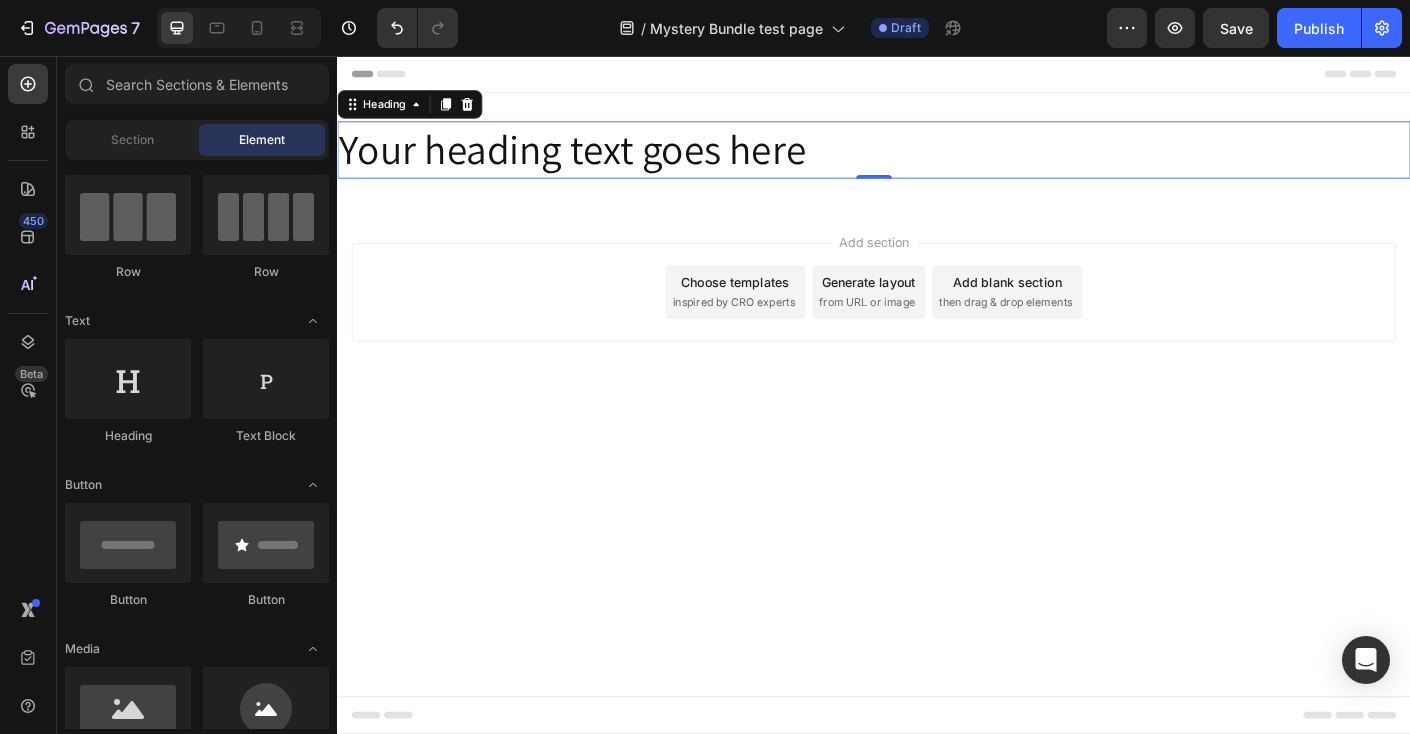 click on "Add section Choose templates inspired by CRO experts Generate layout from URL or image Add blank section then drag & drop elements" at bounding box center [937, 348] 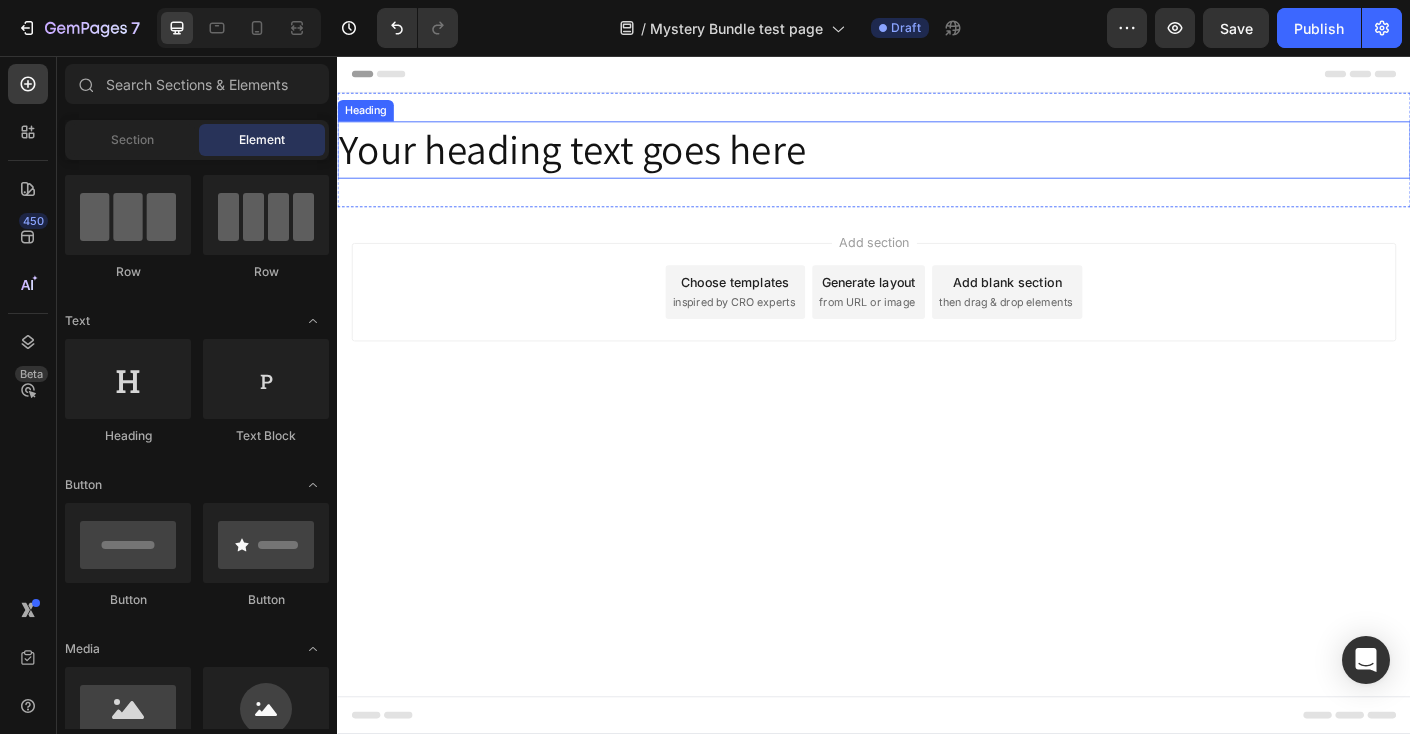 click on "Your heading text goes here" at bounding box center [937, 161] 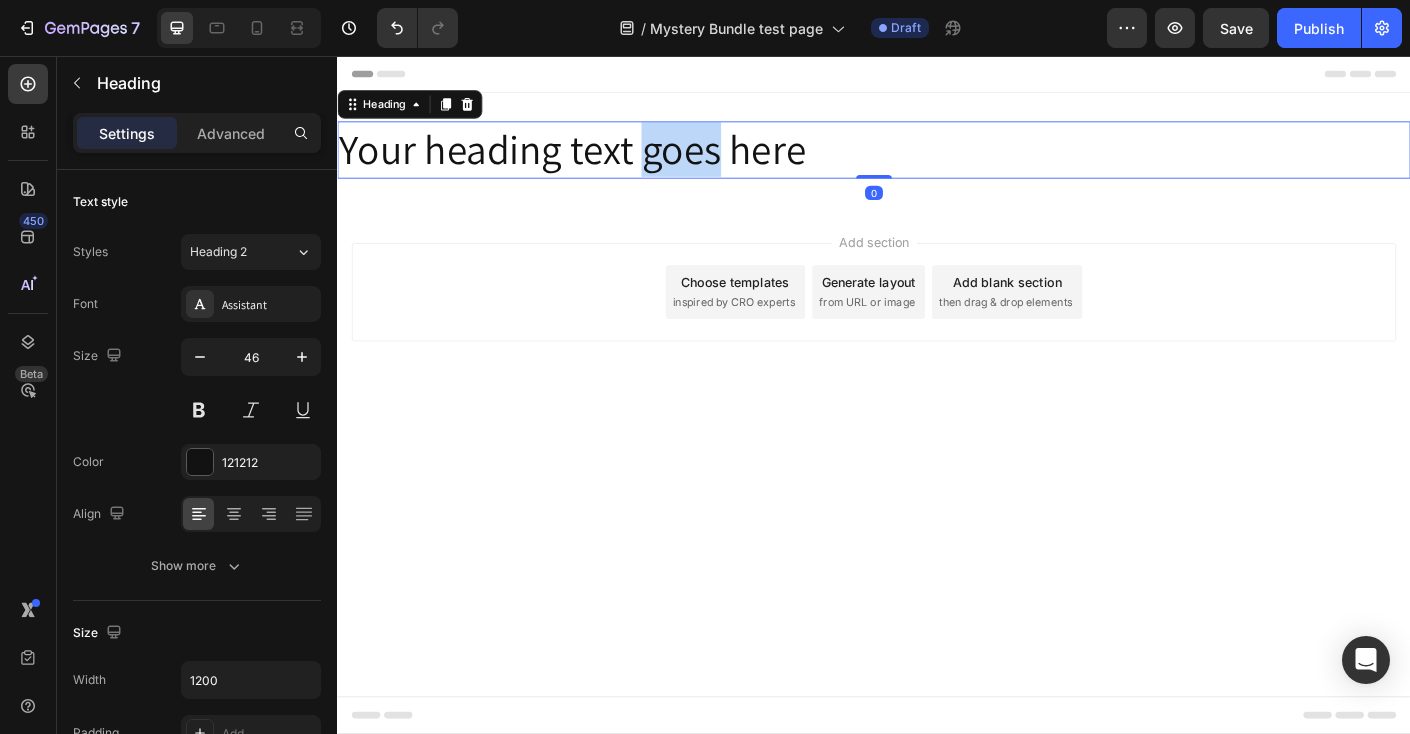 click on "Your heading text goes here" at bounding box center [937, 161] 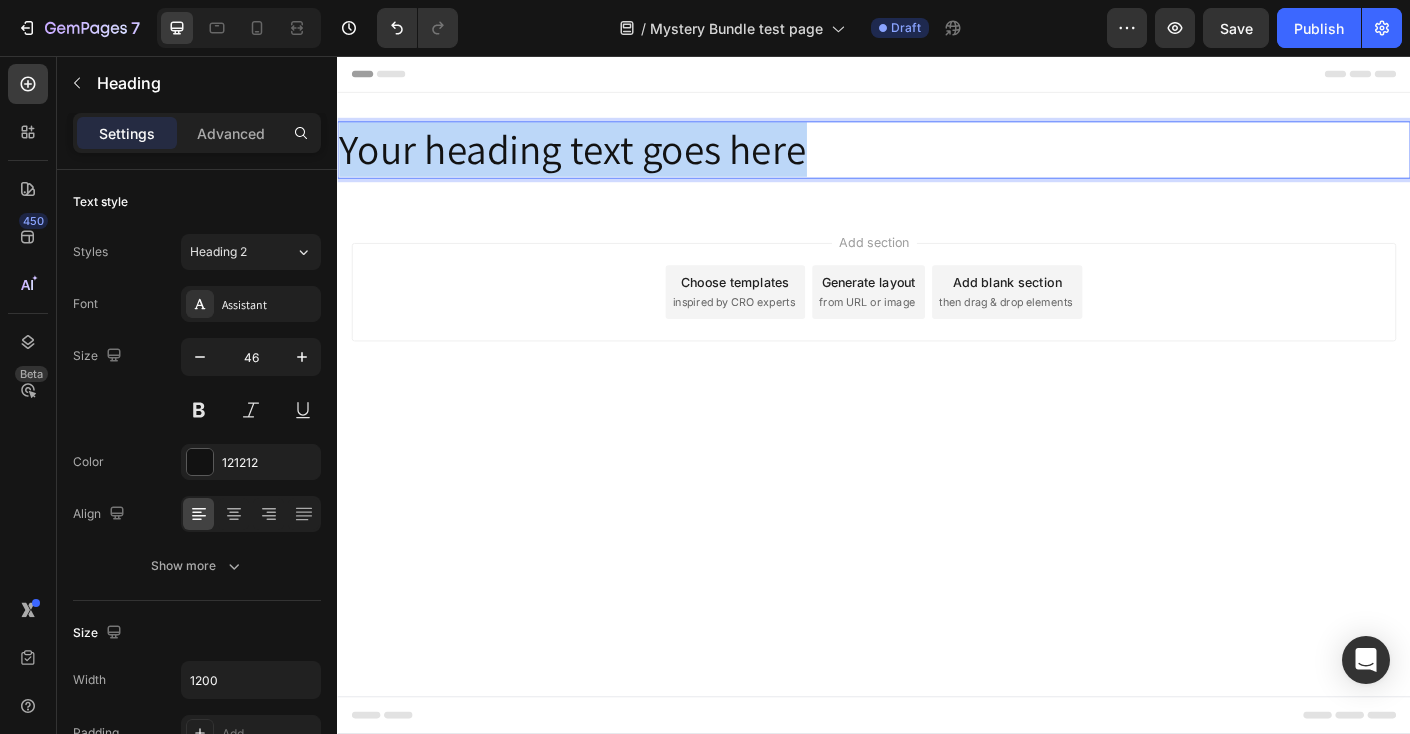 drag, startPoint x: 784, startPoint y: 165, endPoint x: 670, endPoint y: 211, distance: 122.93088 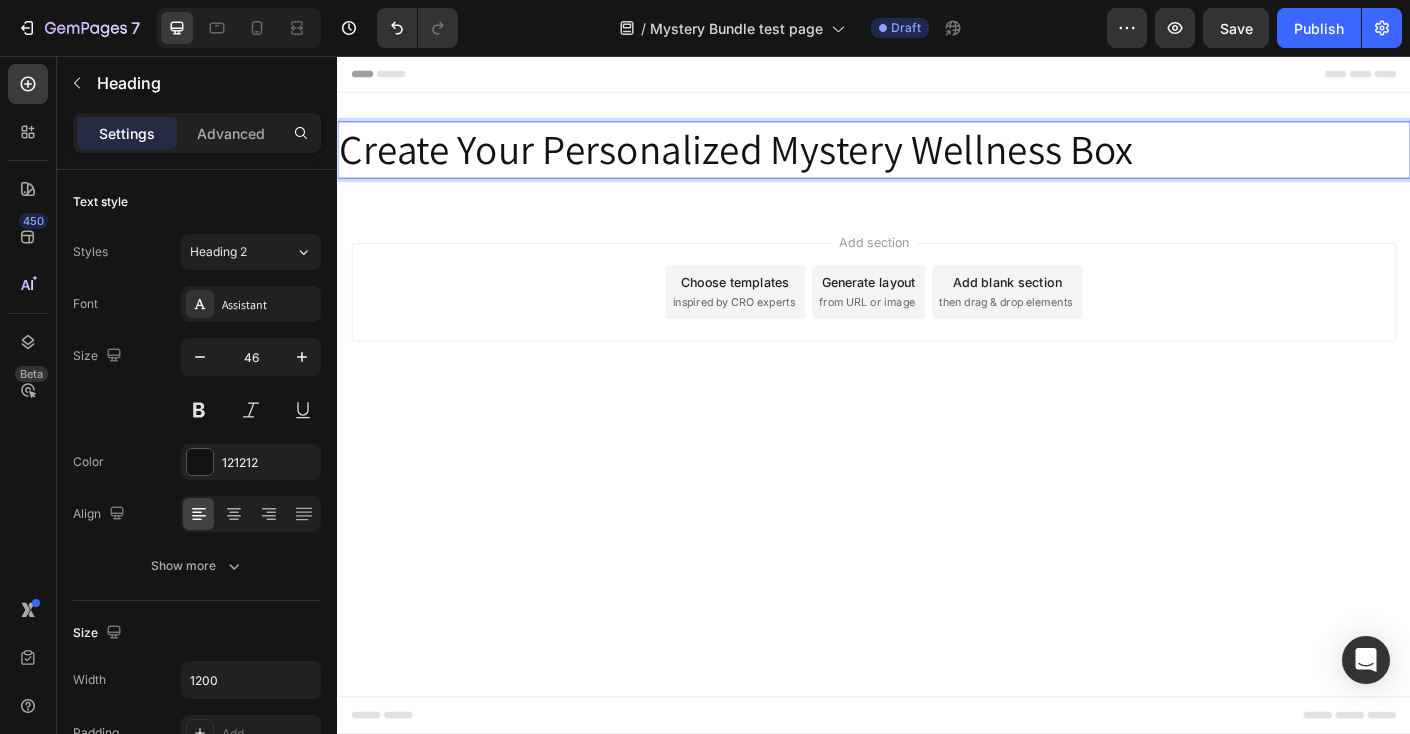 click on "Add section Choose templates inspired by CRO experts Generate layout from URL or image Add blank section then drag & drop elements" at bounding box center (937, 348) 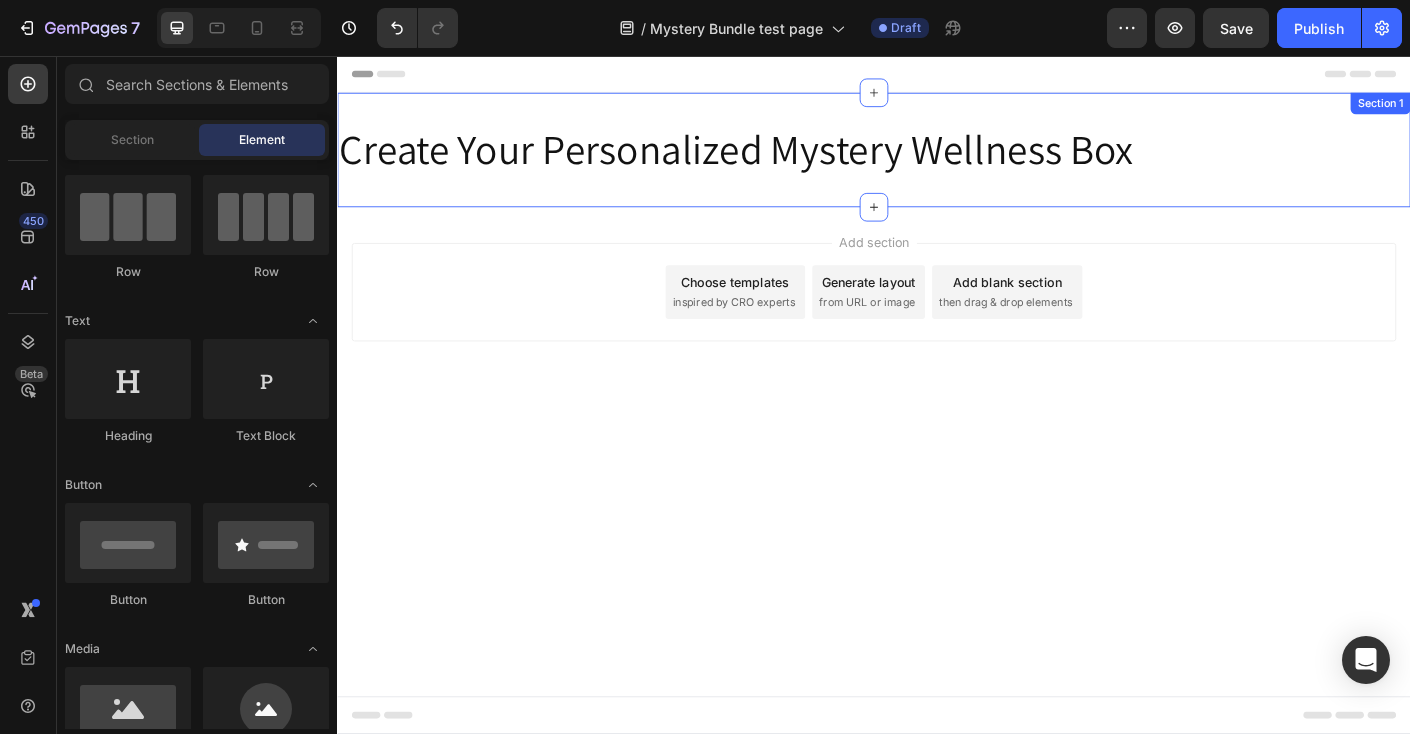 click on "Create Your Personalized Mystery Wellness Box" at bounding box center (937, 161) 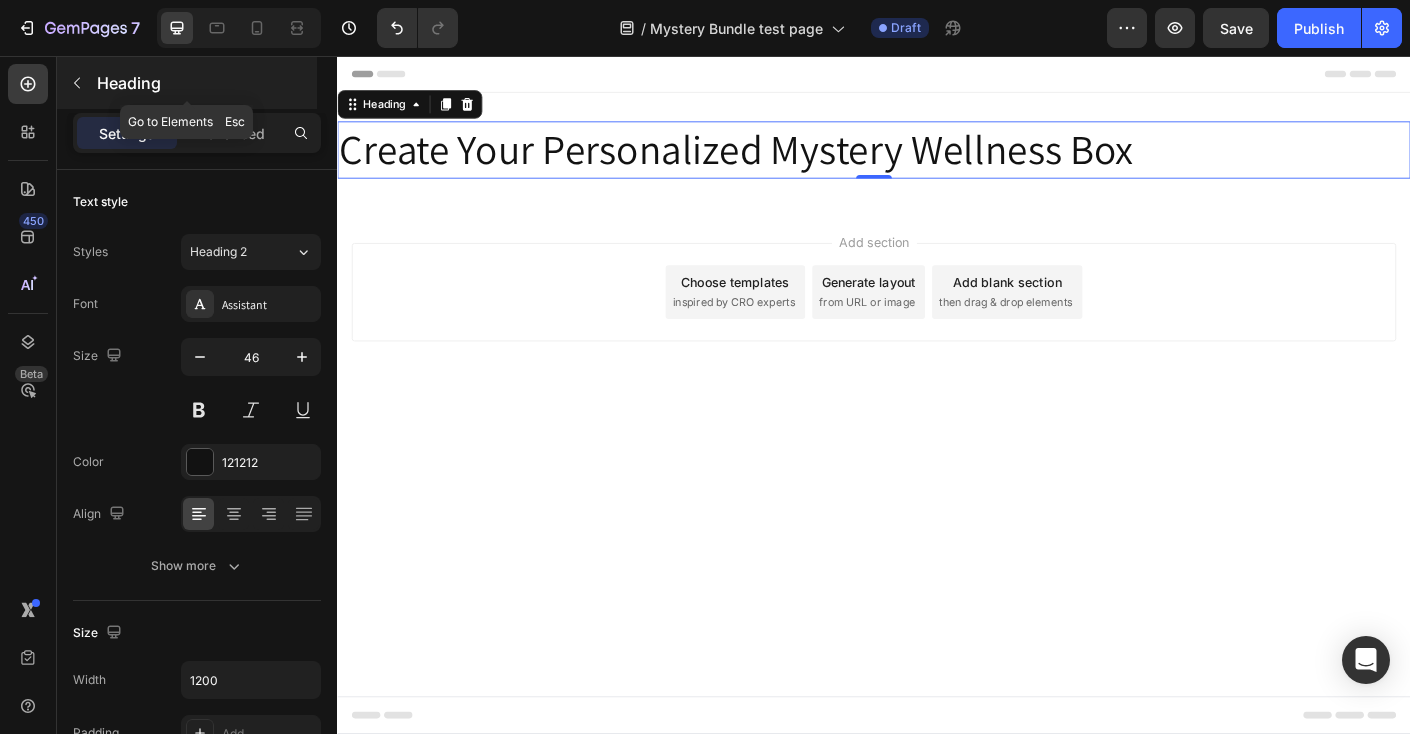 click 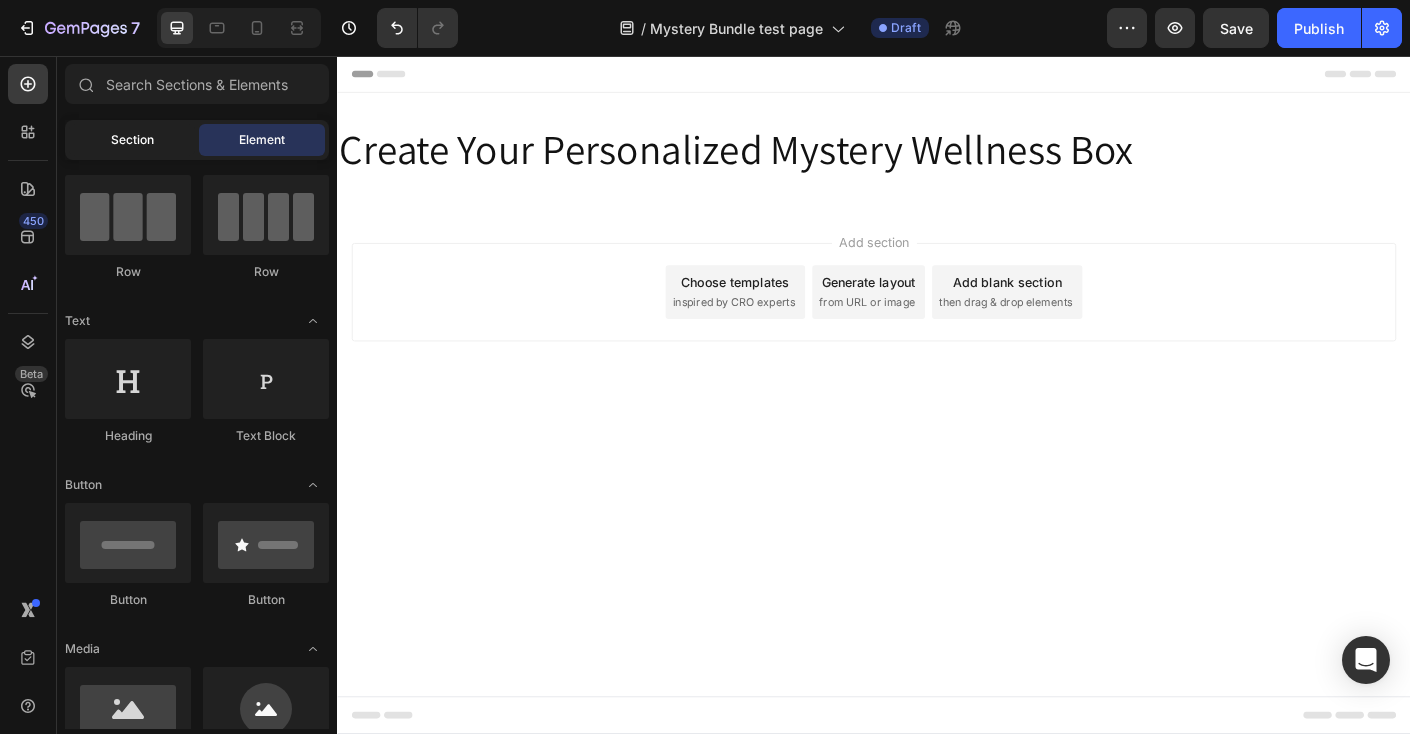 click on "Section" at bounding box center [132, 140] 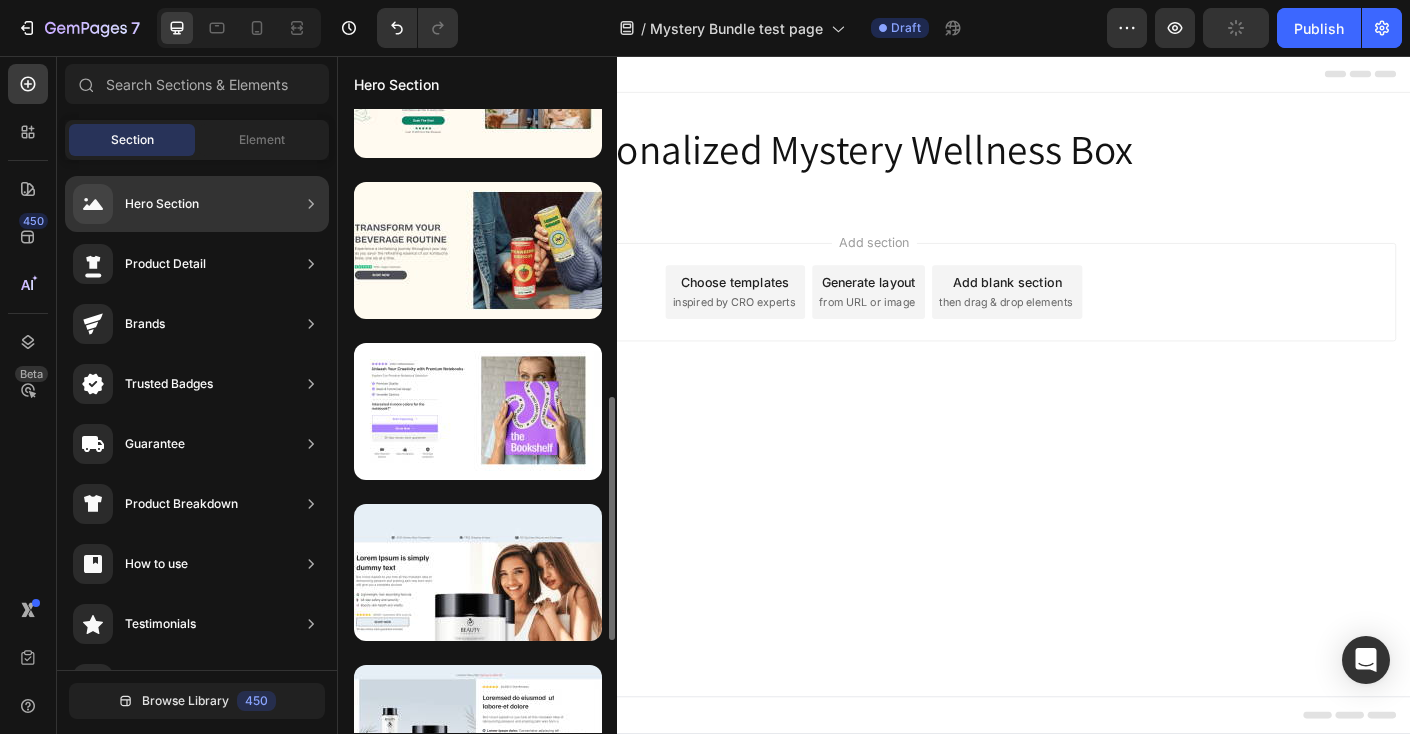scroll, scrollTop: 169, scrollLeft: 0, axis: vertical 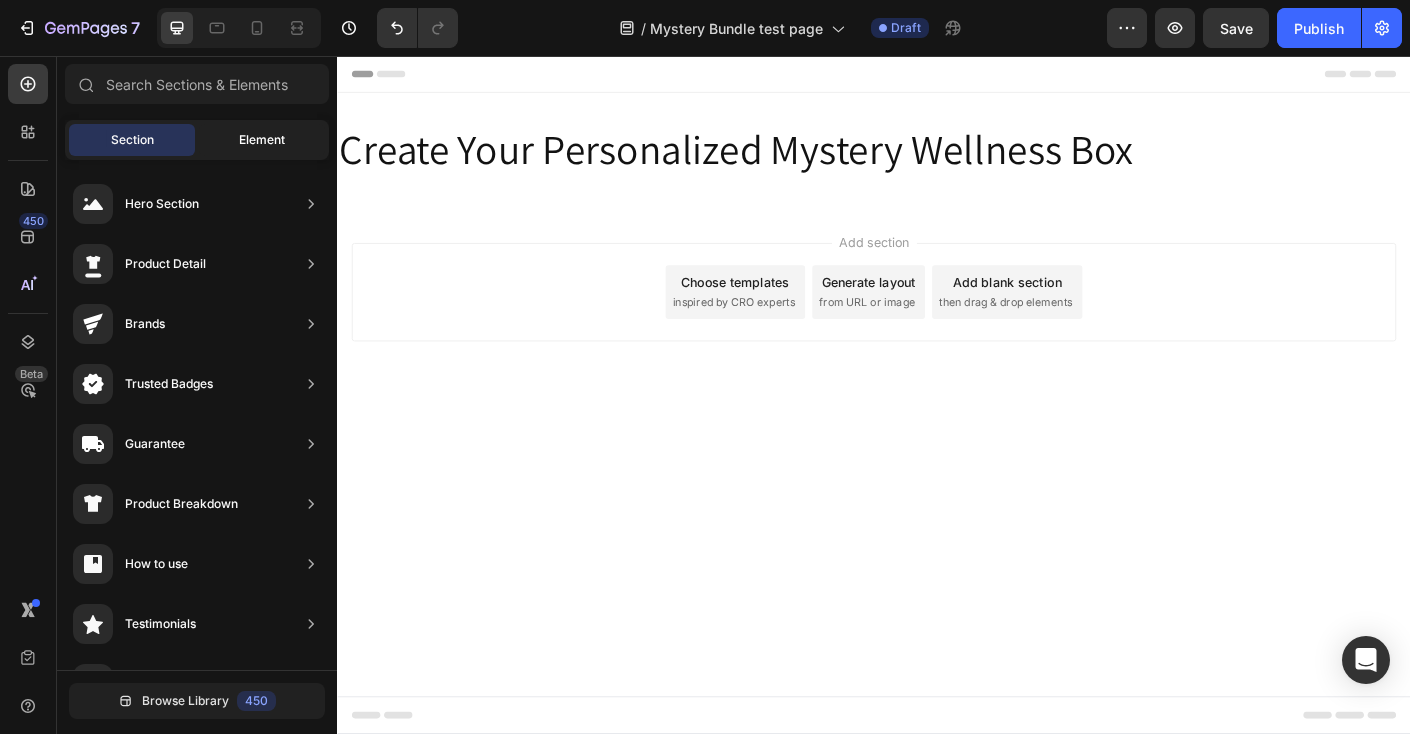 click on "Element" 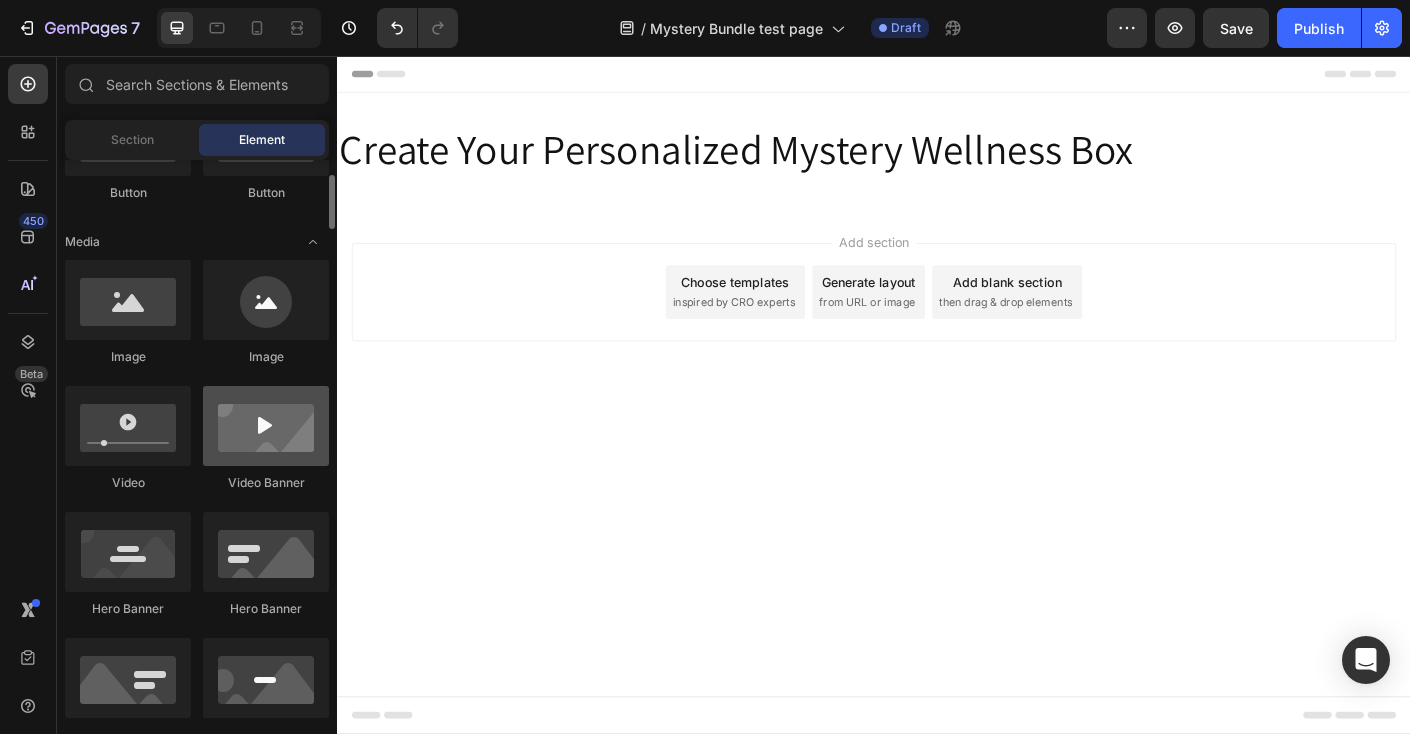 scroll, scrollTop: 680, scrollLeft: 0, axis: vertical 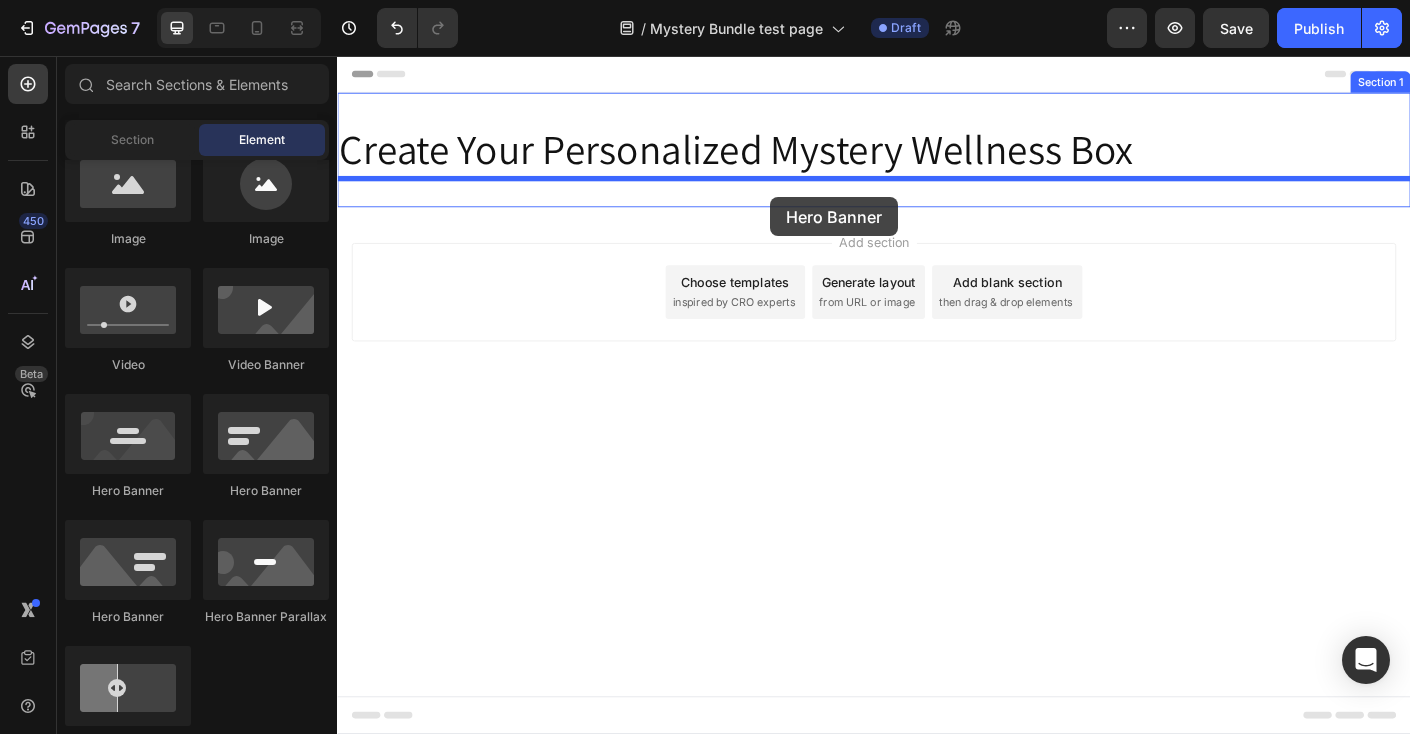 drag, startPoint x: 461, startPoint y: 521, endPoint x: 821, endPoint y: 214, distance: 473.12683 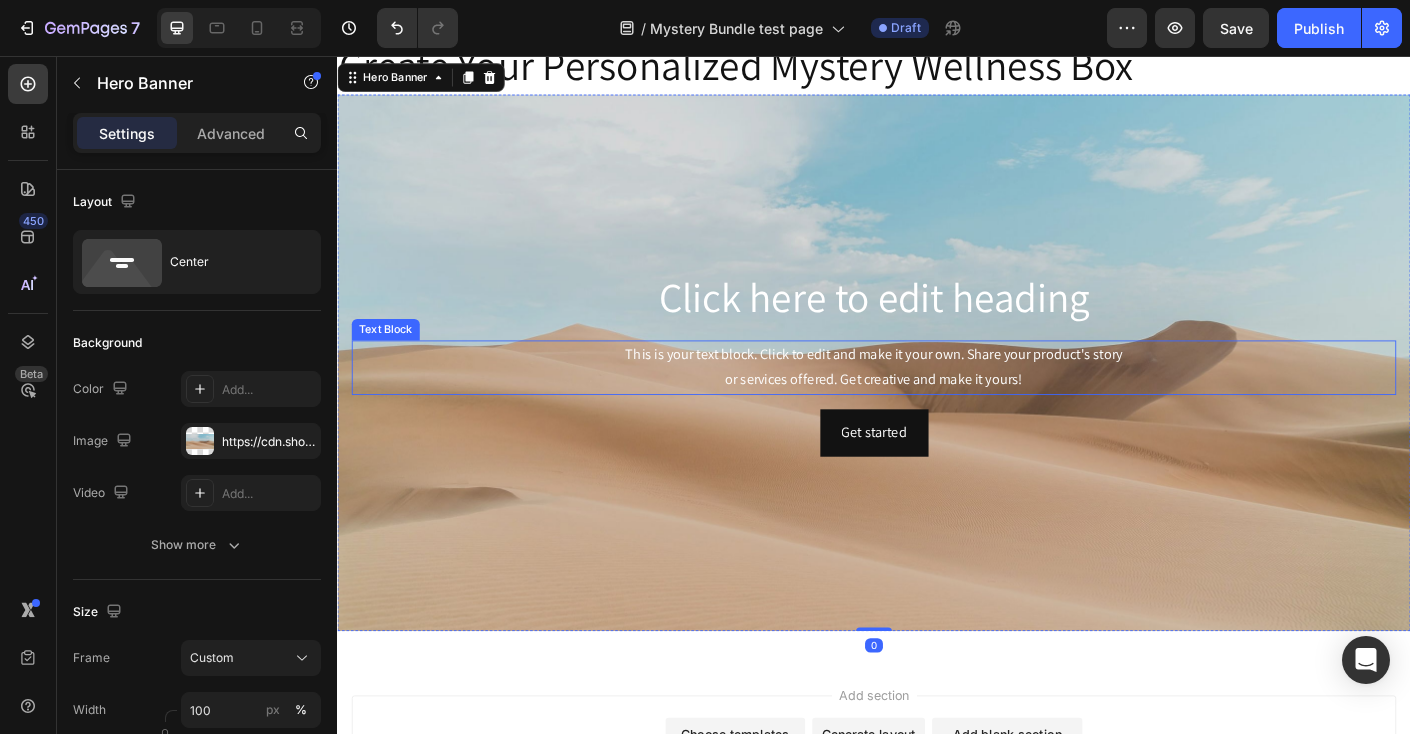 scroll, scrollTop: 103, scrollLeft: 0, axis: vertical 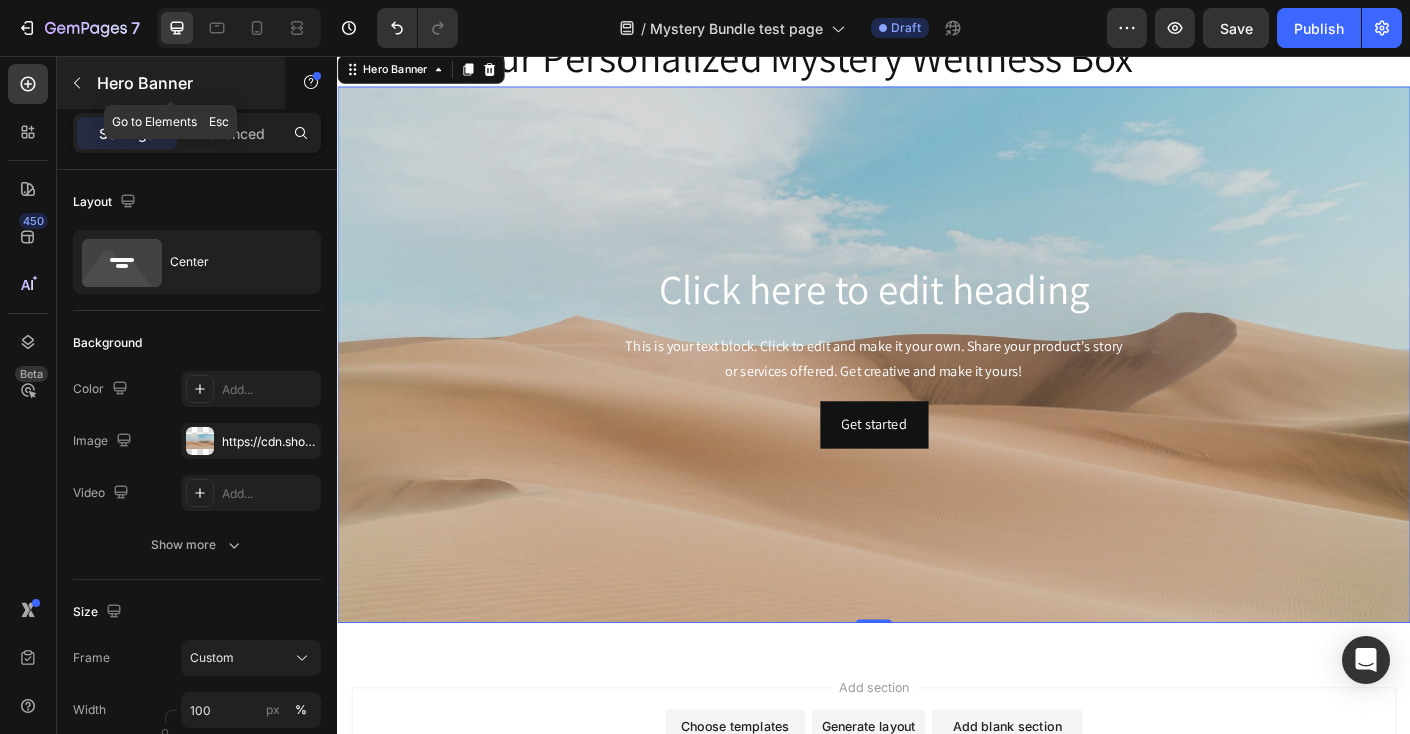 click 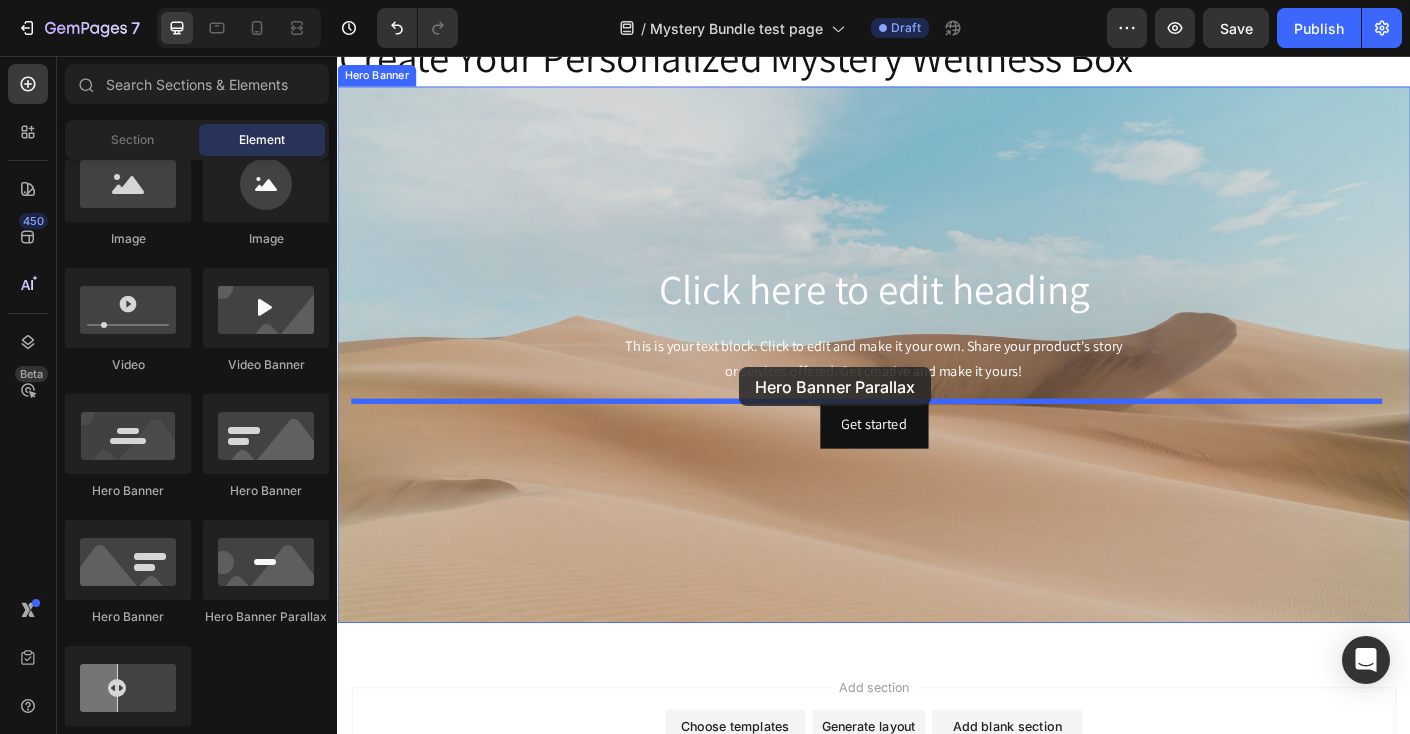 drag, startPoint x: 612, startPoint y: 624, endPoint x: 787, endPoint y: 404, distance: 281.11386 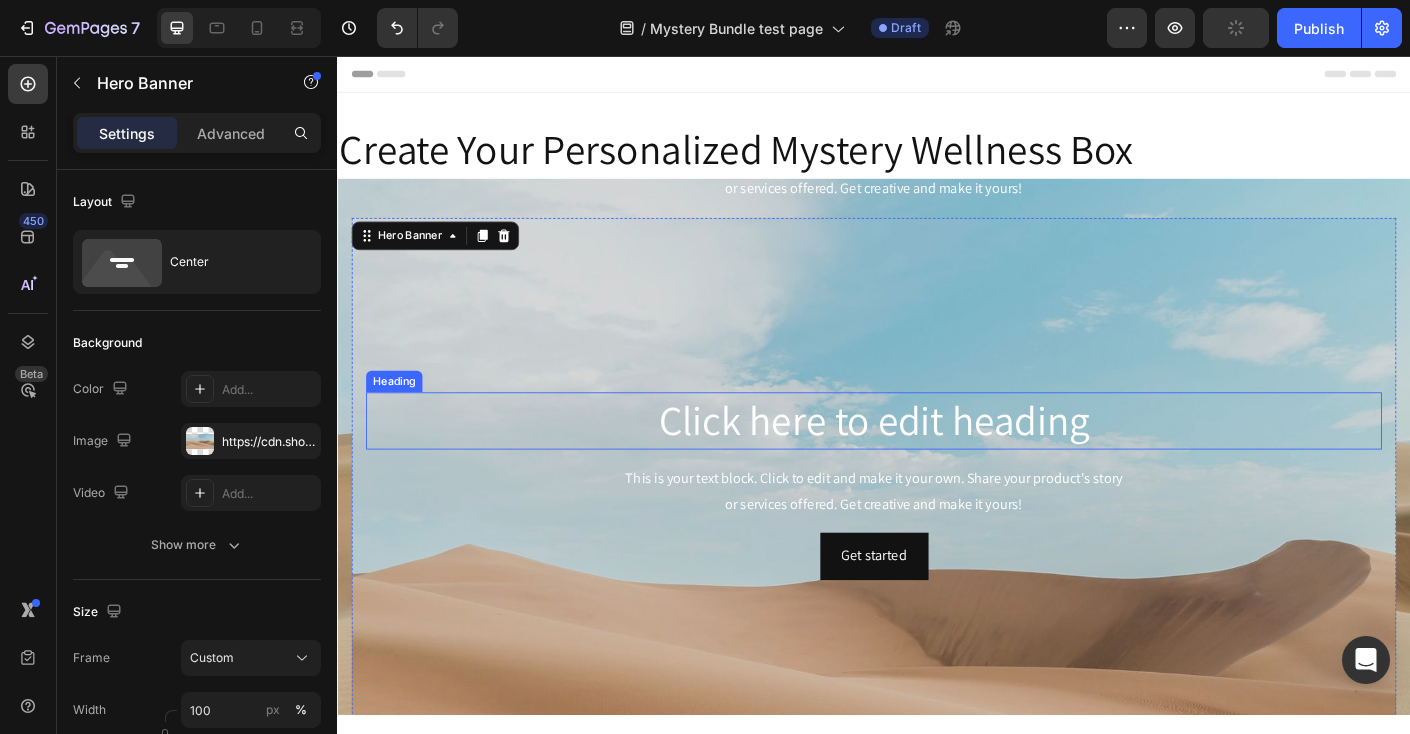 scroll, scrollTop: 0, scrollLeft: 0, axis: both 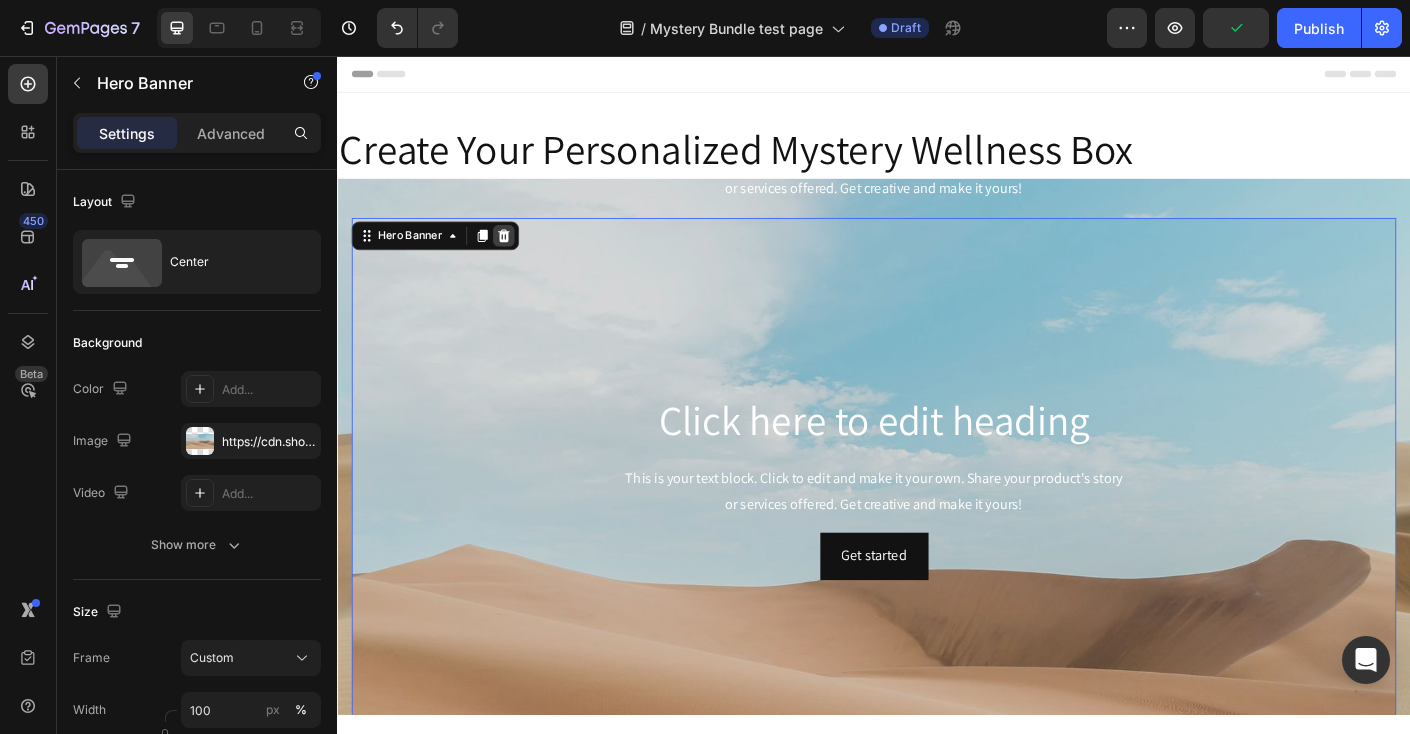 click 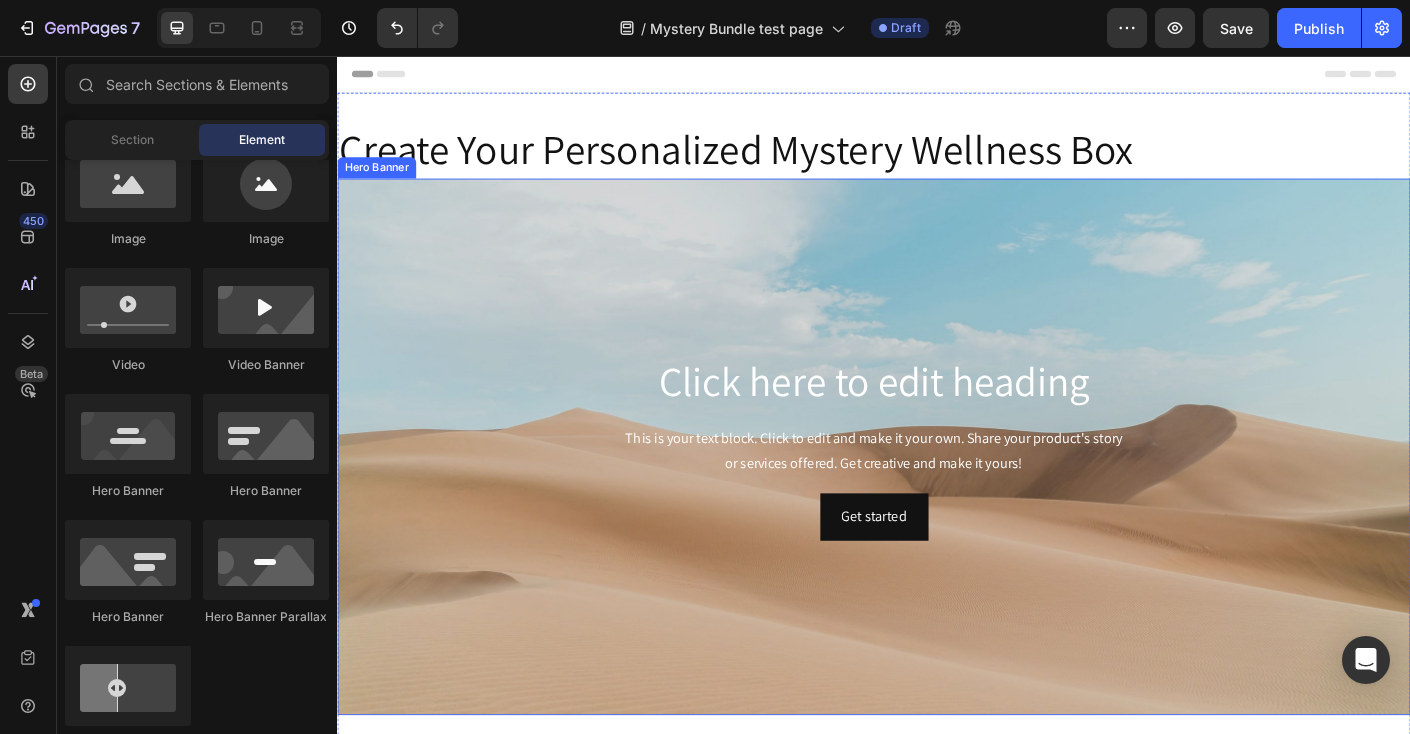 click at bounding box center [937, 493] 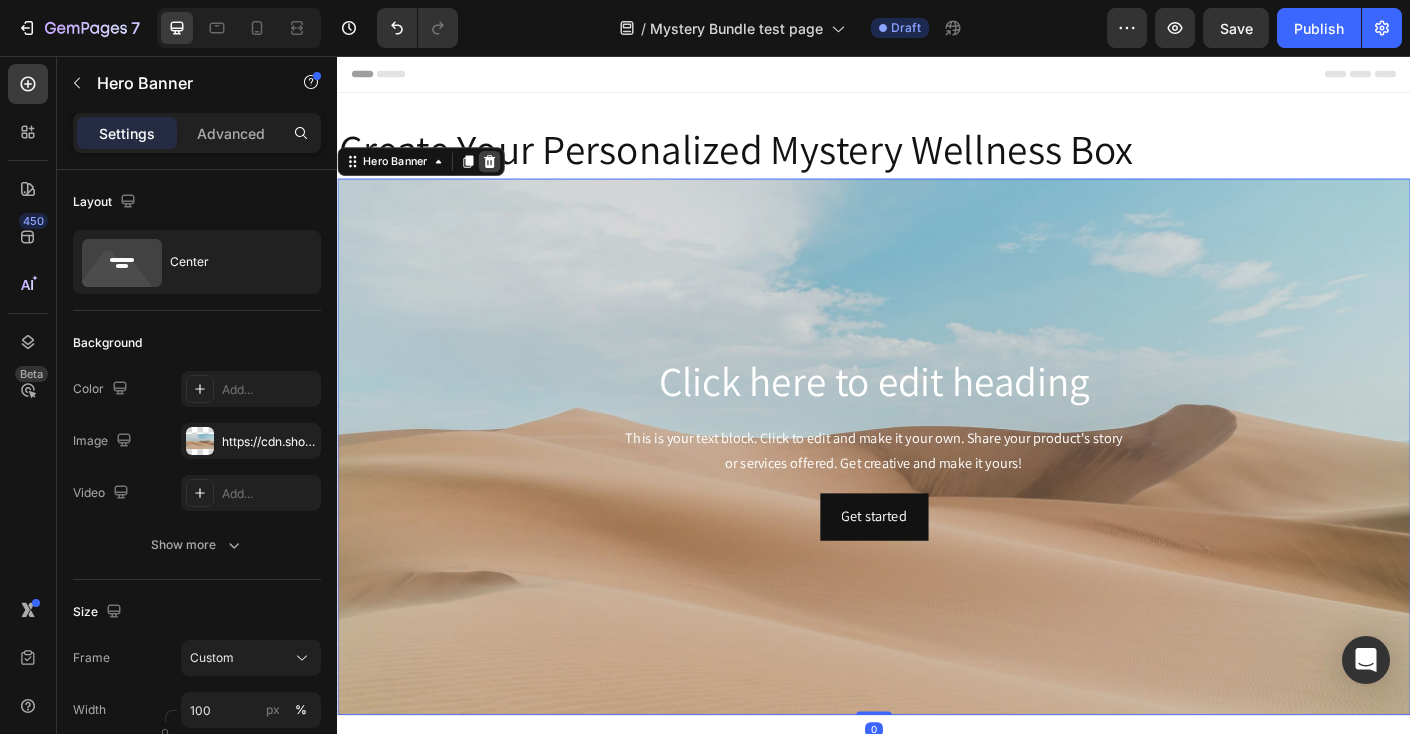 click 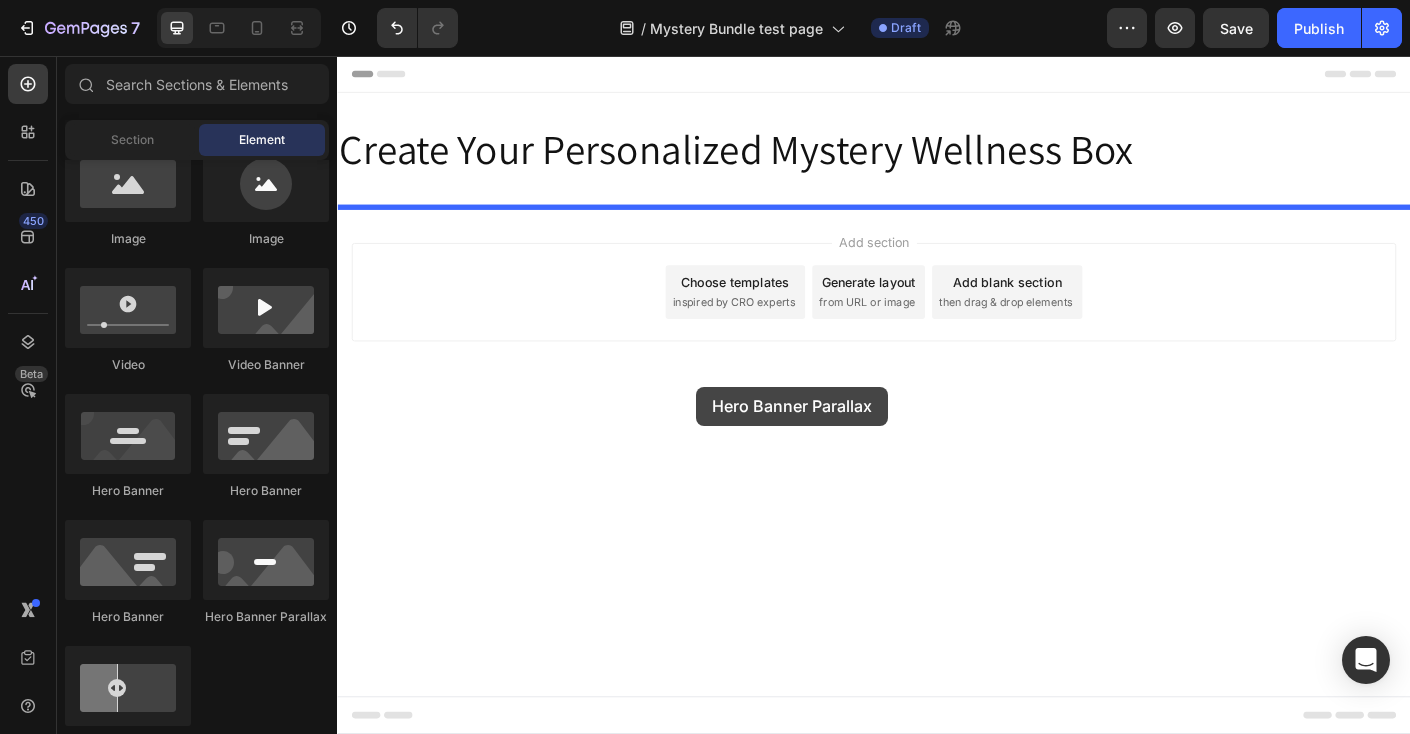 drag, startPoint x: 607, startPoint y: 623, endPoint x: 752, endPoint y: 418, distance: 251.0976 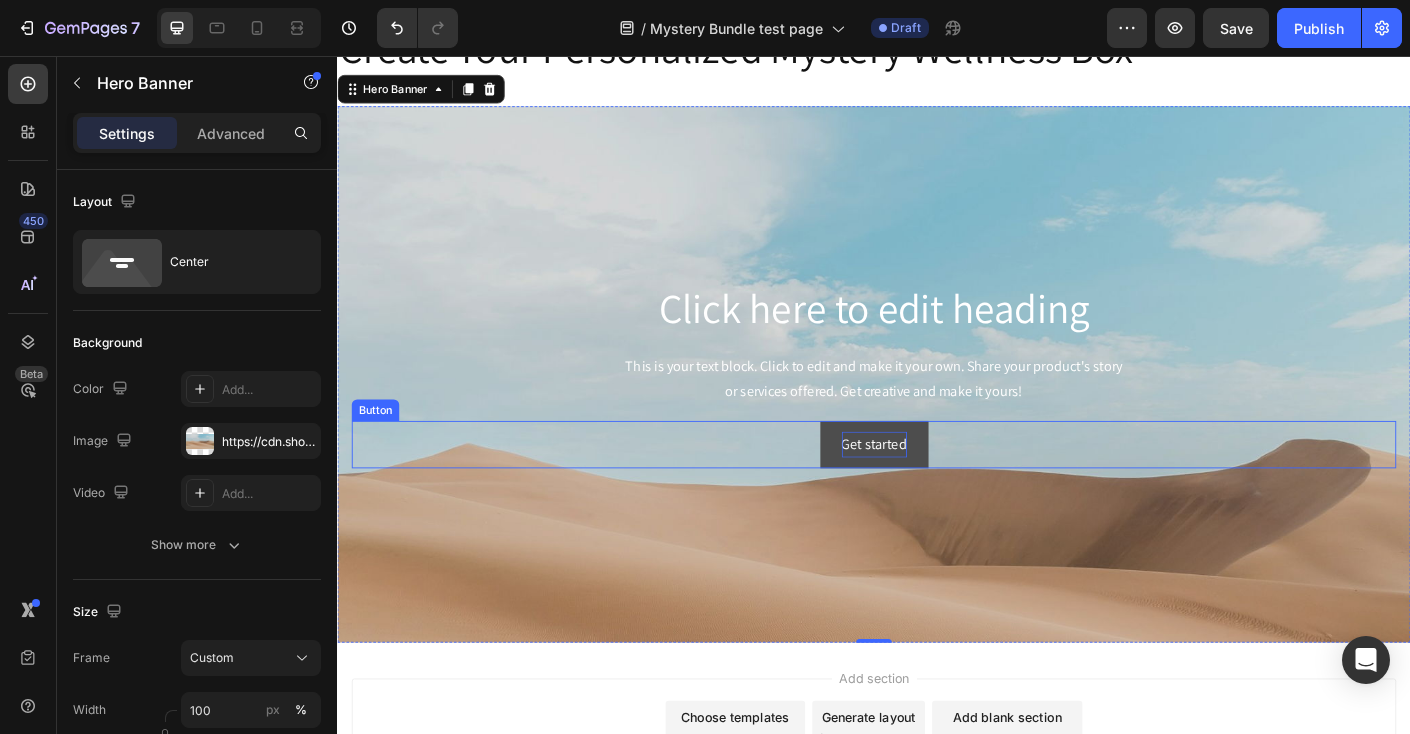 scroll, scrollTop: 111, scrollLeft: 0, axis: vertical 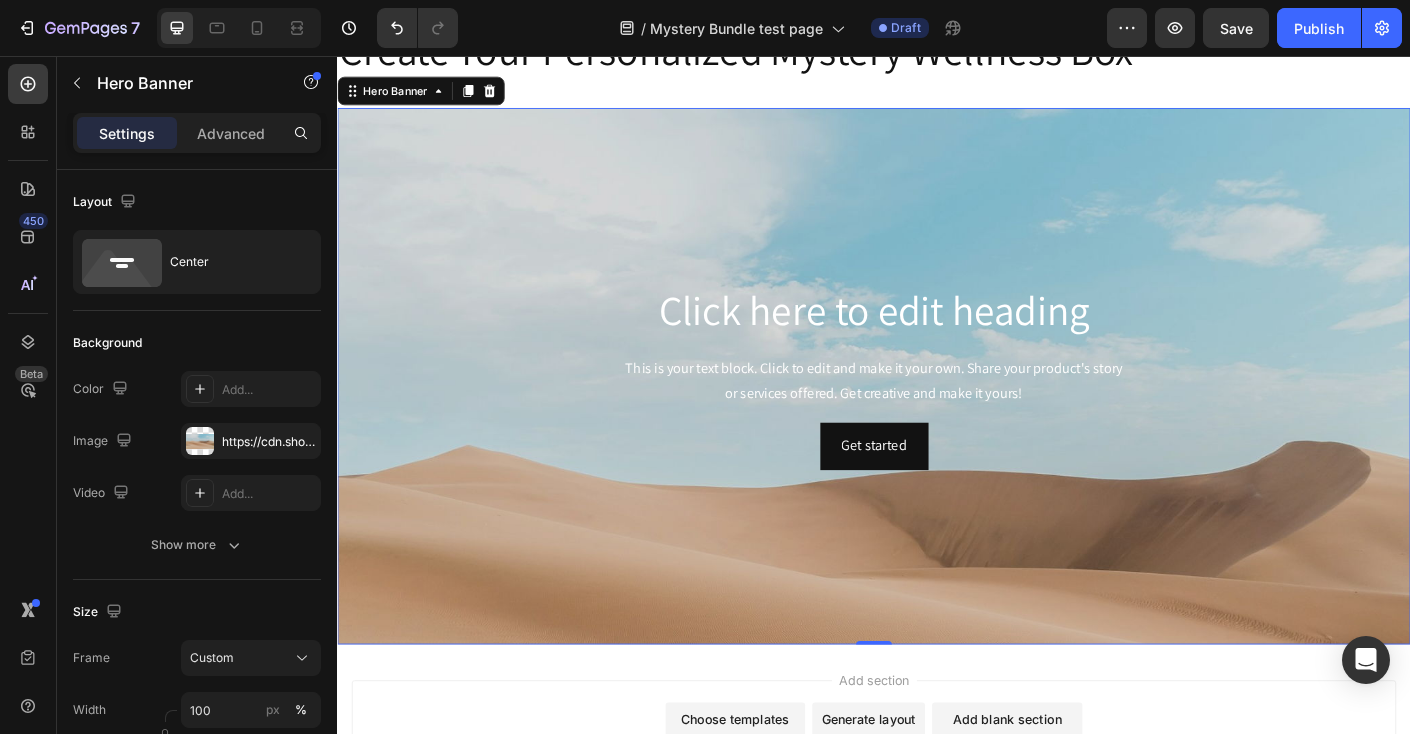 click at bounding box center [937, 551] 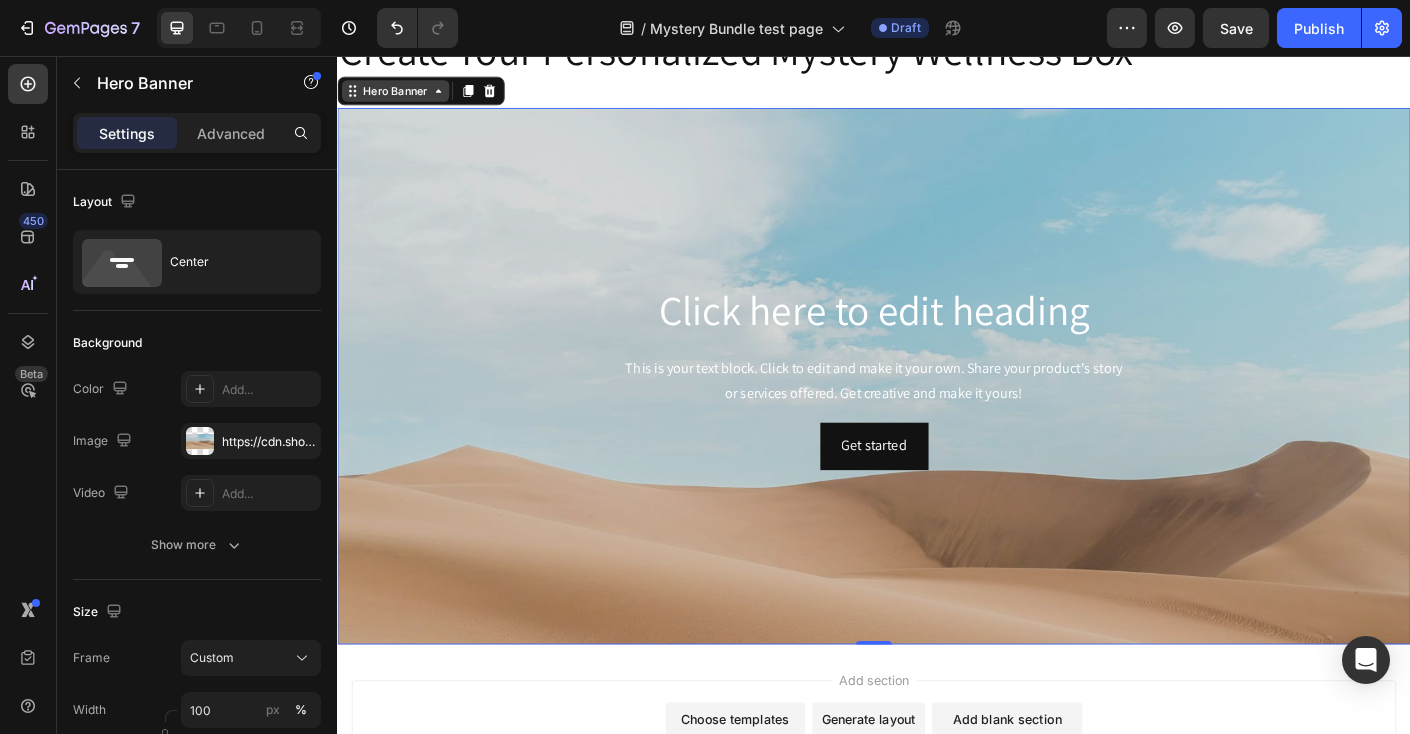 click 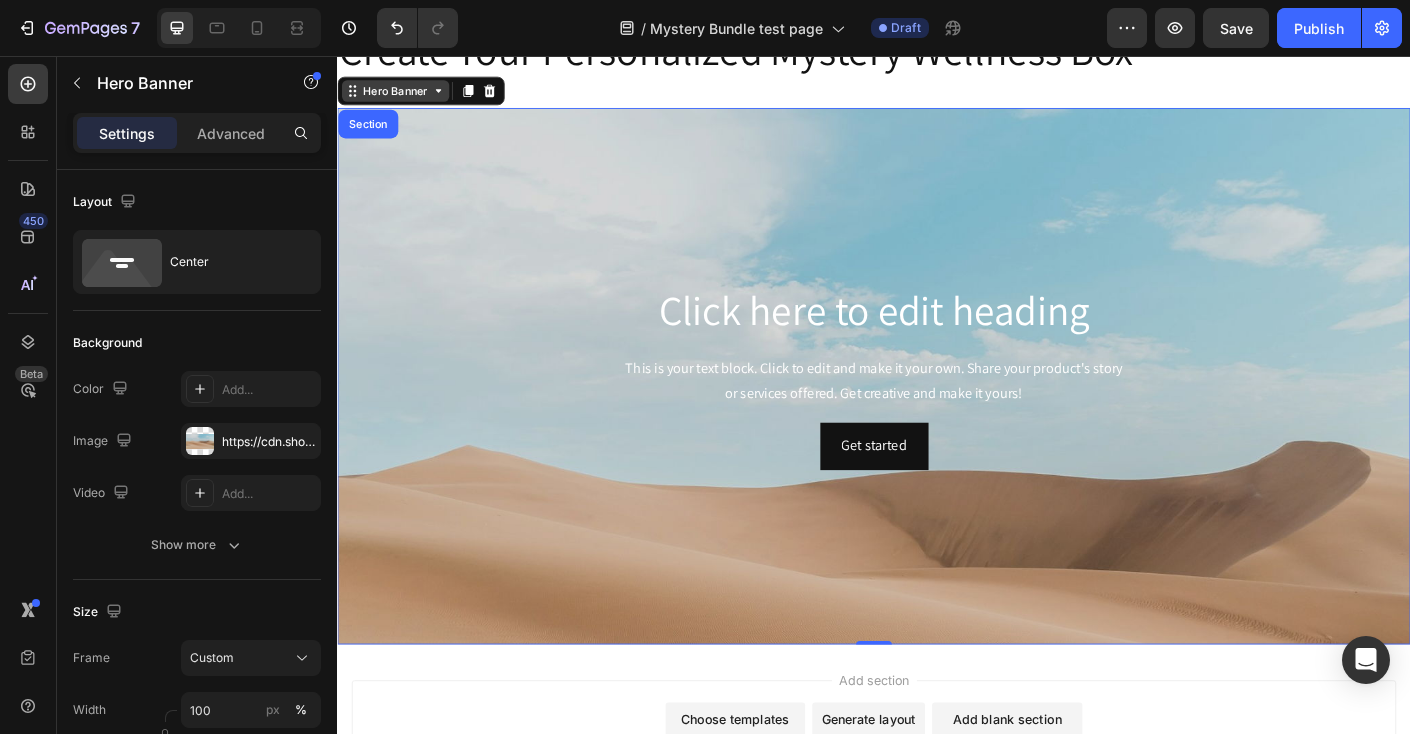 click on "Hero Banner" at bounding box center (402, 95) 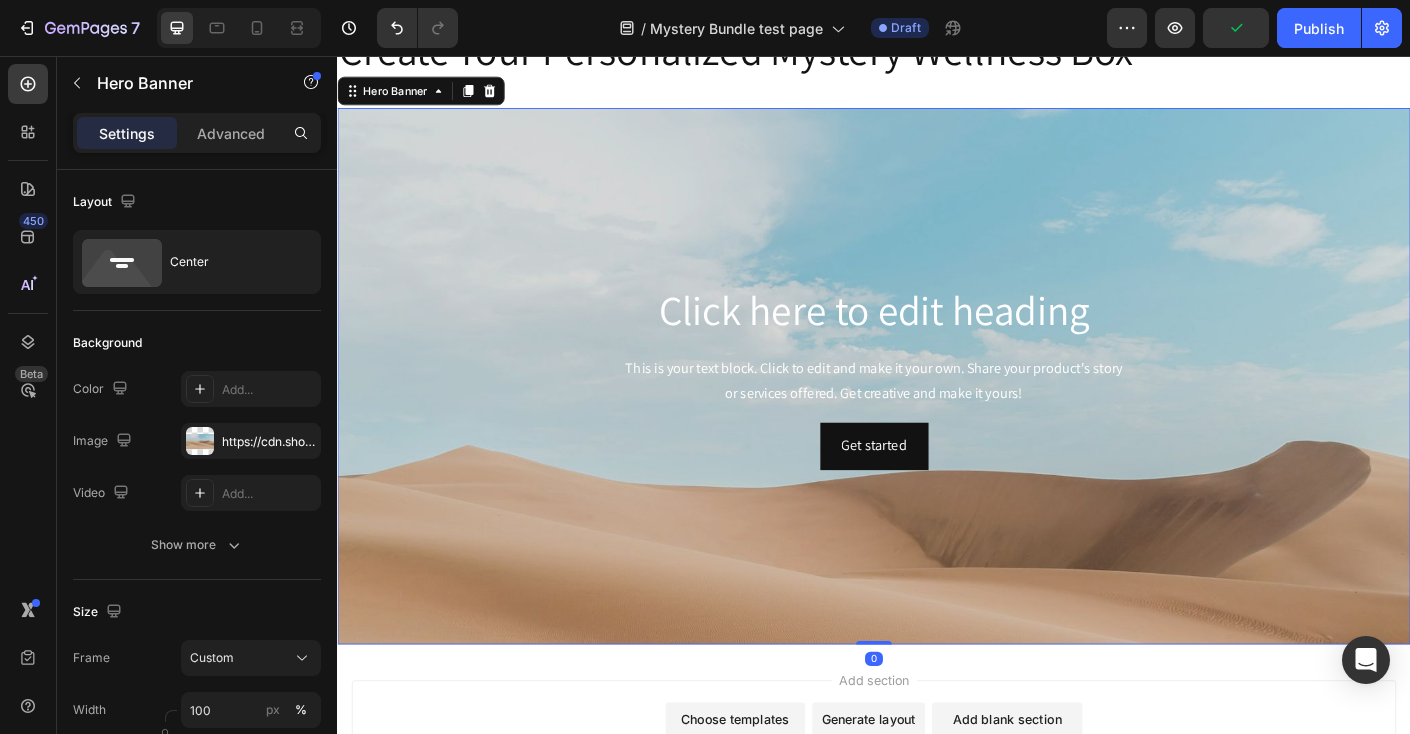drag, startPoint x: 935, startPoint y: 711, endPoint x: 948, endPoint y: 534, distance: 177.47676 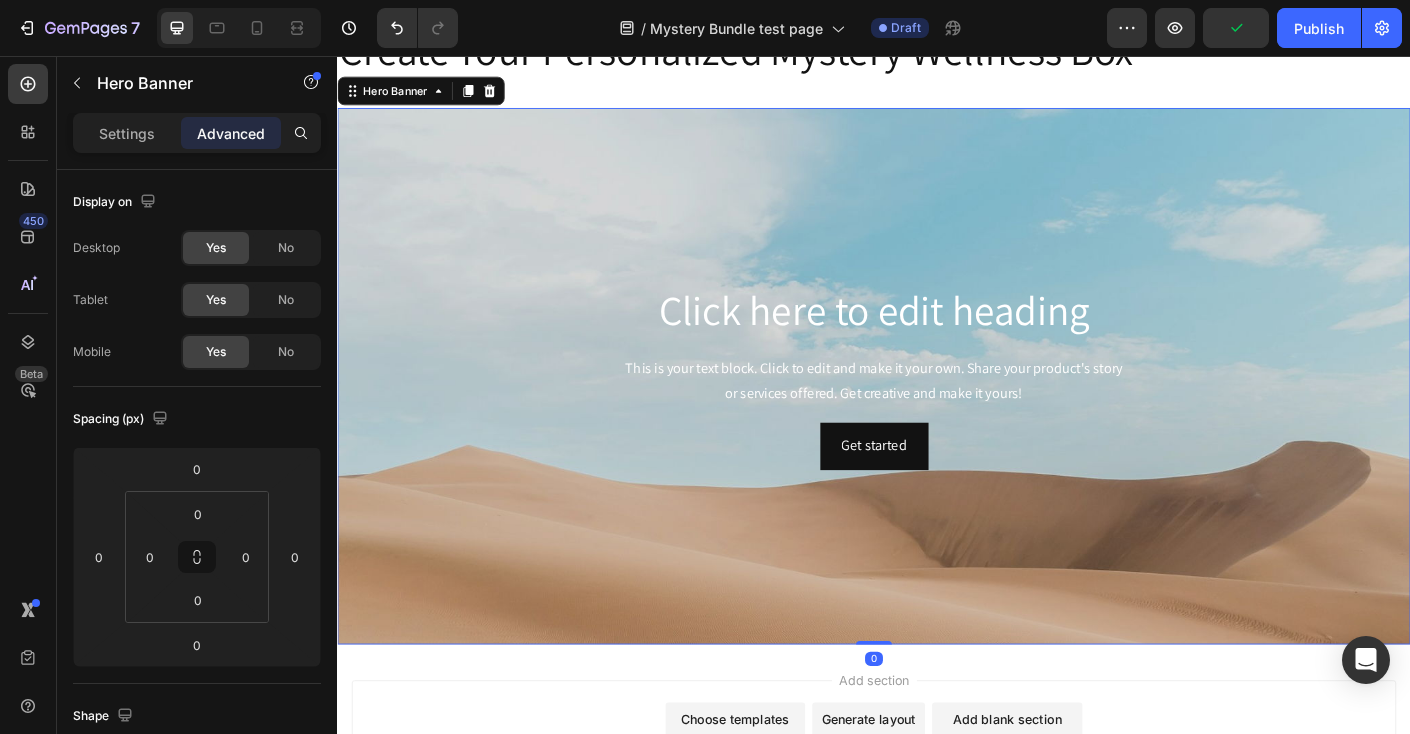 click at bounding box center (937, 551) 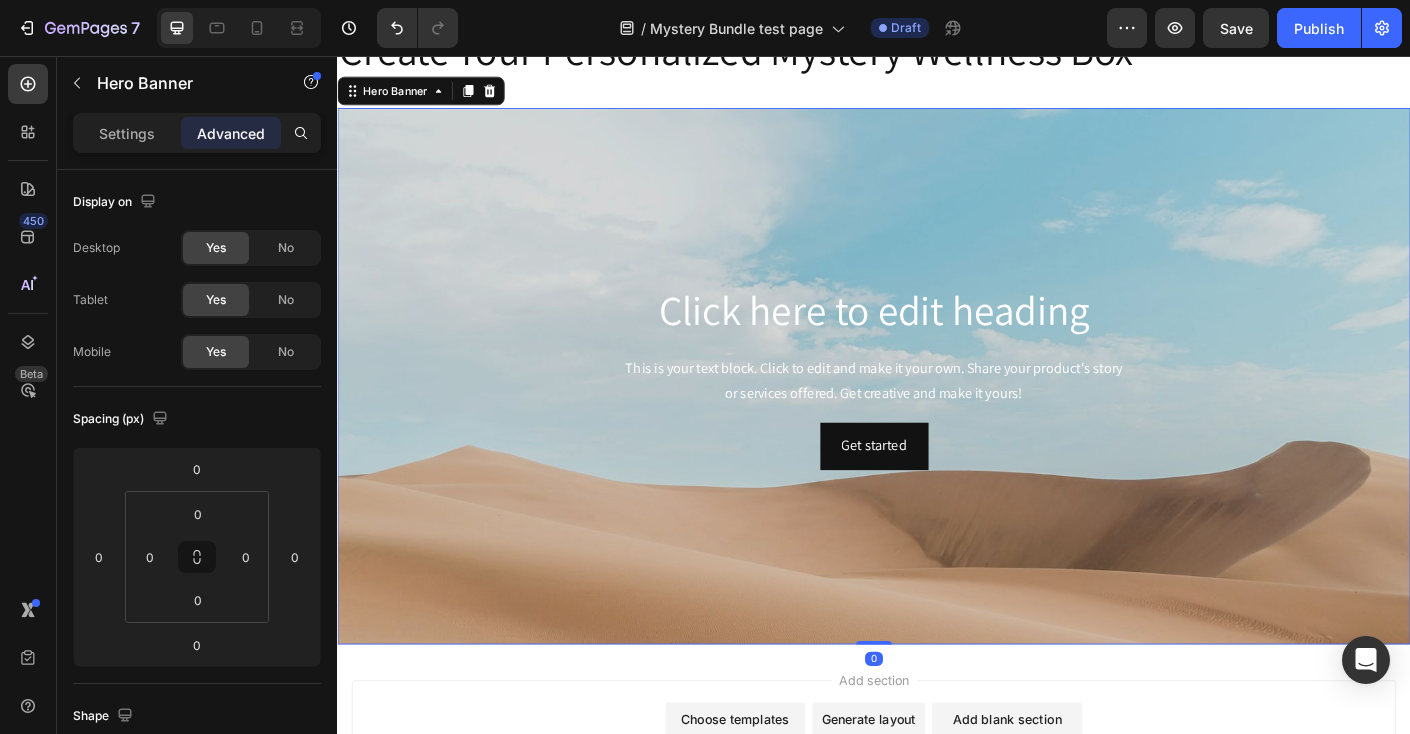 drag, startPoint x: 929, startPoint y: 711, endPoint x: 939, endPoint y: 617, distance: 94.53042 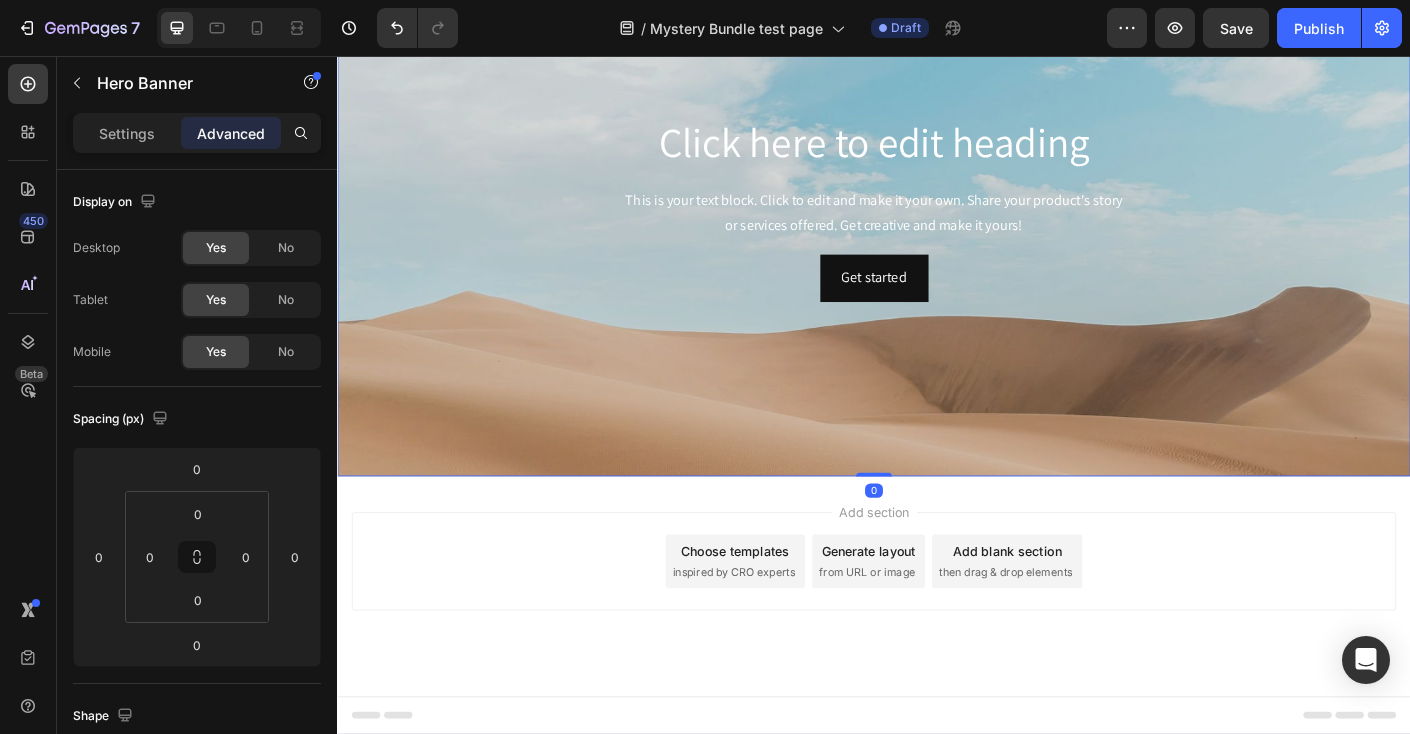 scroll, scrollTop: 0, scrollLeft: 0, axis: both 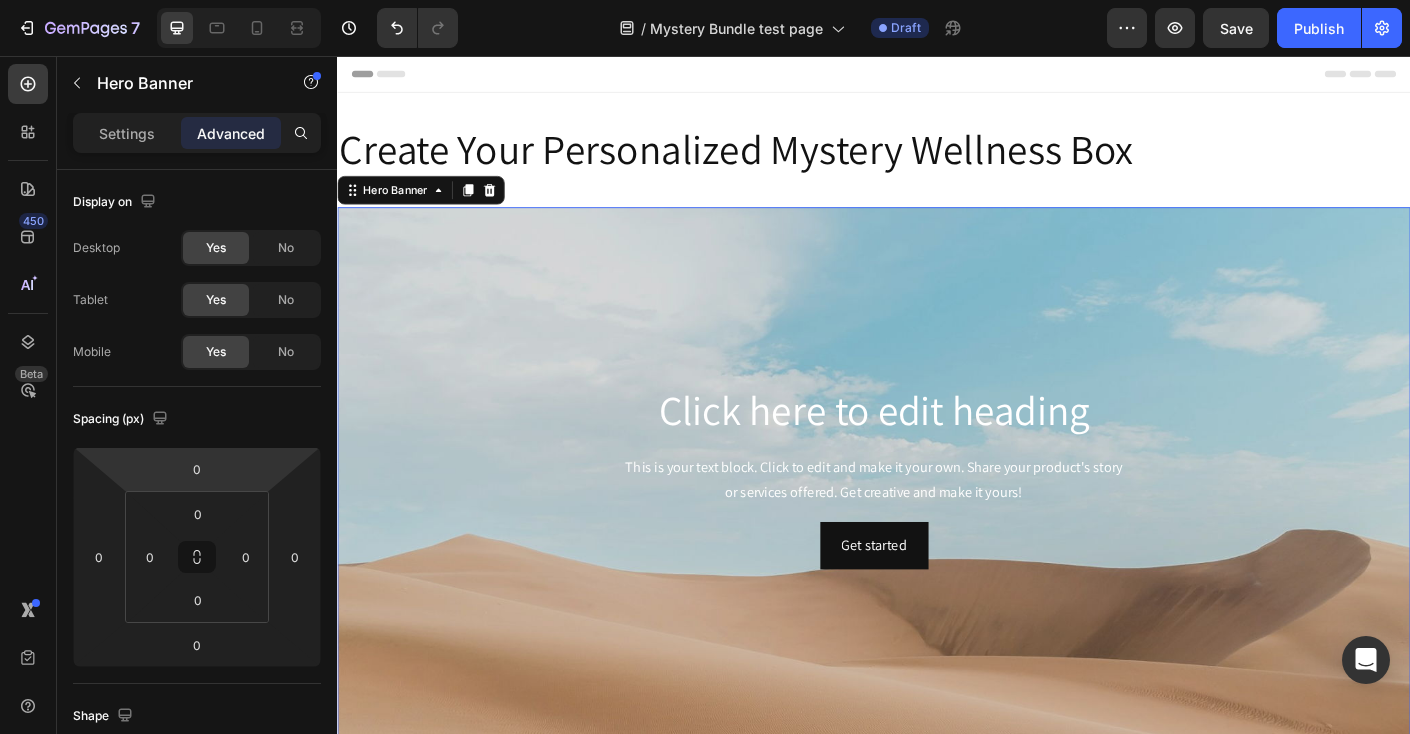 click at bounding box center [937, 650] 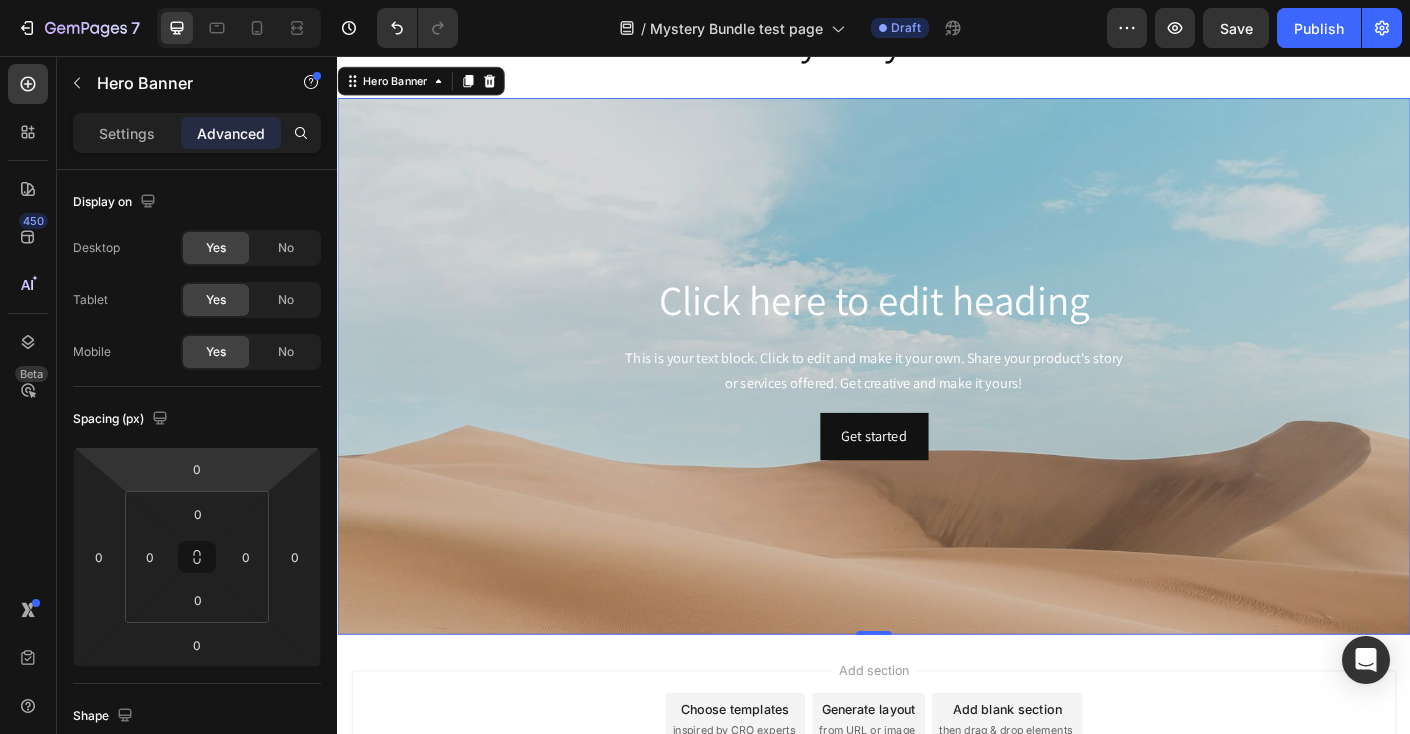 scroll, scrollTop: 0, scrollLeft: 0, axis: both 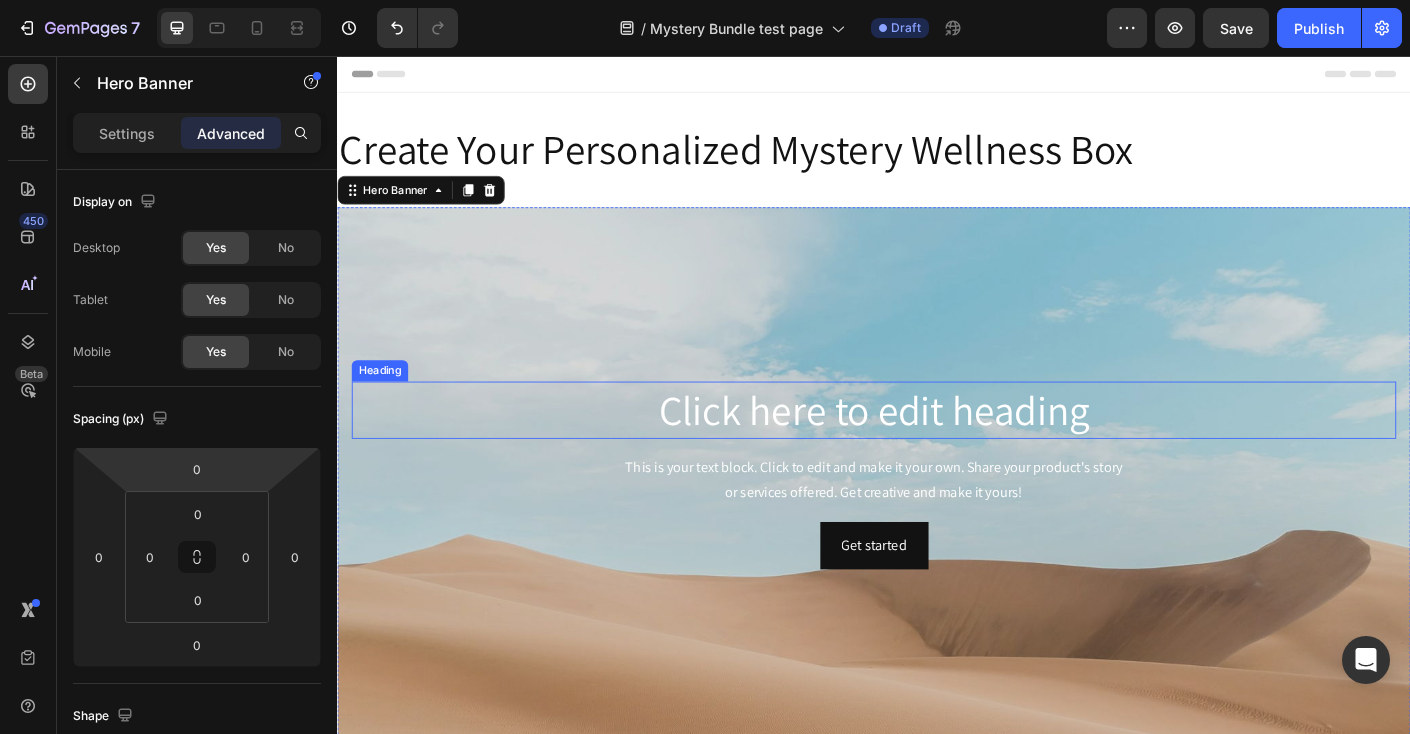 click on "Click here to edit heading" at bounding box center (937, 452) 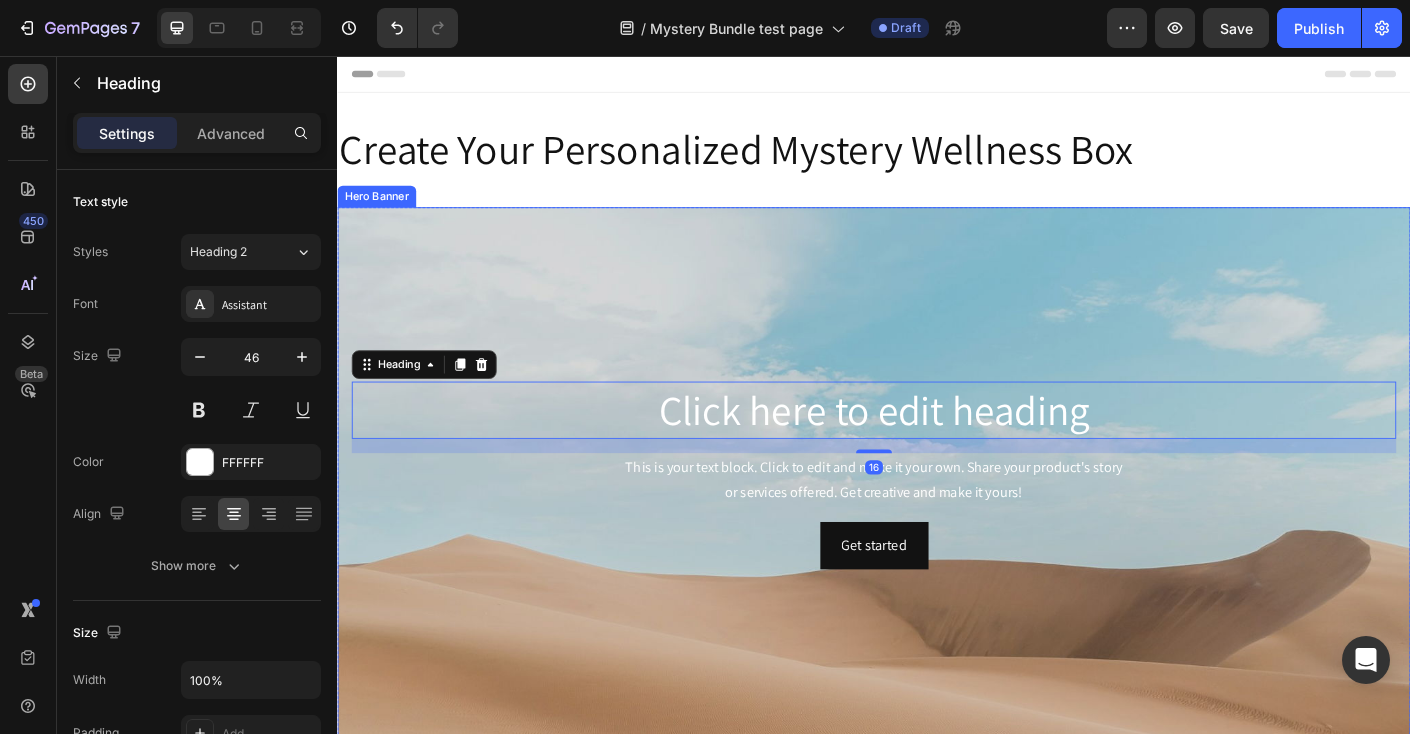 click at bounding box center [937, 651] 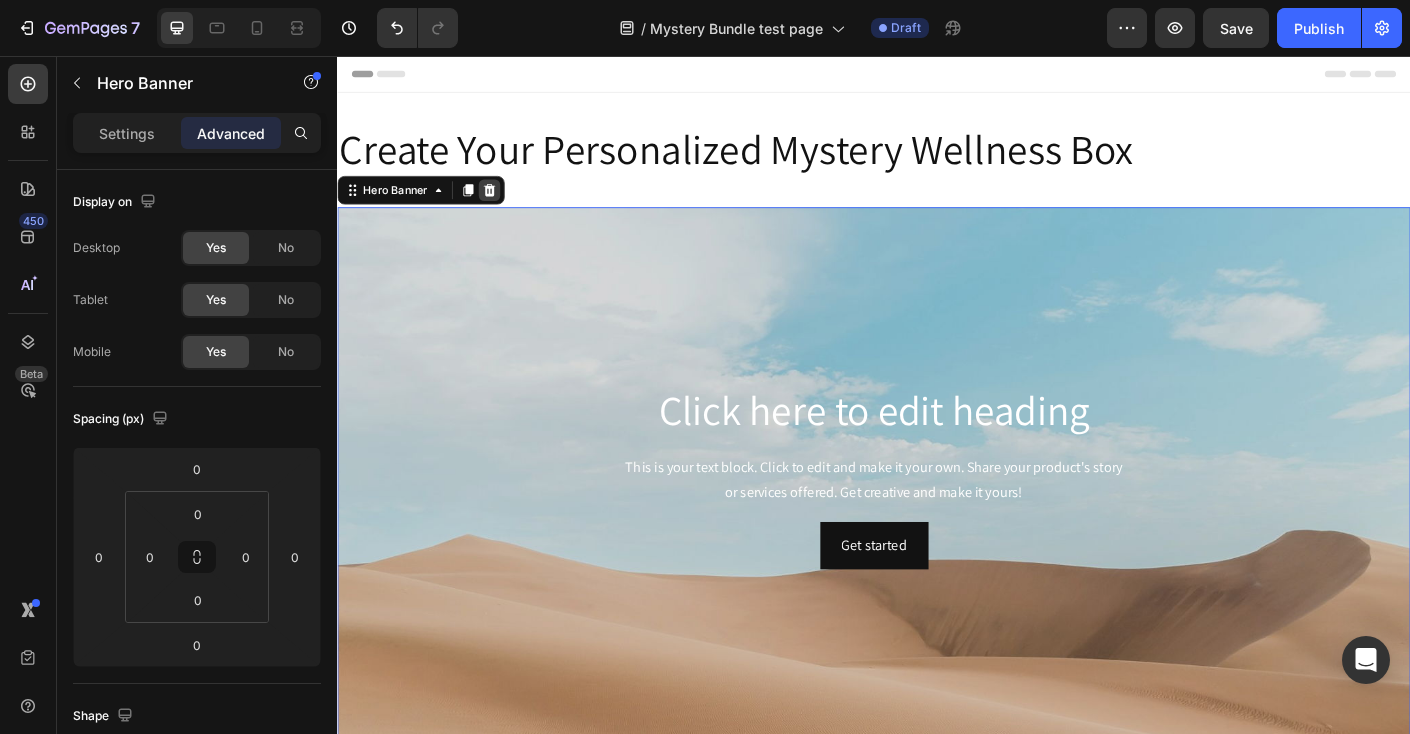 click 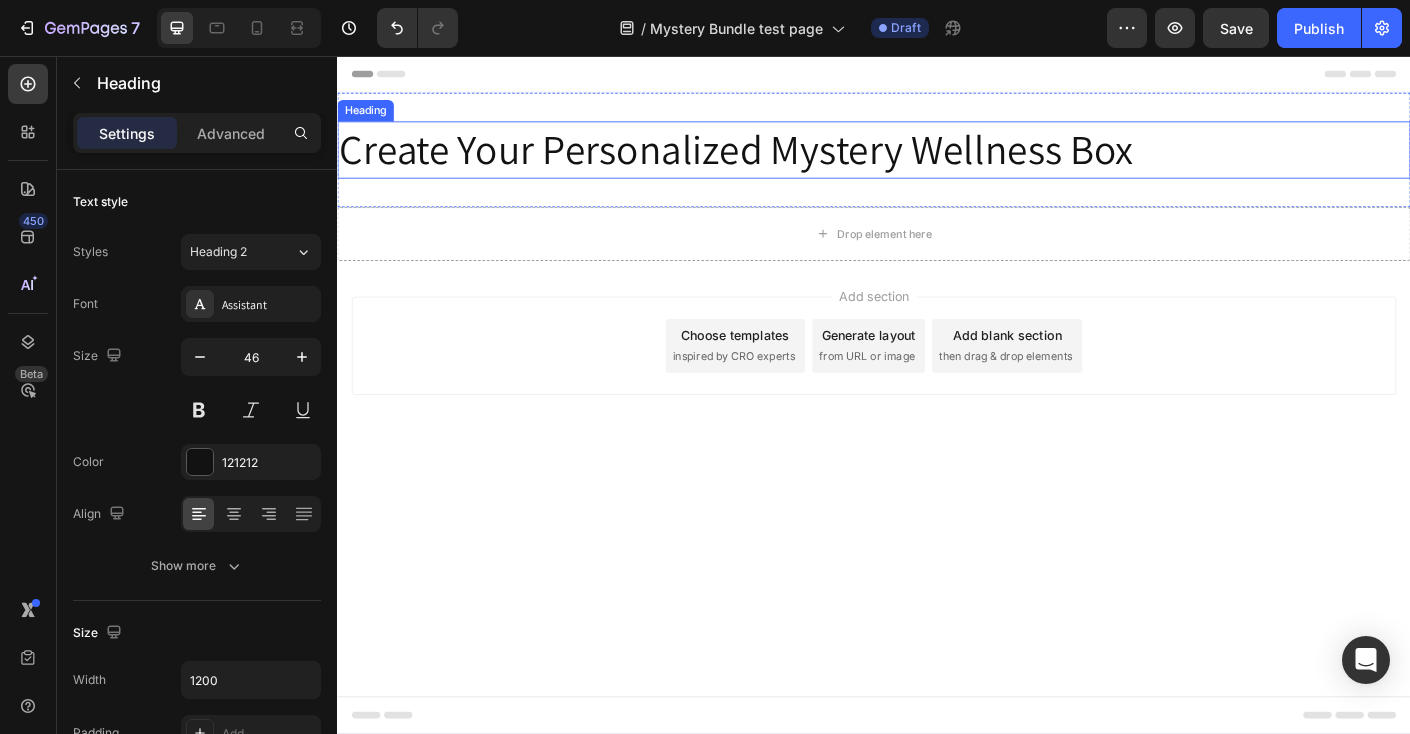 click on "Create Your Personalized Mystery Wellness Box" at bounding box center [937, 161] 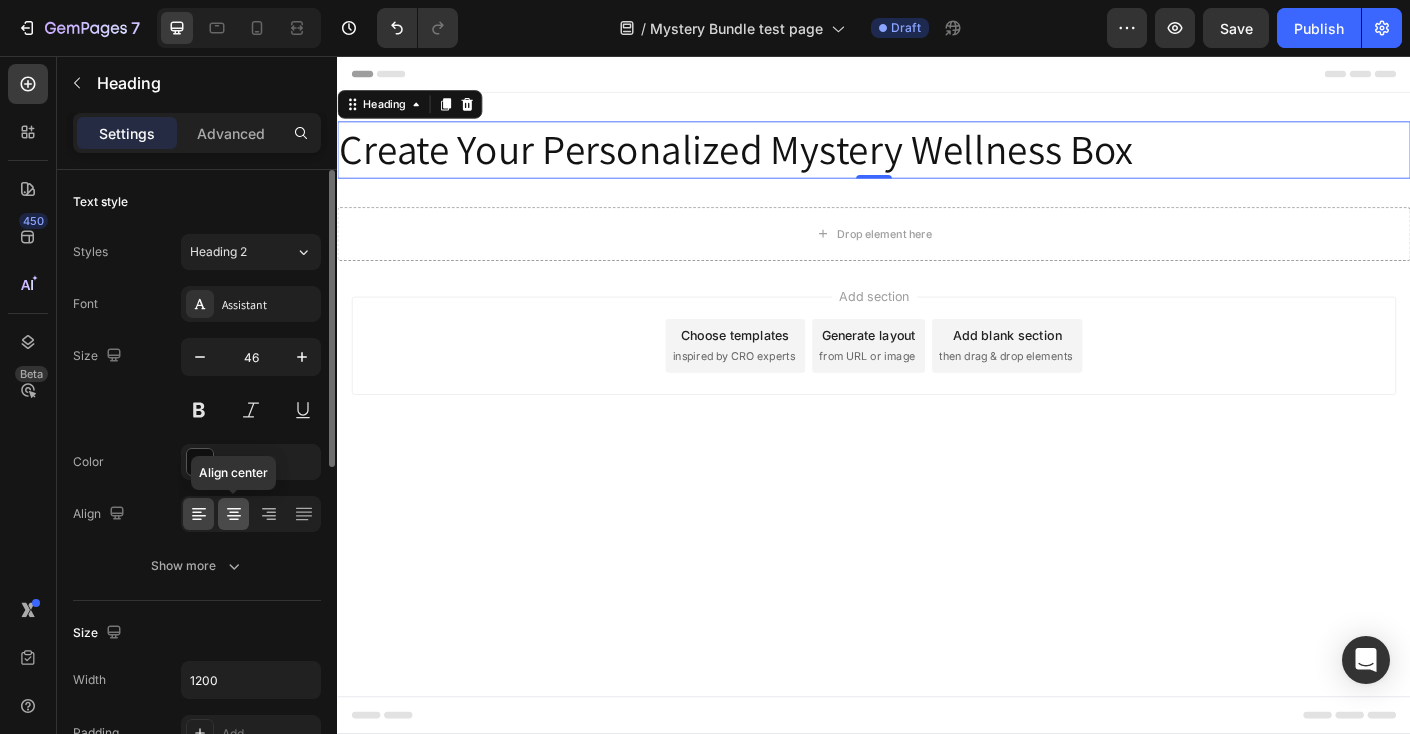 click 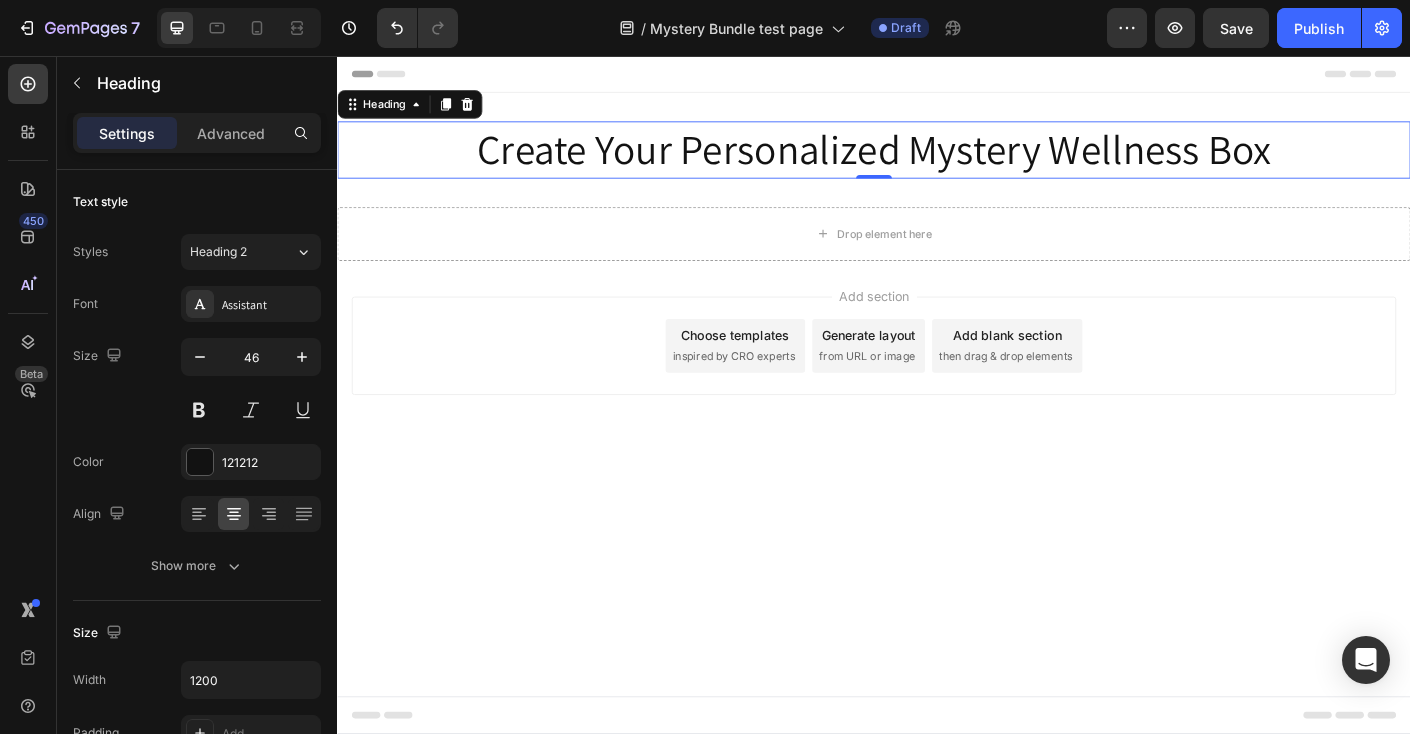 click on "Create Your Personalized Mystery Wellness Box" at bounding box center [937, 161] 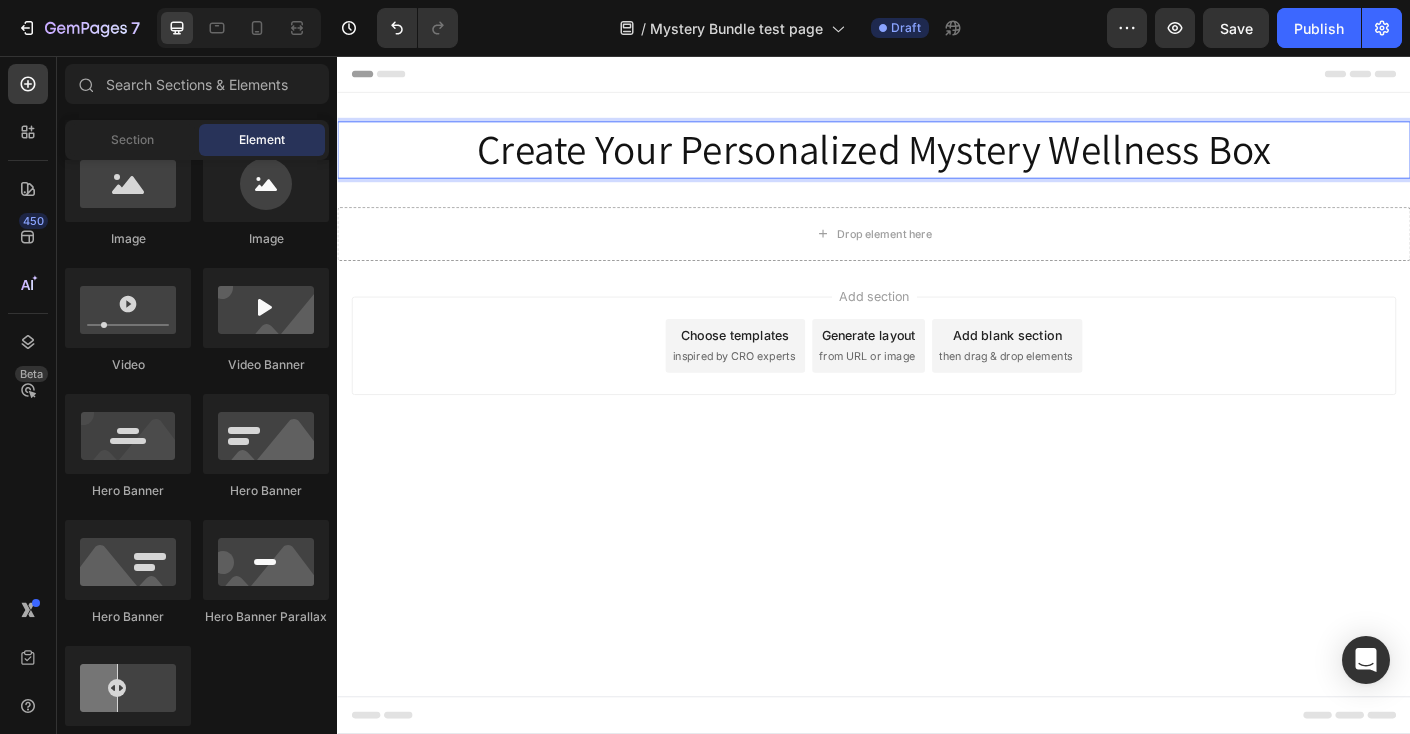 click on "Add section Choose templates inspired by CRO experts Generate layout from URL or image Add blank section then drag & drop elements" at bounding box center [937, 380] 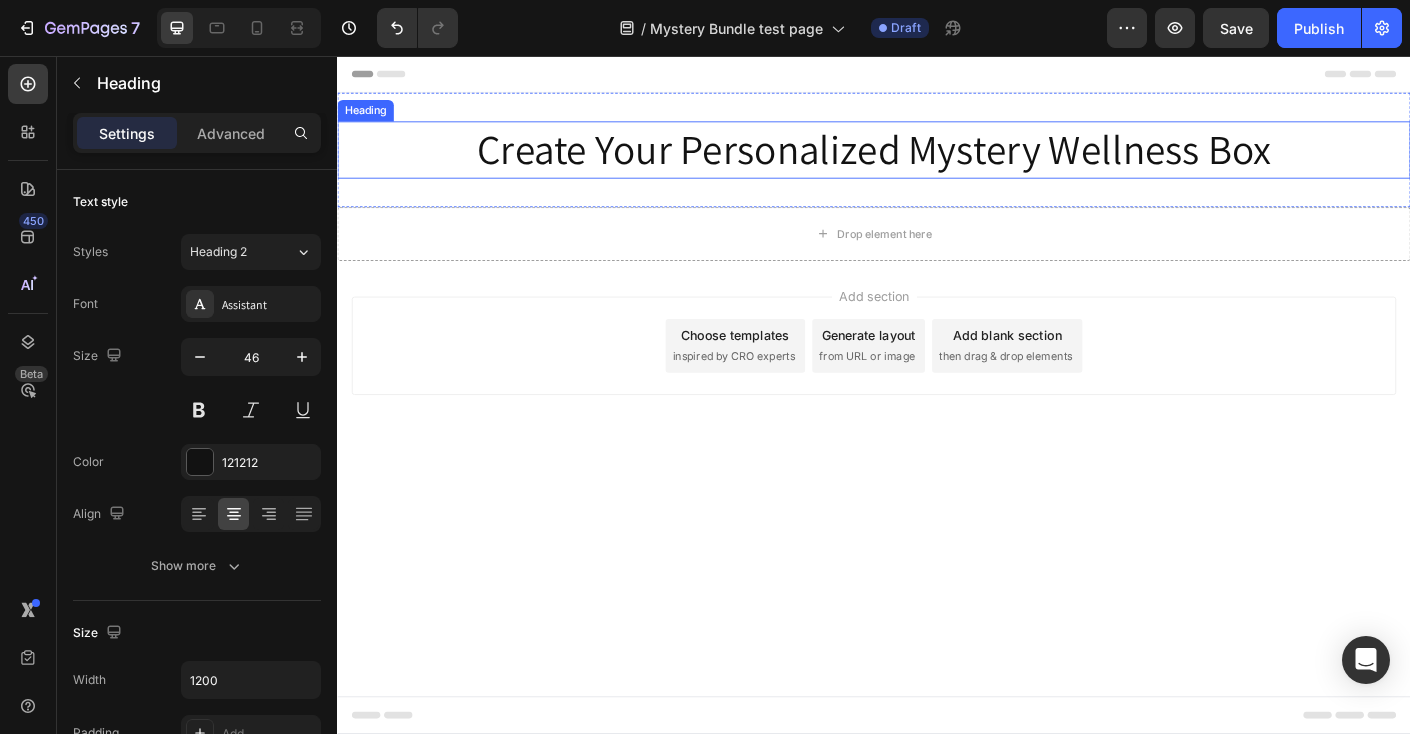 click on "Create Your Personalized Mystery Wellness Box" at bounding box center [937, 161] 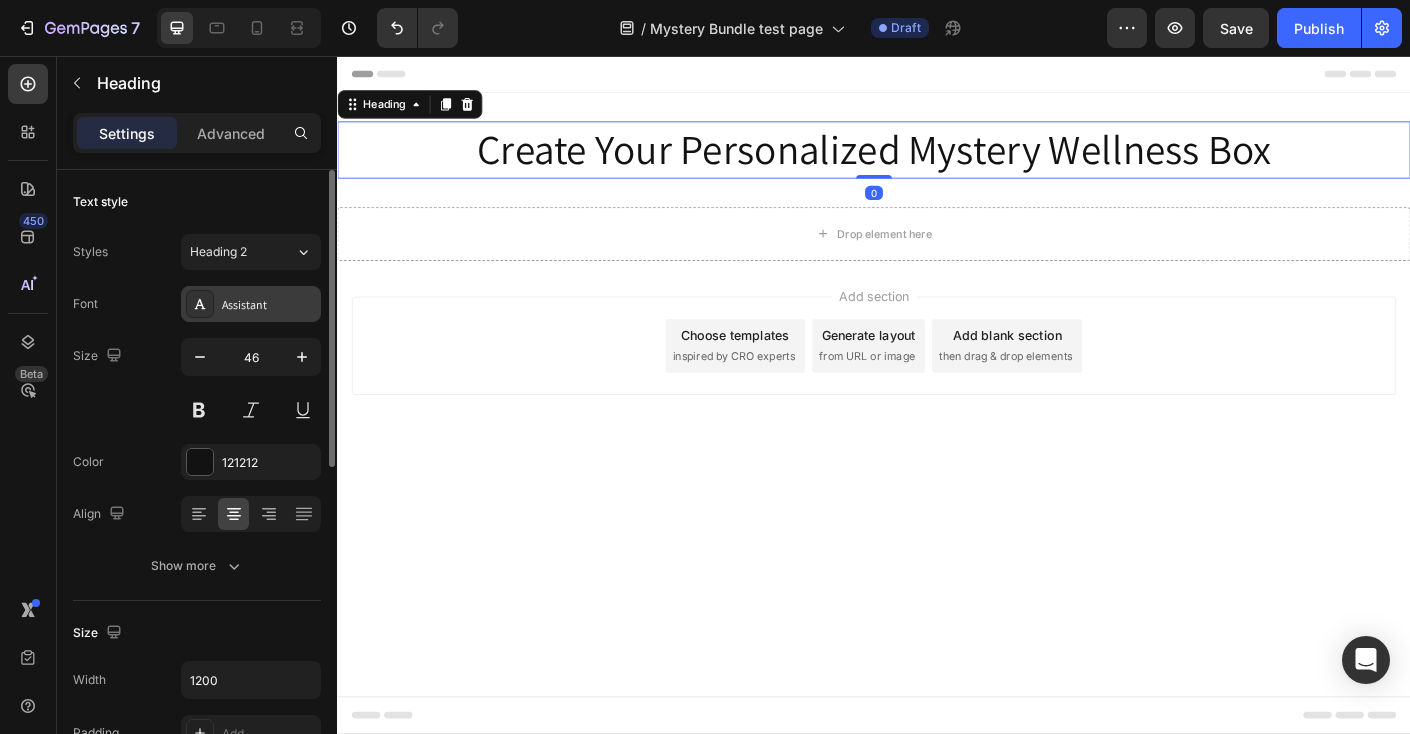 click on "Assistant" at bounding box center [269, 305] 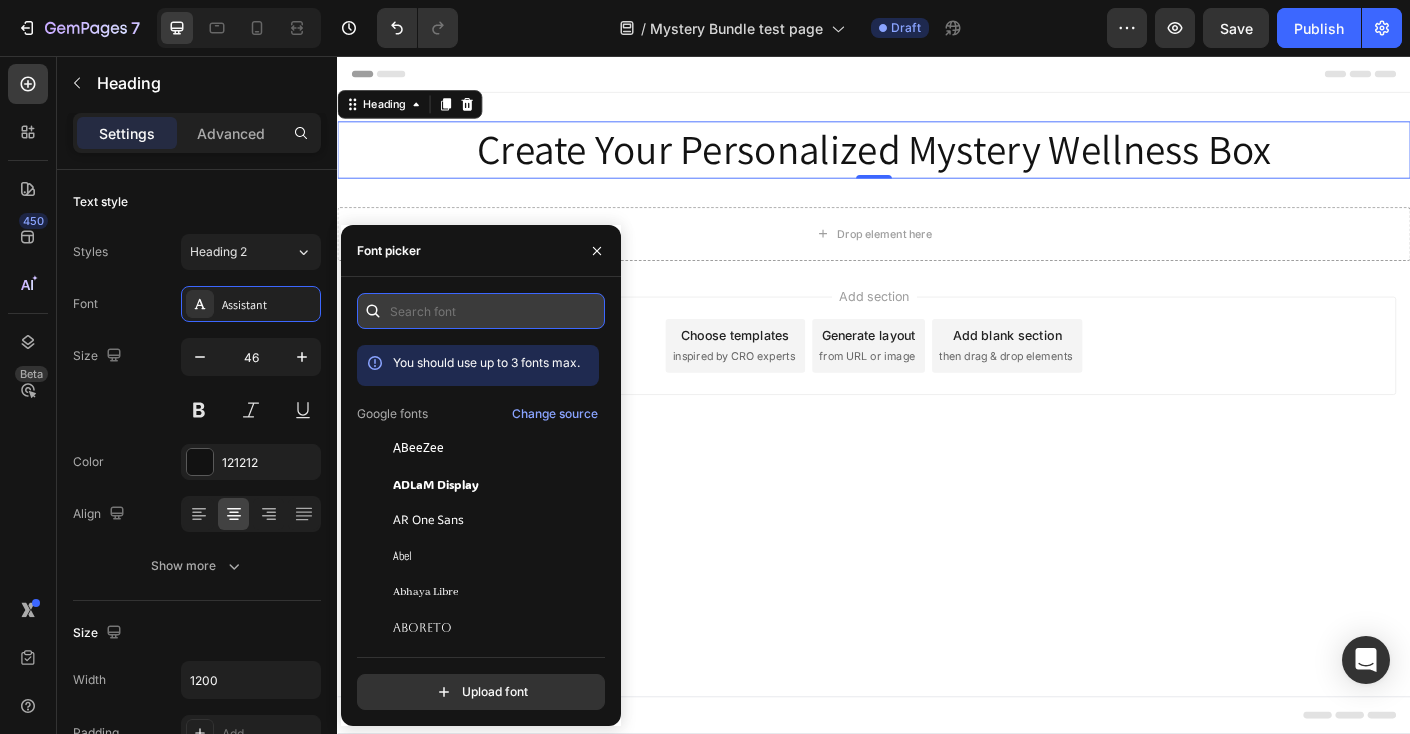 click at bounding box center (481, 311) 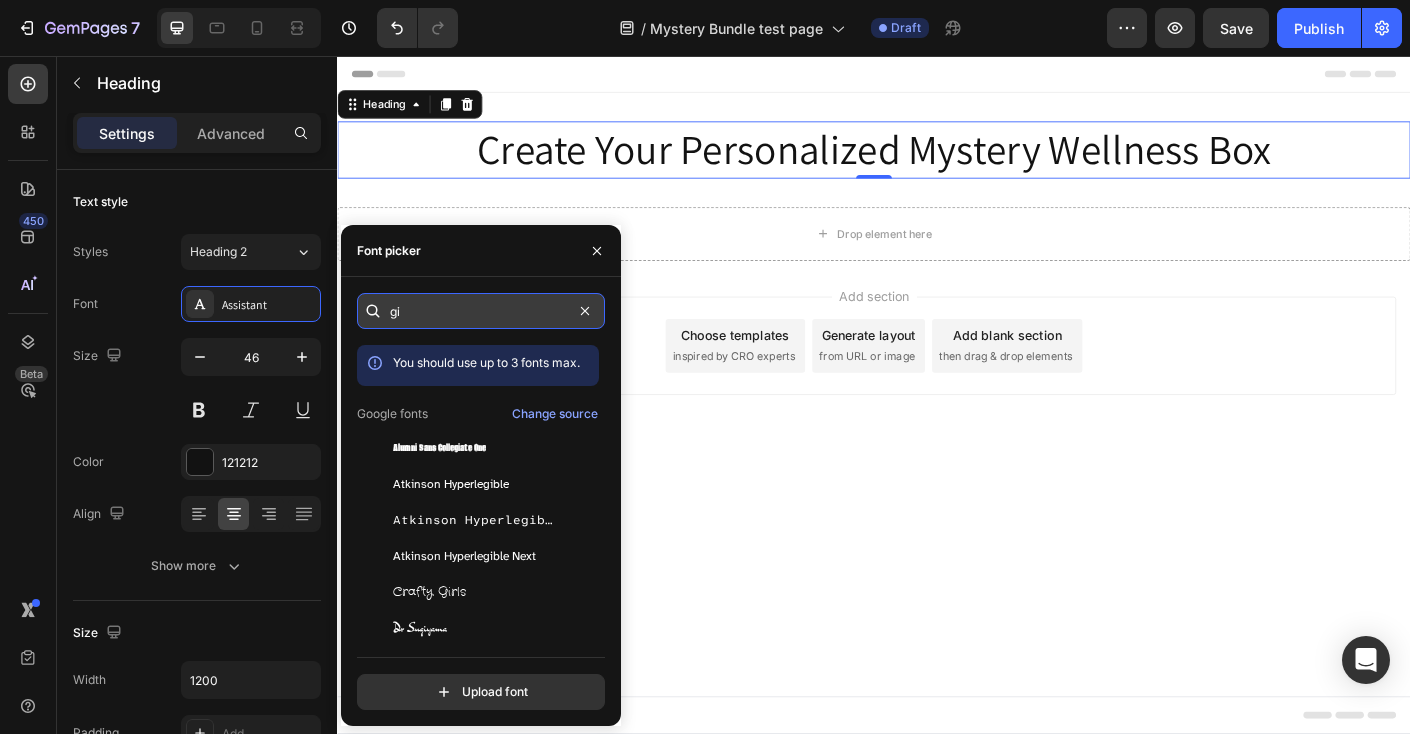 type on "g" 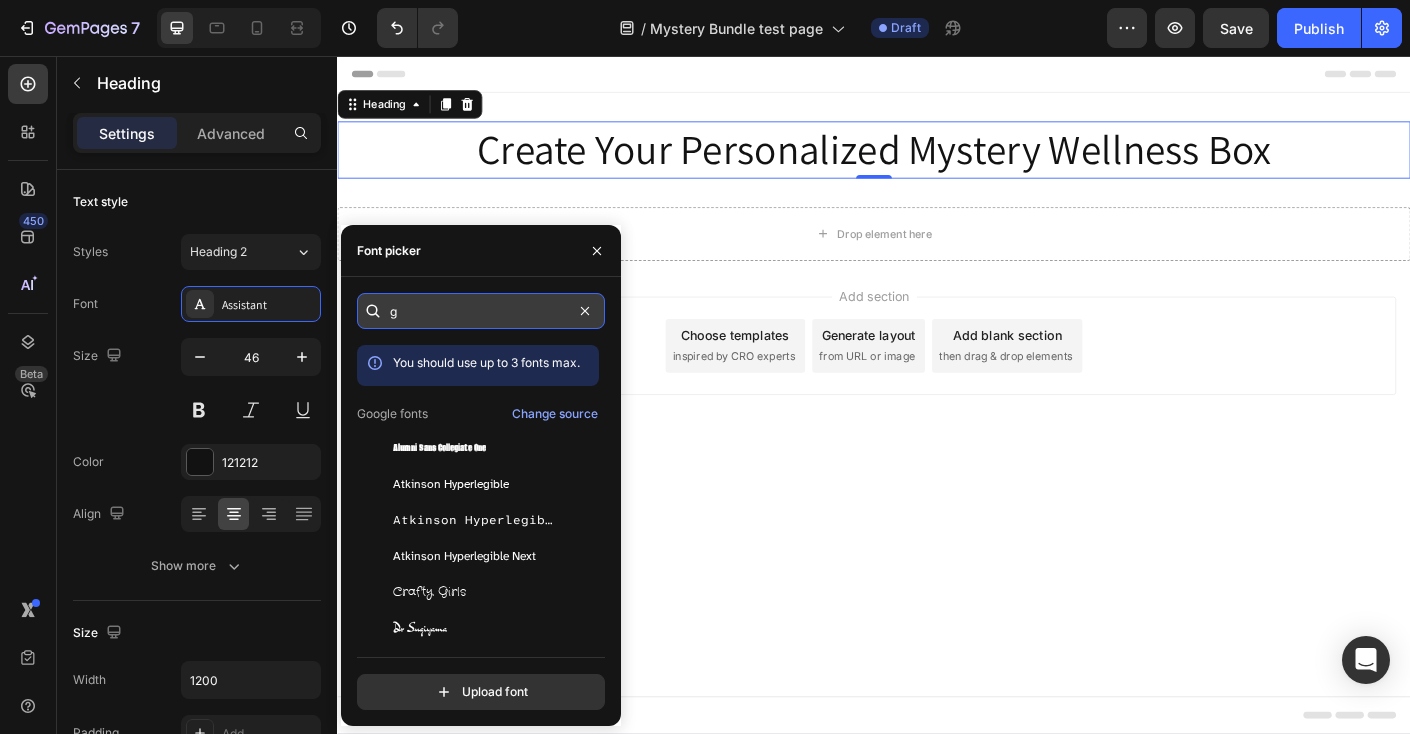 type 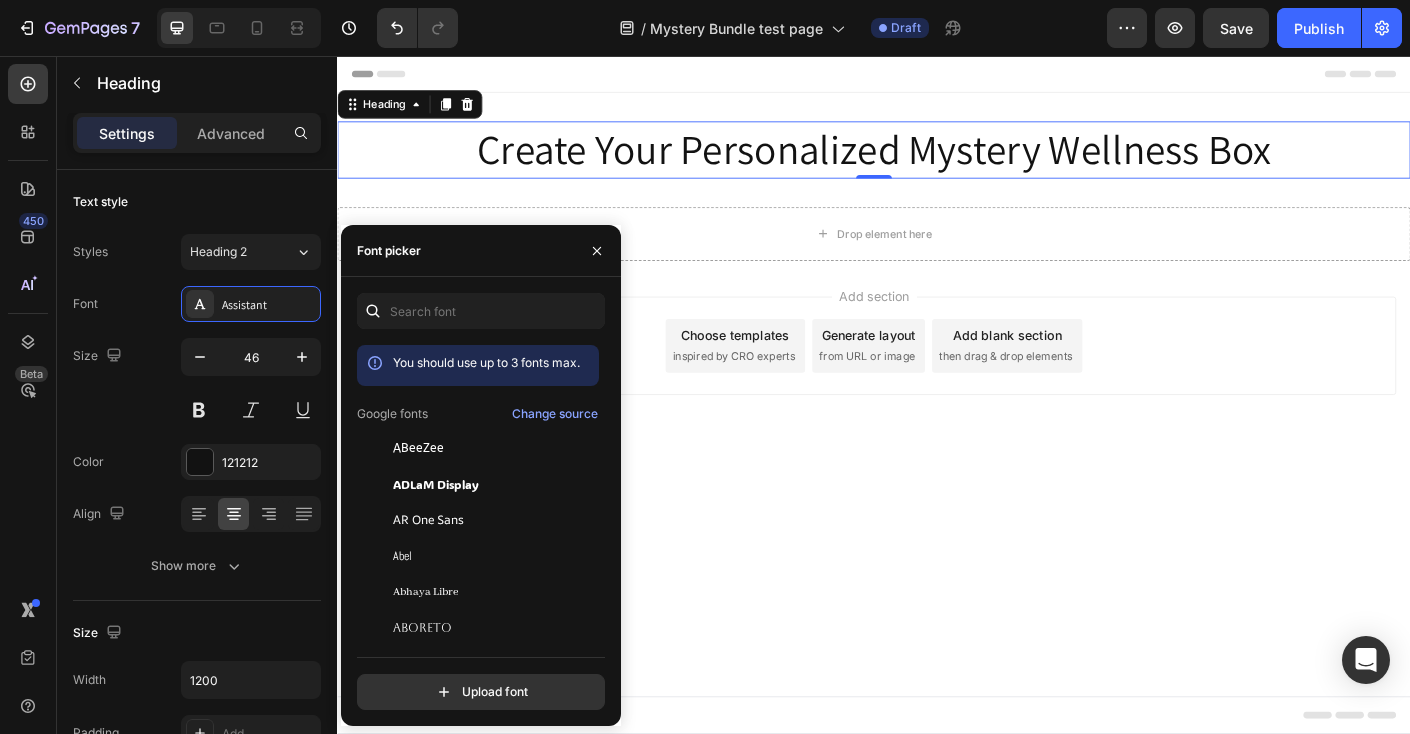 click on "Header Create Your Personalized Mystery Wellness Box Heading   0 Section 1
Drop element here Section 2 Root Start with Sections from sidebar Add sections Add elements Start with Generating from URL or image Add section Choose templates inspired by CRO experts Generate layout from URL or image Add blank section then drag & drop elements Footer" at bounding box center (937, 435) 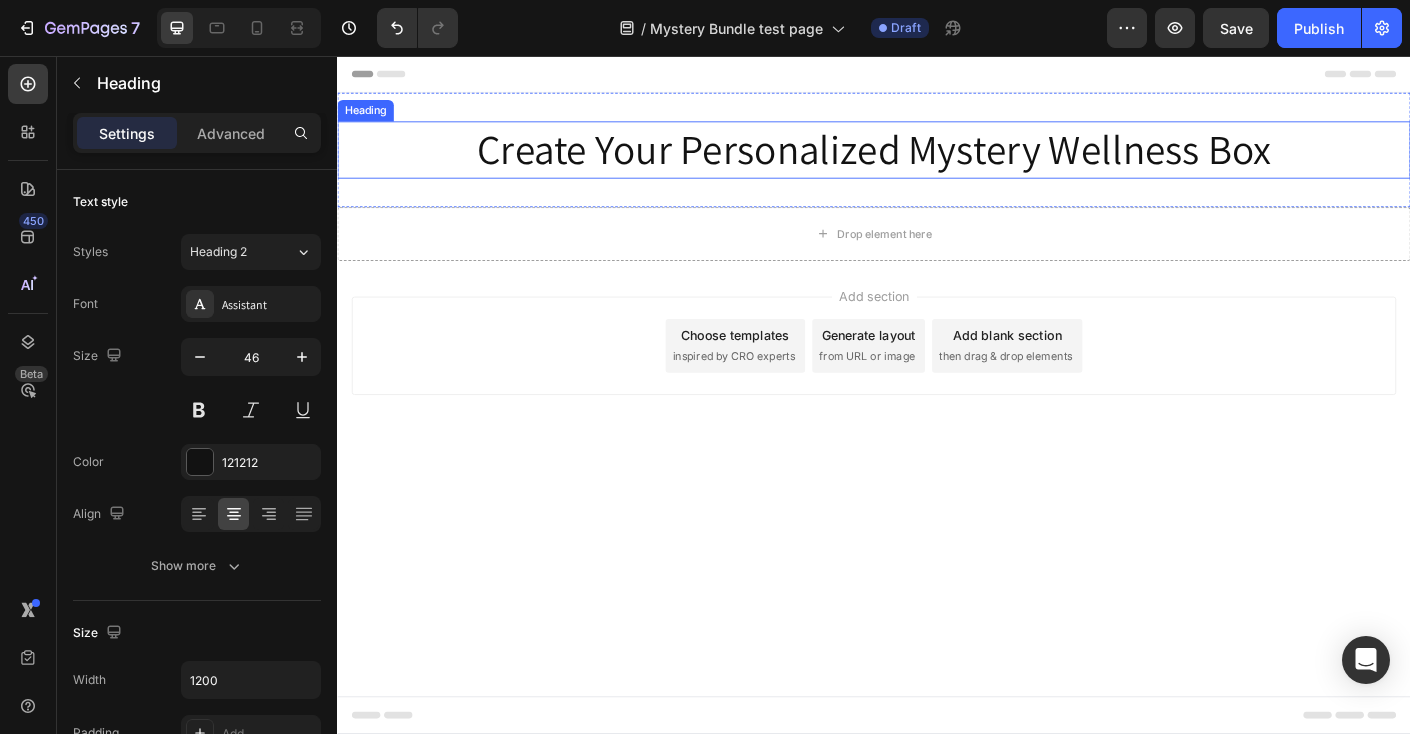 click on "Create Your Personalized Mystery Wellness Box" at bounding box center (937, 161) 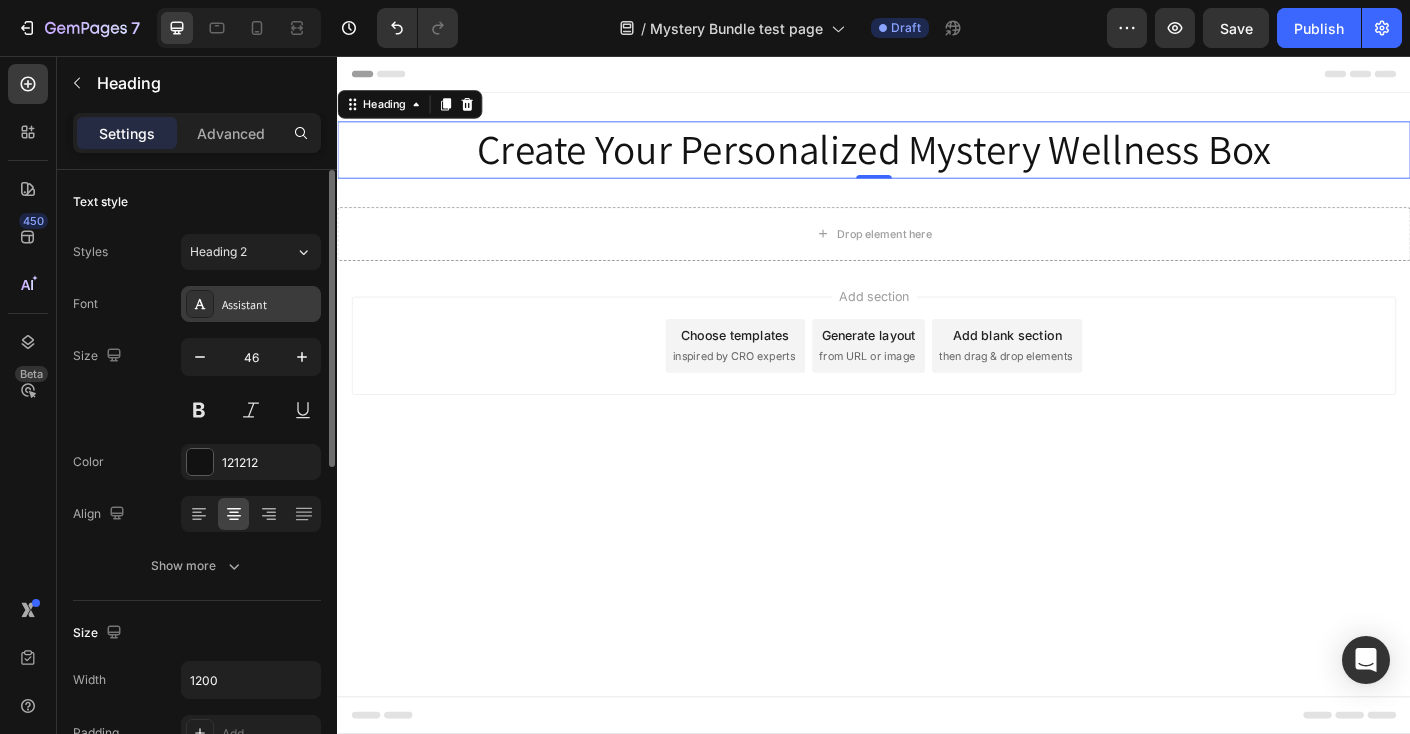 click on "Assistant" at bounding box center [269, 305] 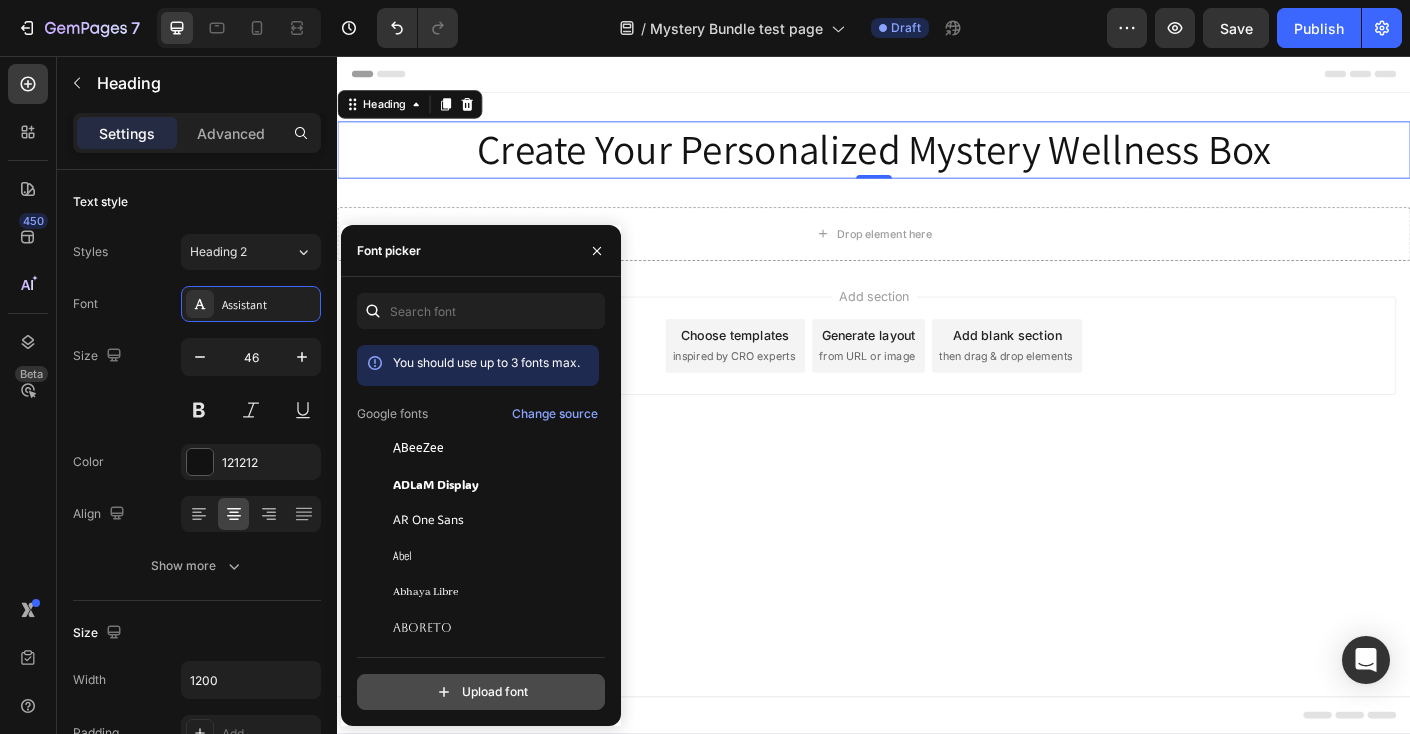 click 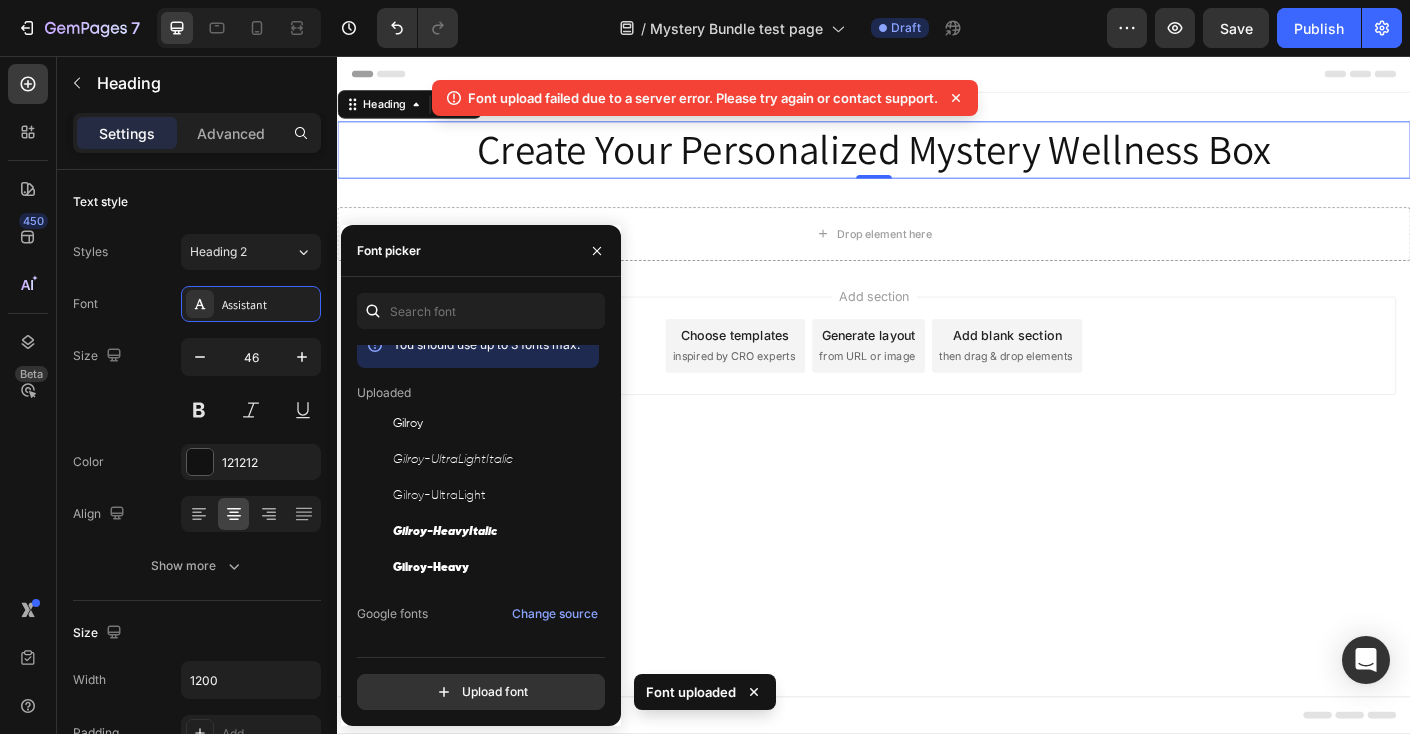 scroll, scrollTop: 0, scrollLeft: 0, axis: both 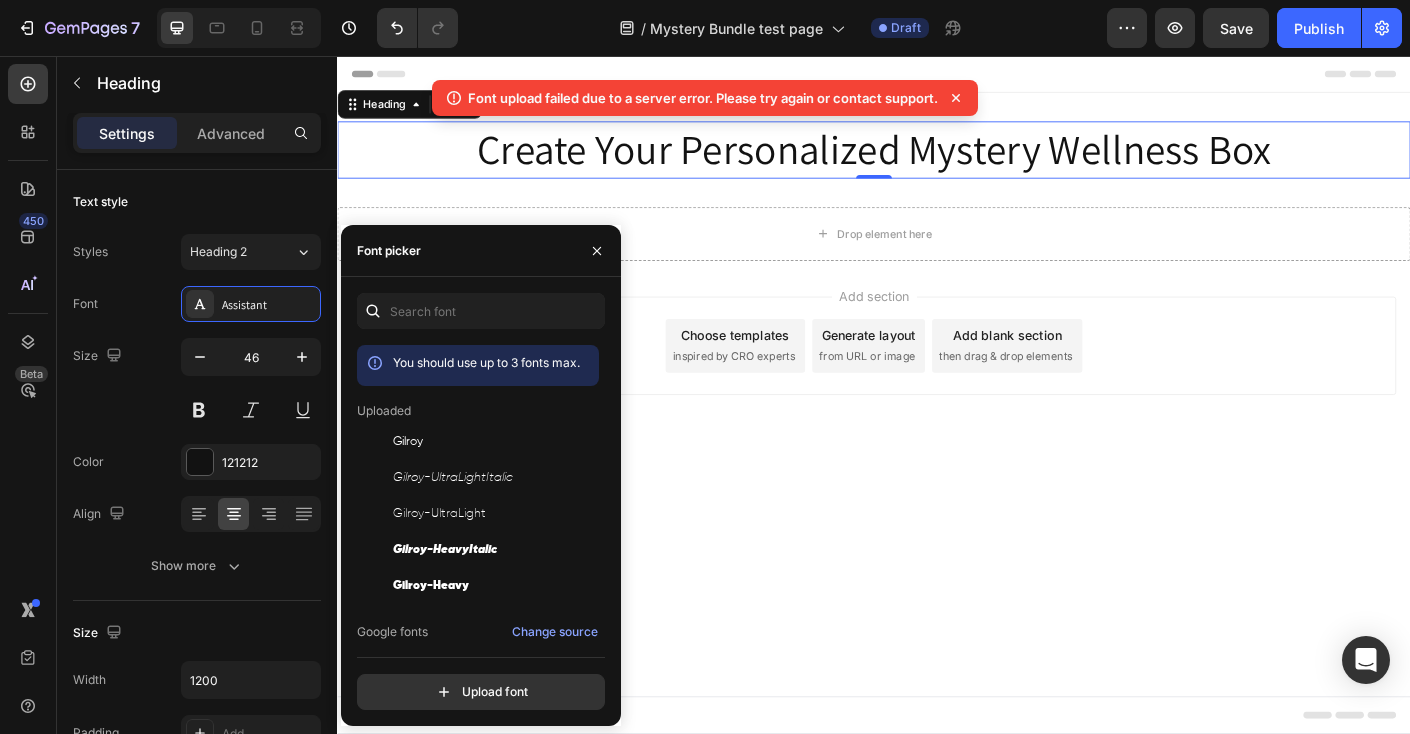 click on "Header Create Your Personalized Mystery Wellness Box Heading   0 Section 1
Drop element here Section 2 Root Start with Sections from sidebar Add sections Add elements Start with Generating from URL or image Add section Choose templates inspired by CRO experts Generate layout from URL or image Add blank section then drag & drop elements Footer" at bounding box center [937, 435] 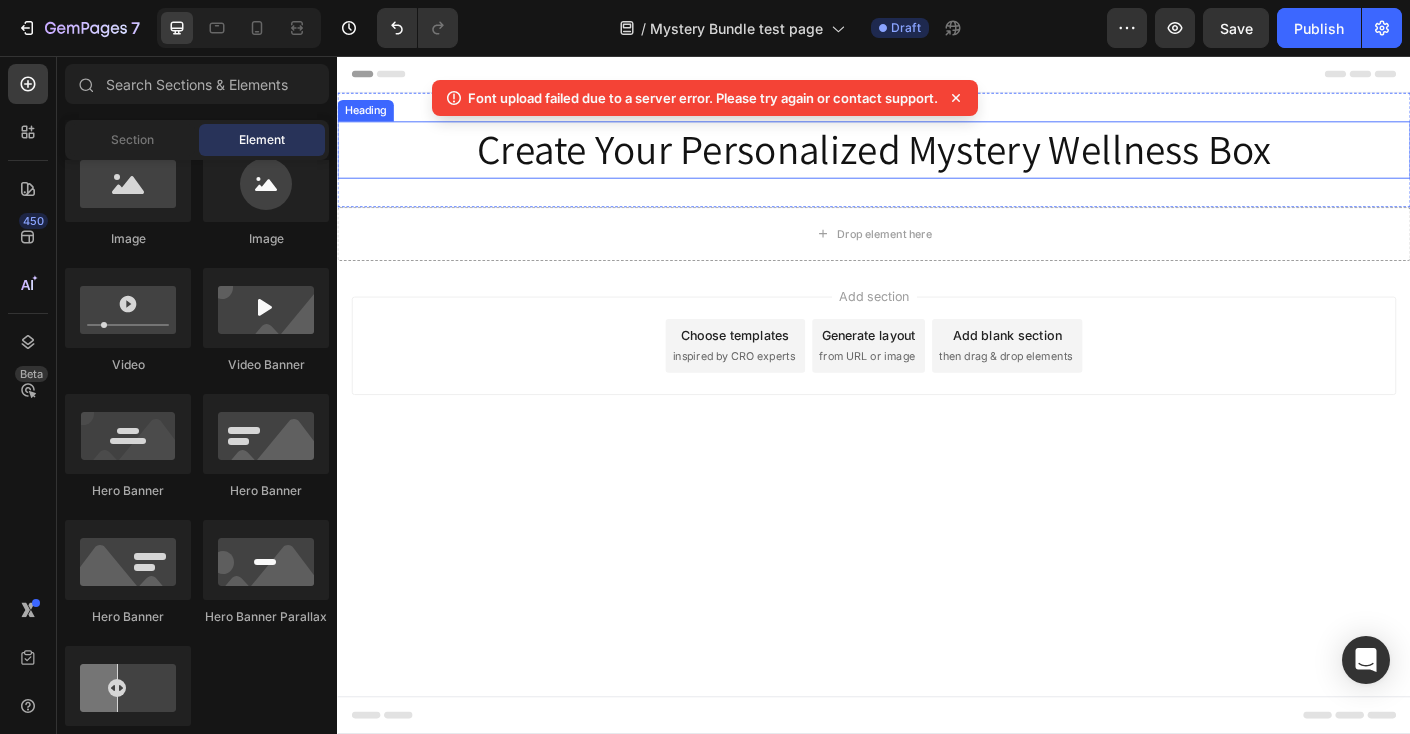 click on "Create Your Personalized Mystery Wellness Box" at bounding box center (937, 161) 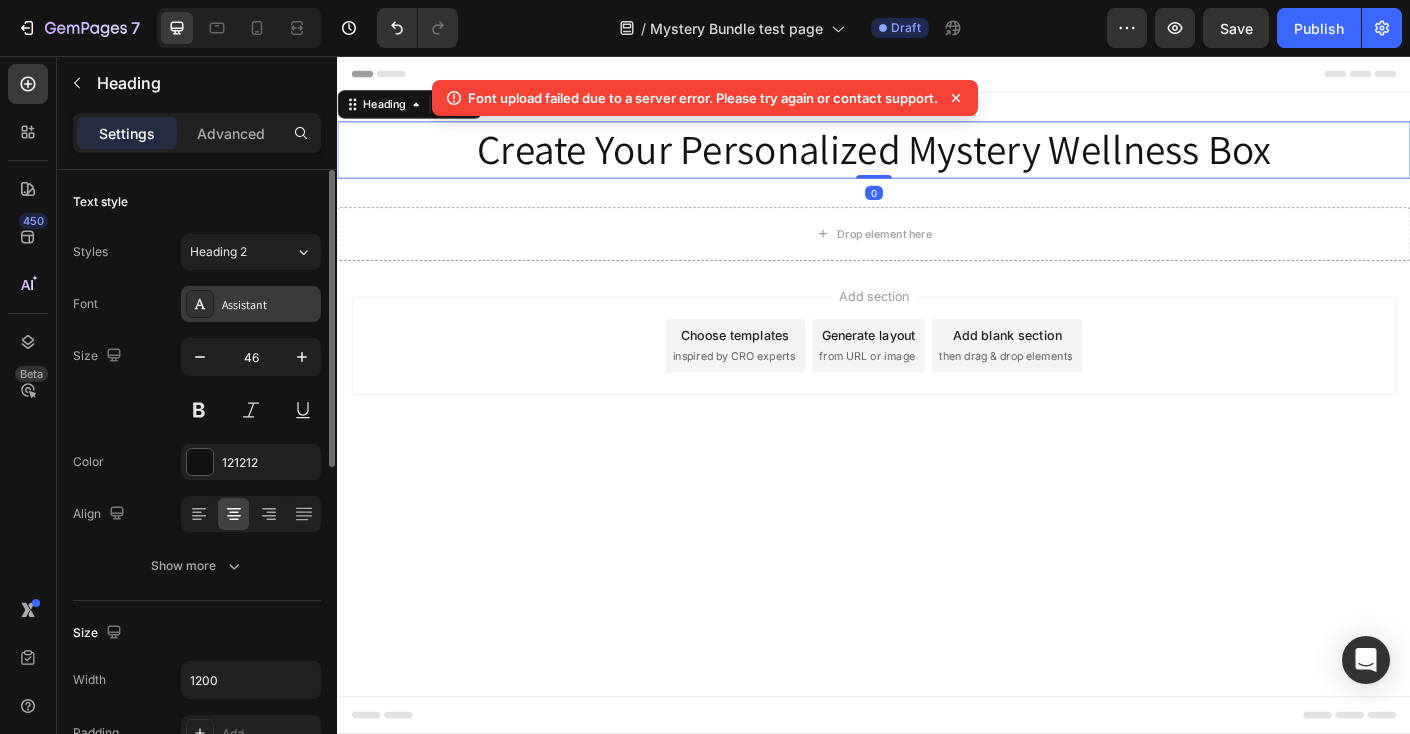 click on "Assistant" at bounding box center [269, 305] 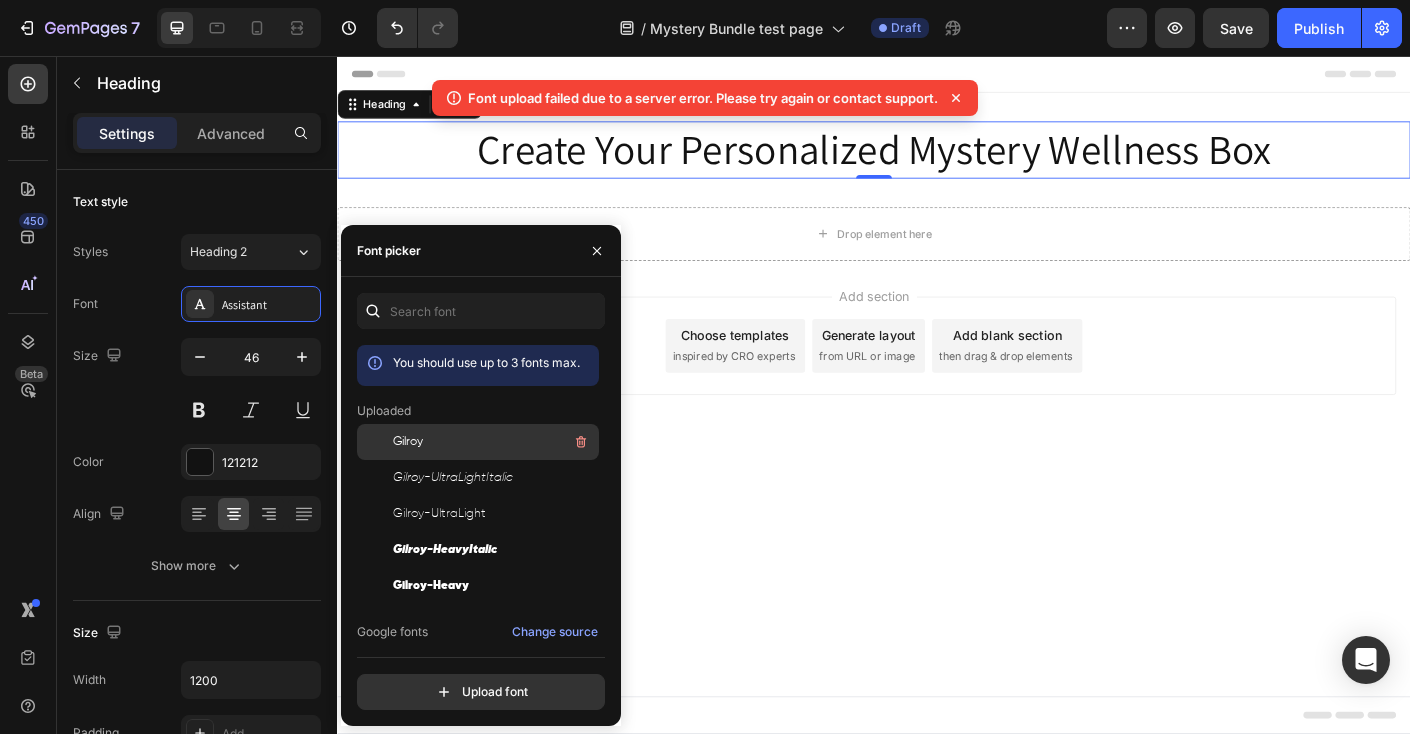 click on "Gilroy" at bounding box center [494, 442] 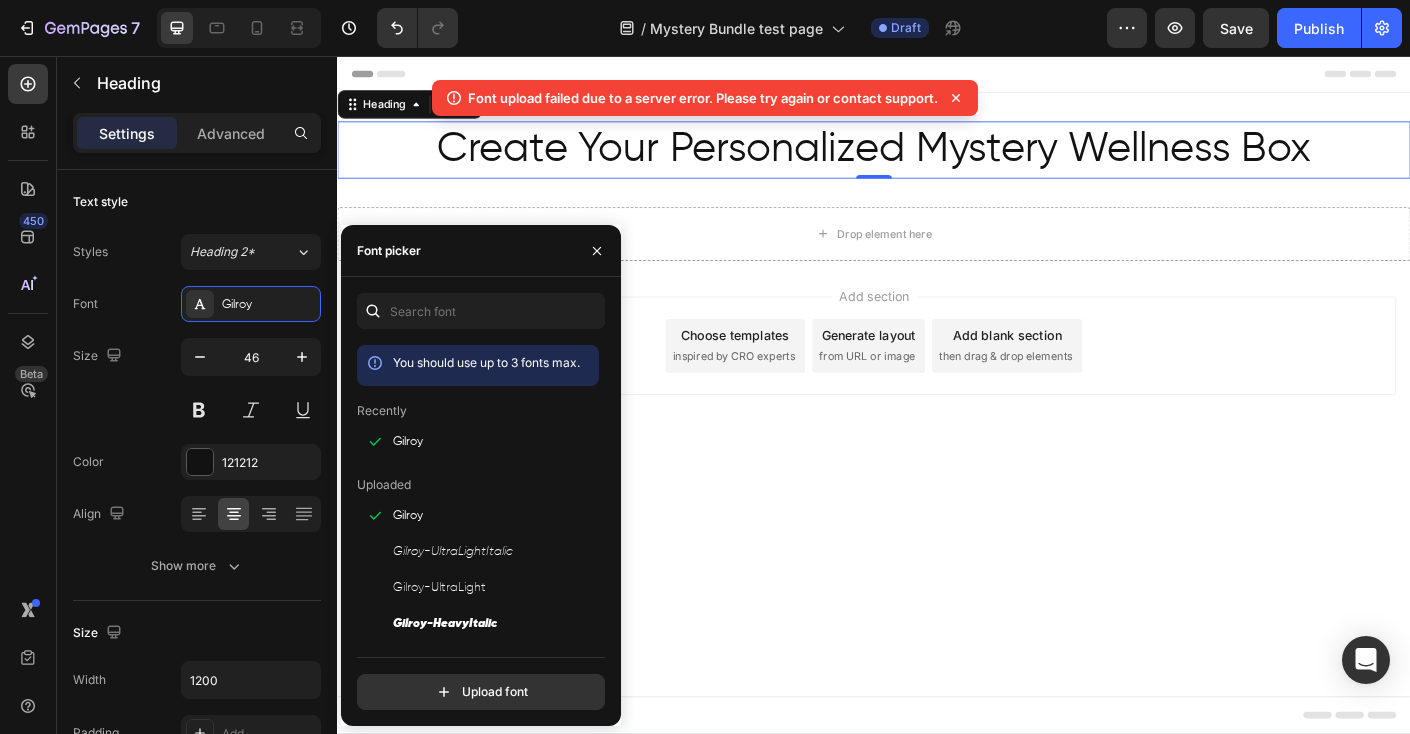 drag, startPoint x: 920, startPoint y: 634, endPoint x: 737, endPoint y: 559, distance: 197.7726 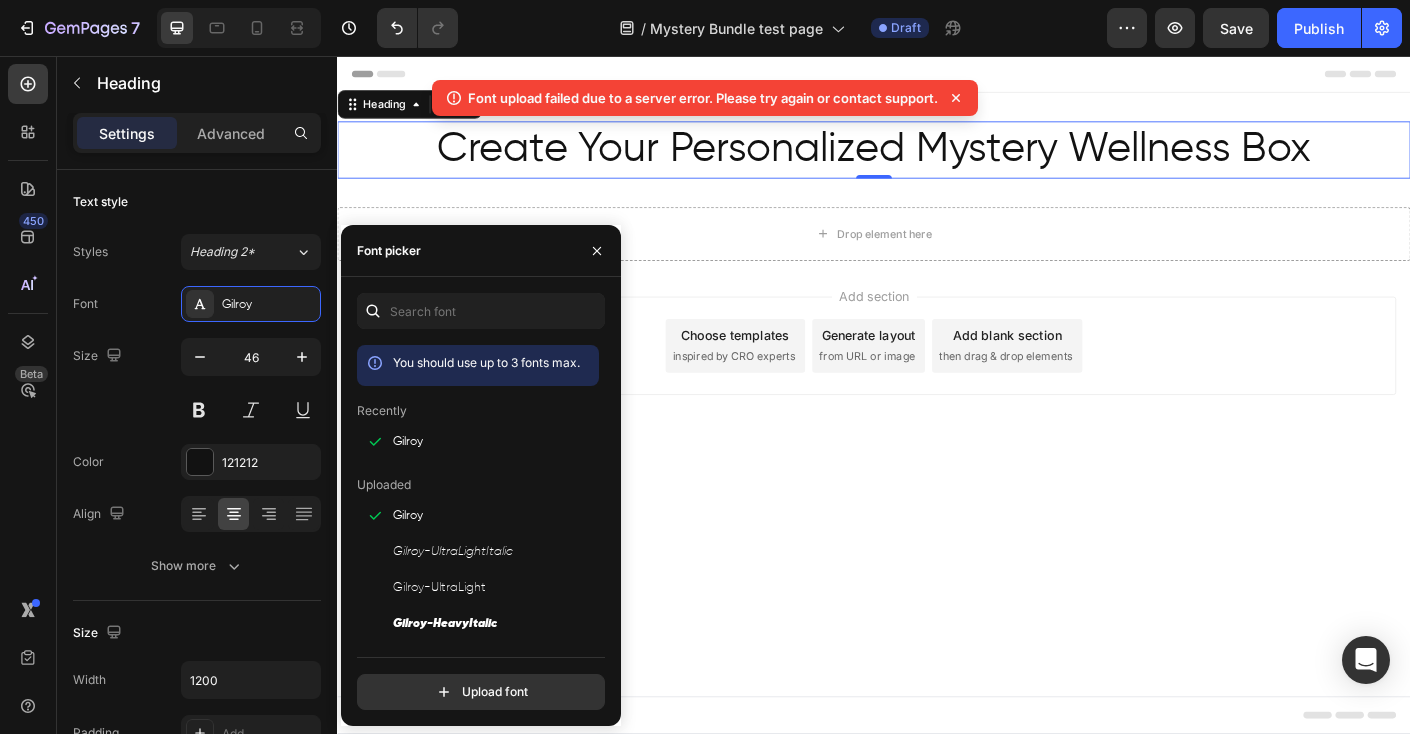 click on "Header Create Your Personalized Mystery Wellness Box Heading   0 Section 1
Drop element here Section 2 Root Start with Sections from sidebar Add sections Add elements Start with Generating from URL or image Add section Choose templates inspired by CRO experts Generate layout from URL or image Add blank section then drag & drop elements Footer" at bounding box center [937, 435] 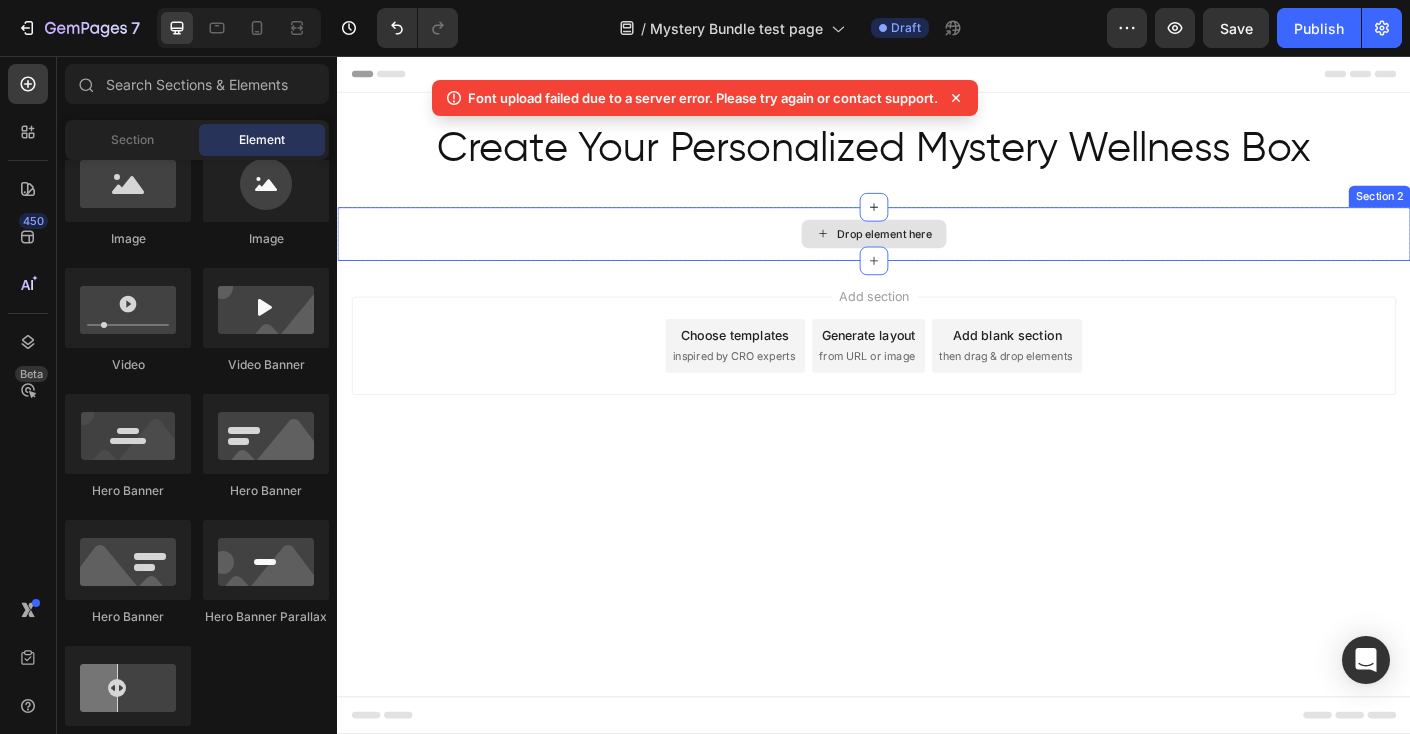 click on "Create Your Personalized Mystery Wellness Box" at bounding box center [937, 161] 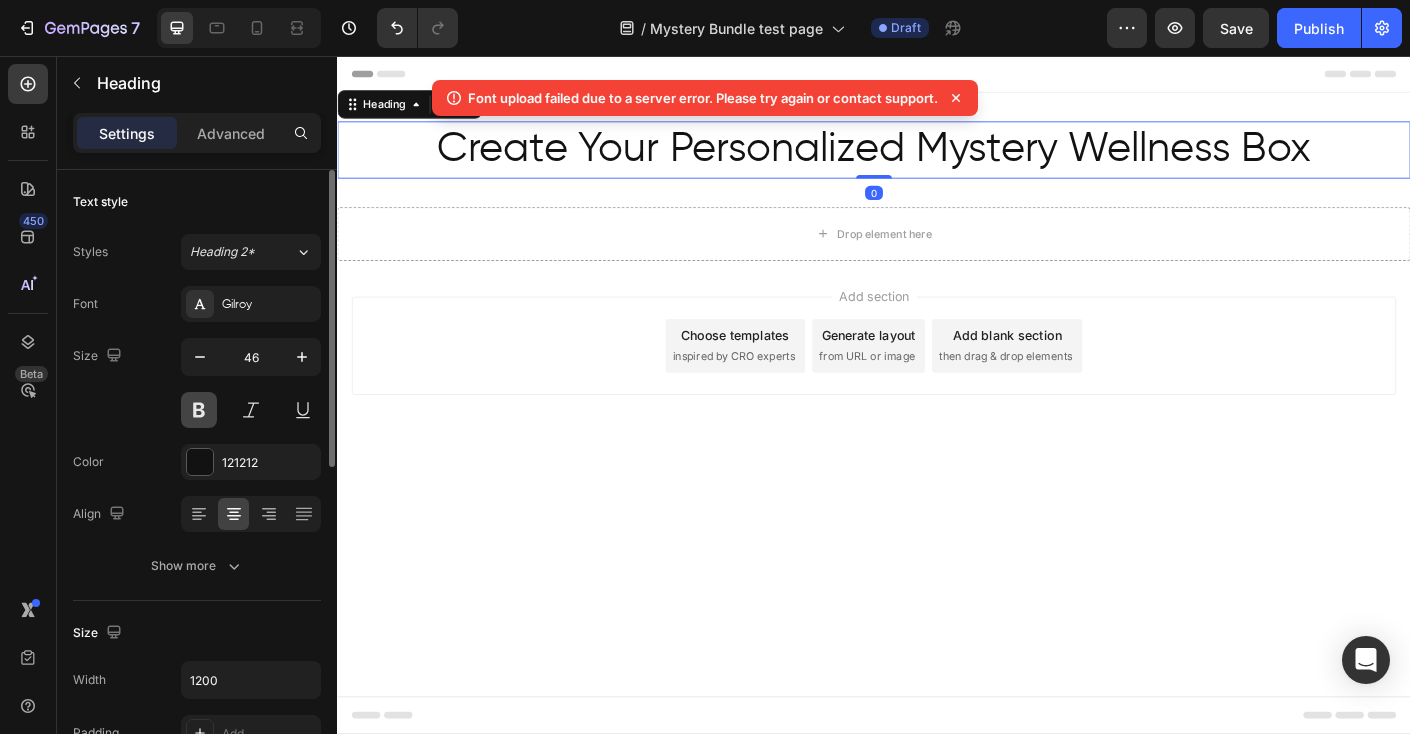 click at bounding box center [199, 410] 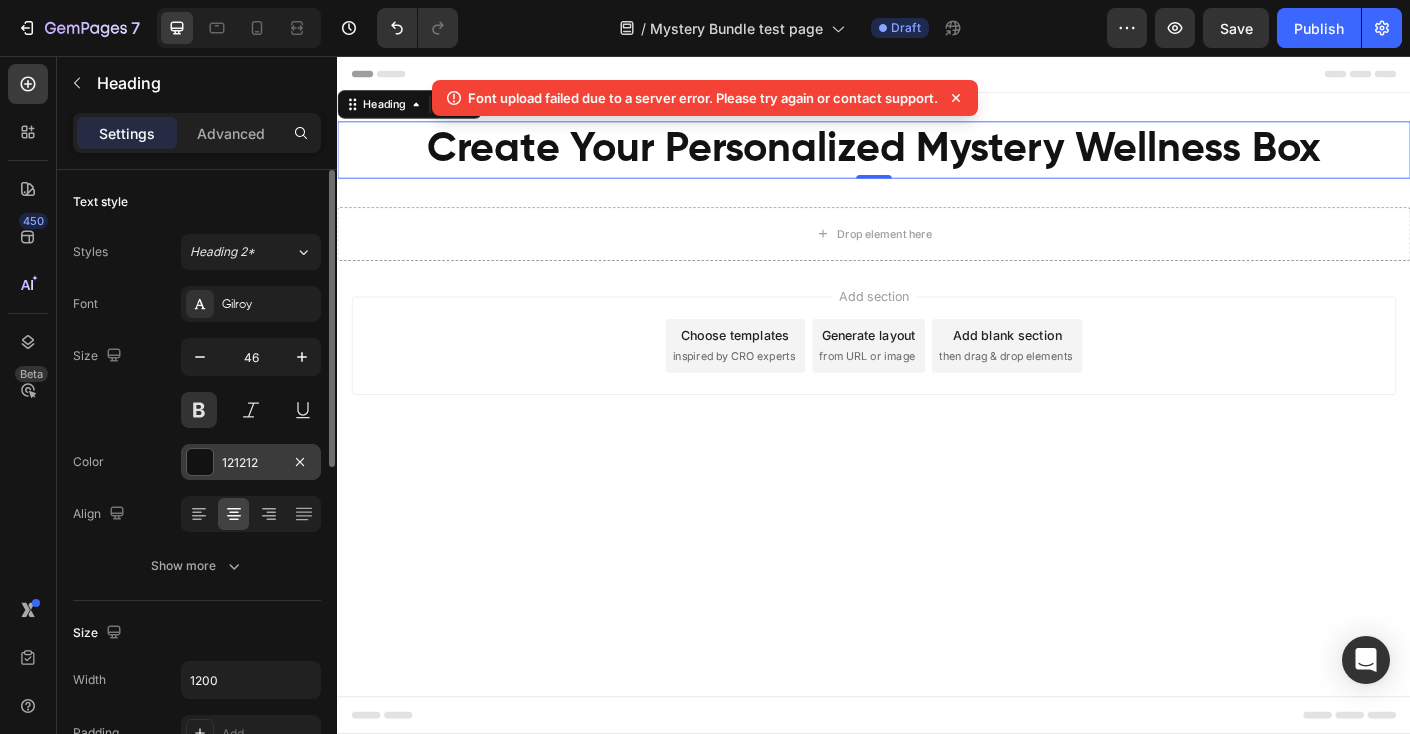 click on "121212" at bounding box center [251, 463] 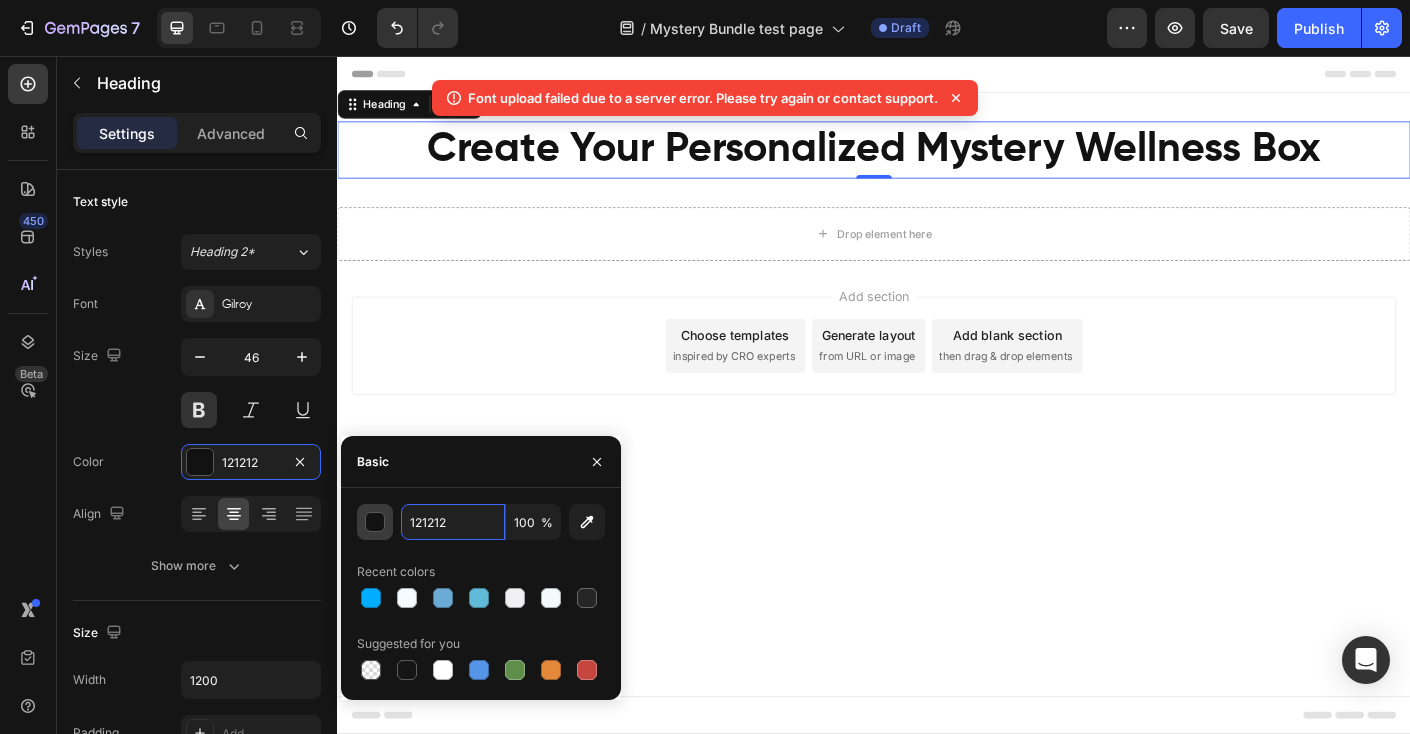 drag, startPoint x: 410, startPoint y: 522, endPoint x: 371, endPoint y: 522, distance: 39 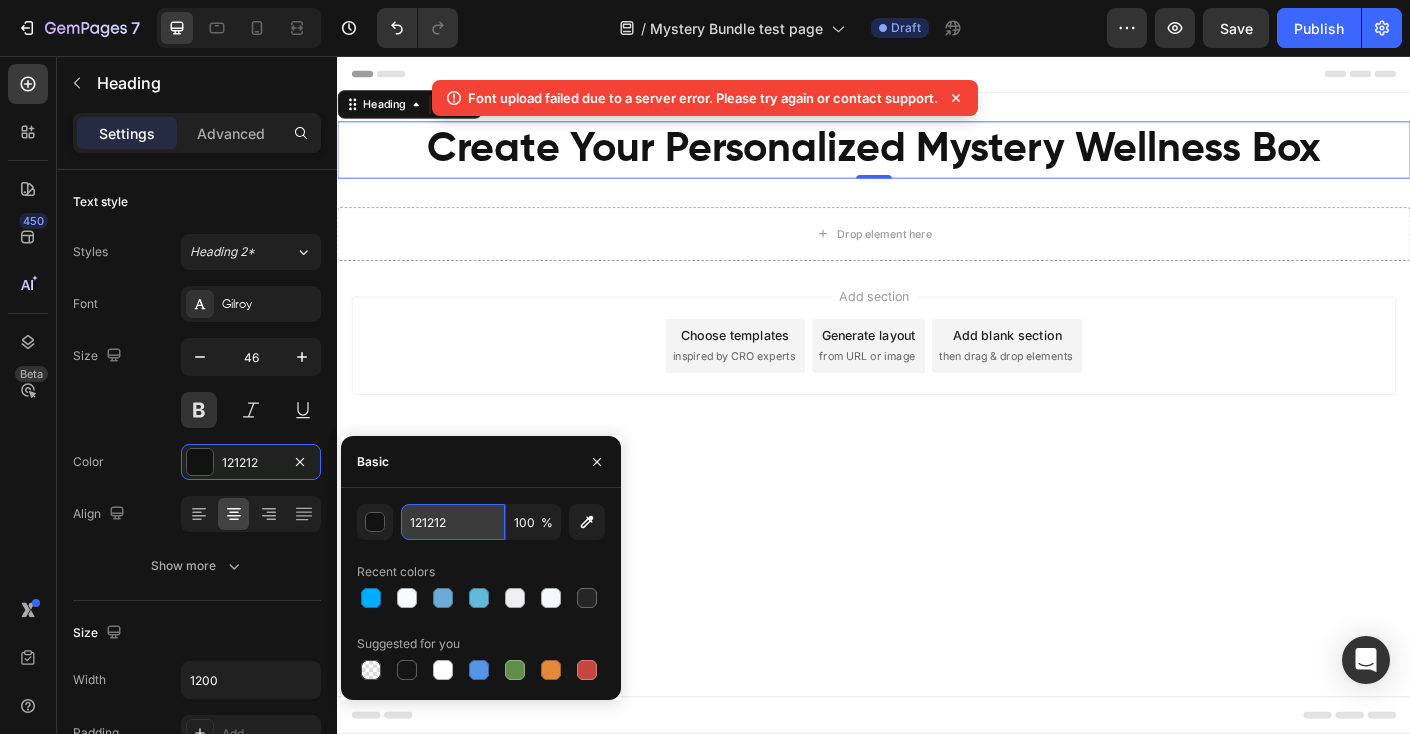 drag, startPoint x: 444, startPoint y: 520, endPoint x: 400, endPoint y: 524, distance: 44.181442 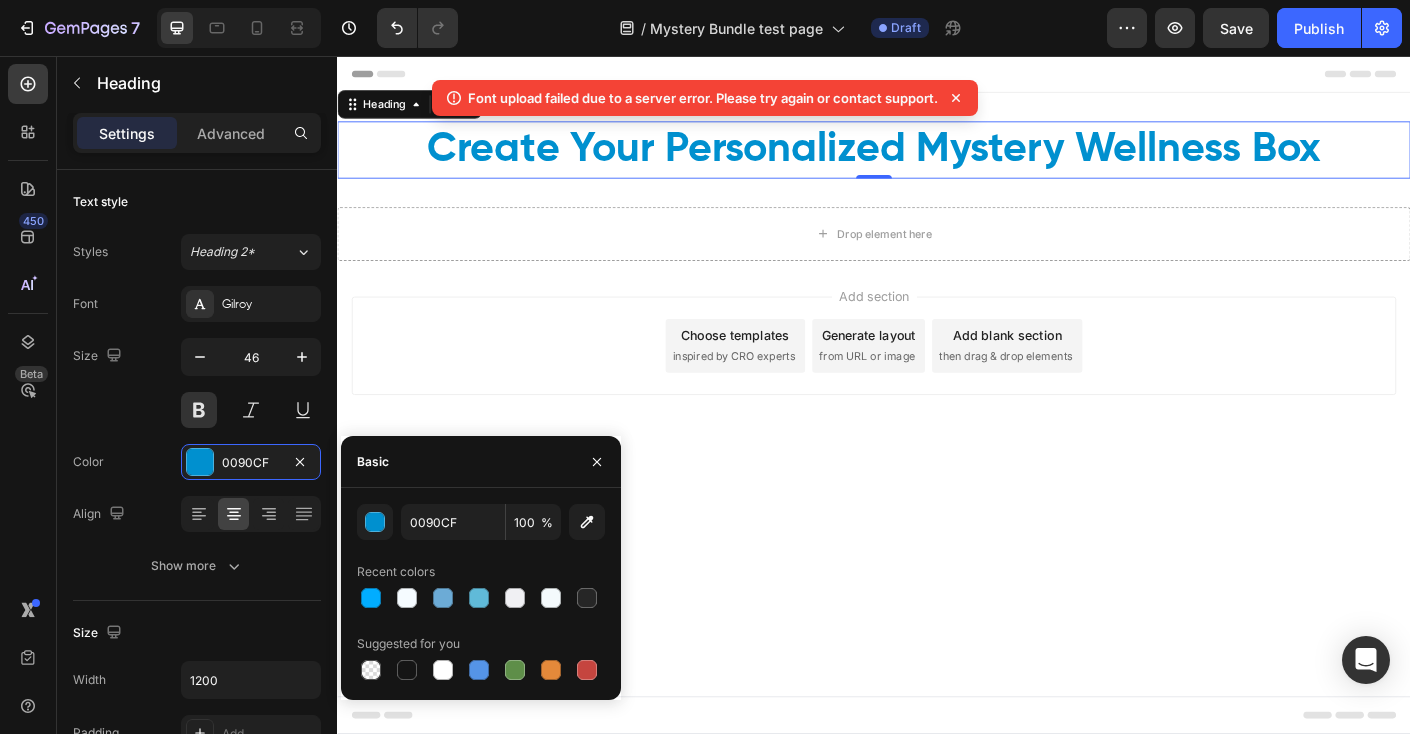 click on "Header Create Your Personalized Mystery Wellness Box Heading   0 Section 1
Drop element here Section 2 Root Start with Sections from sidebar Add sections Add elements Start with Generating from URL or image Add section Choose templates inspired by CRO experts Generate layout from URL or image Add blank section then drag & drop elements Footer" at bounding box center [937, 435] 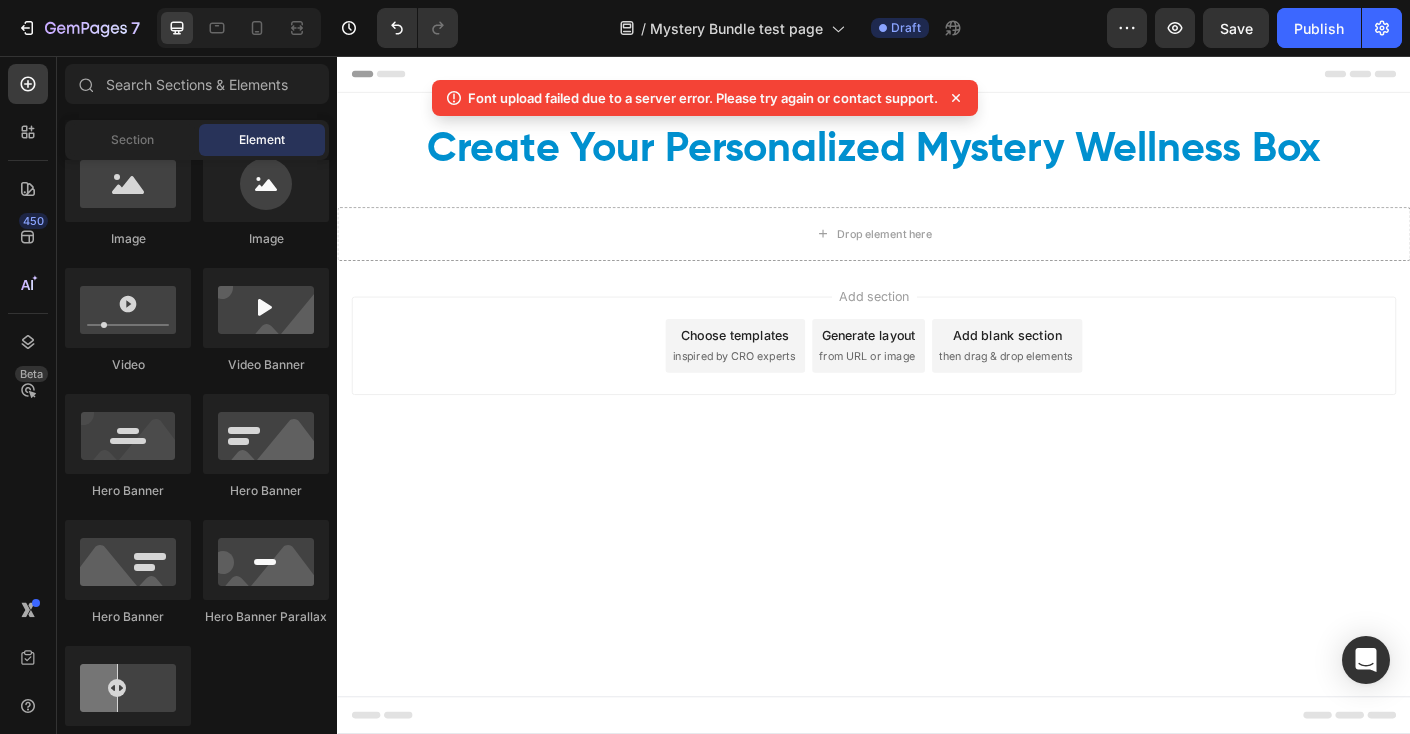 click on "Header Create Your Personalized Mystery Wellness Box Heading Section 1
Drop element here Section 2 Root Start with Sections from sidebar Add sections Add elements Start with Generating from URL or image Add section Choose templates inspired by CRO experts Generate layout from URL or image Add blank section then drag & drop elements Footer" at bounding box center [937, 435] 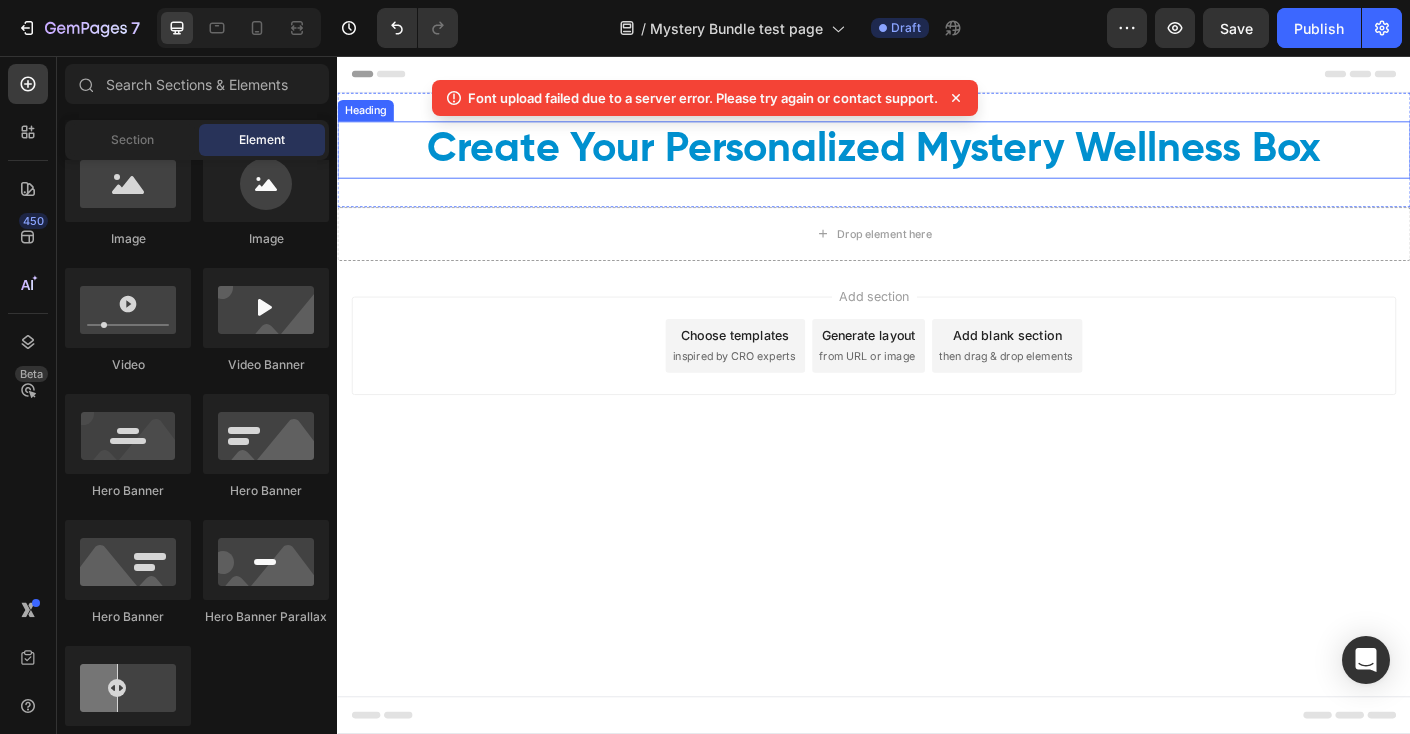click on "Create Your Personalized Mystery Wellness Box" at bounding box center [937, 161] 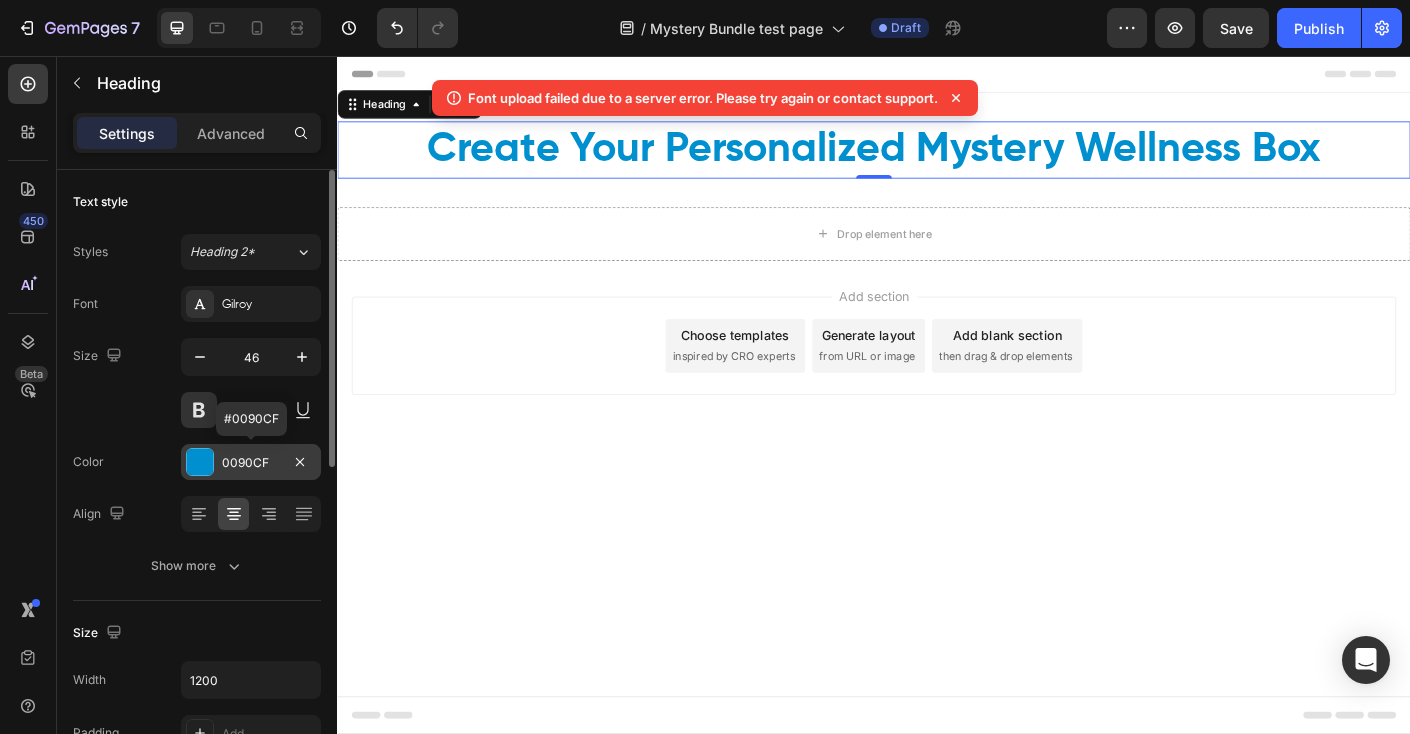 click at bounding box center [200, 462] 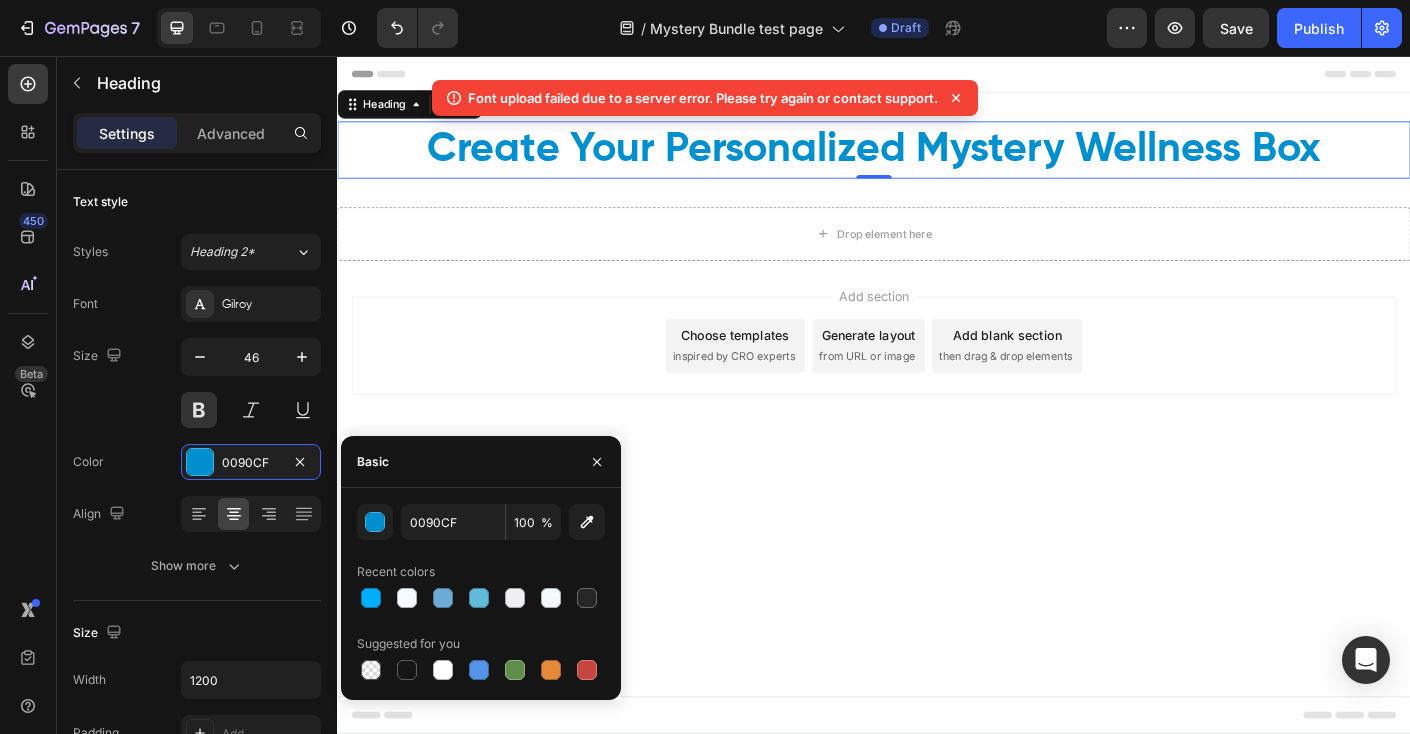click on "Header Create Your Personalized Mystery Wellness Box Heading   0 Section 1
Drop element here Section 2 Root Start with Sections from sidebar Add sections Add elements Start with Generating from URL or image Add section Choose templates inspired by CRO experts Generate layout from URL or image Add blank section then drag & drop elements Footer" at bounding box center (937, 435) 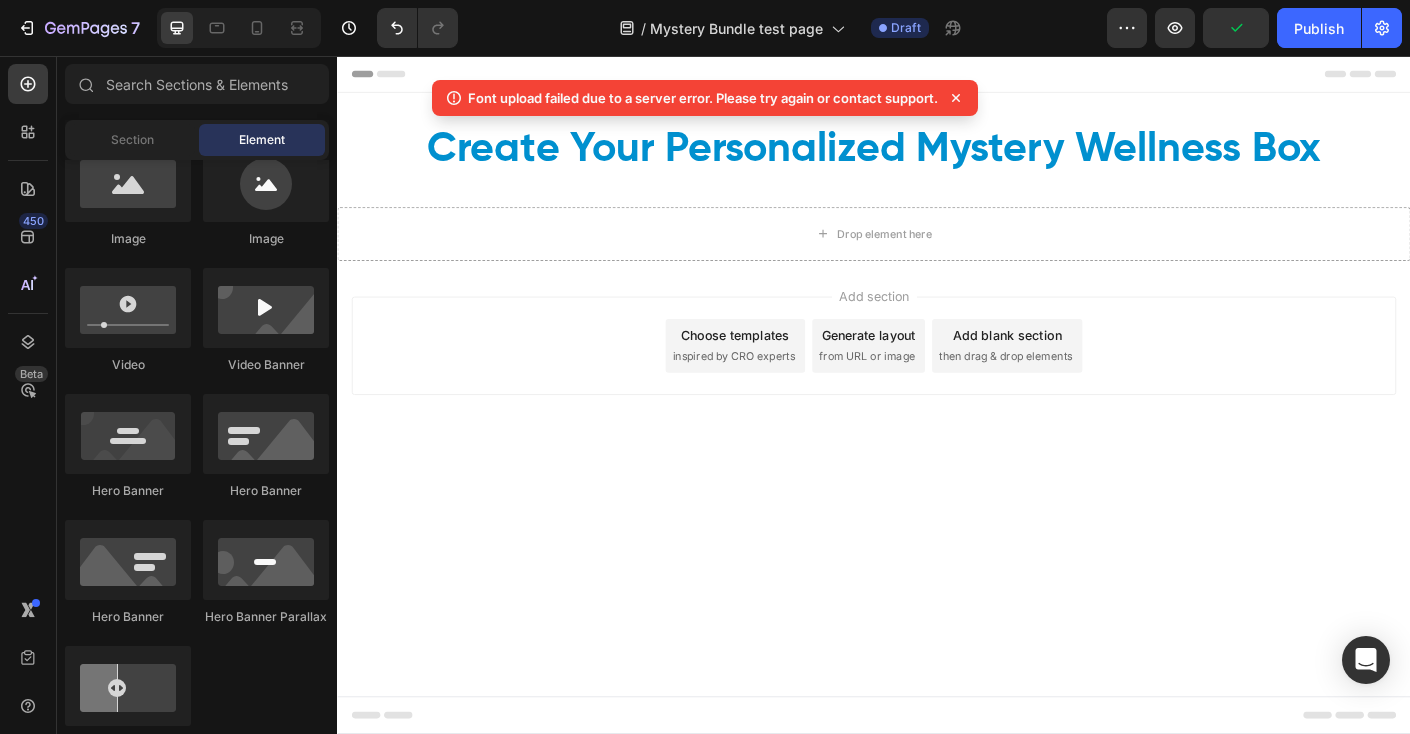 click 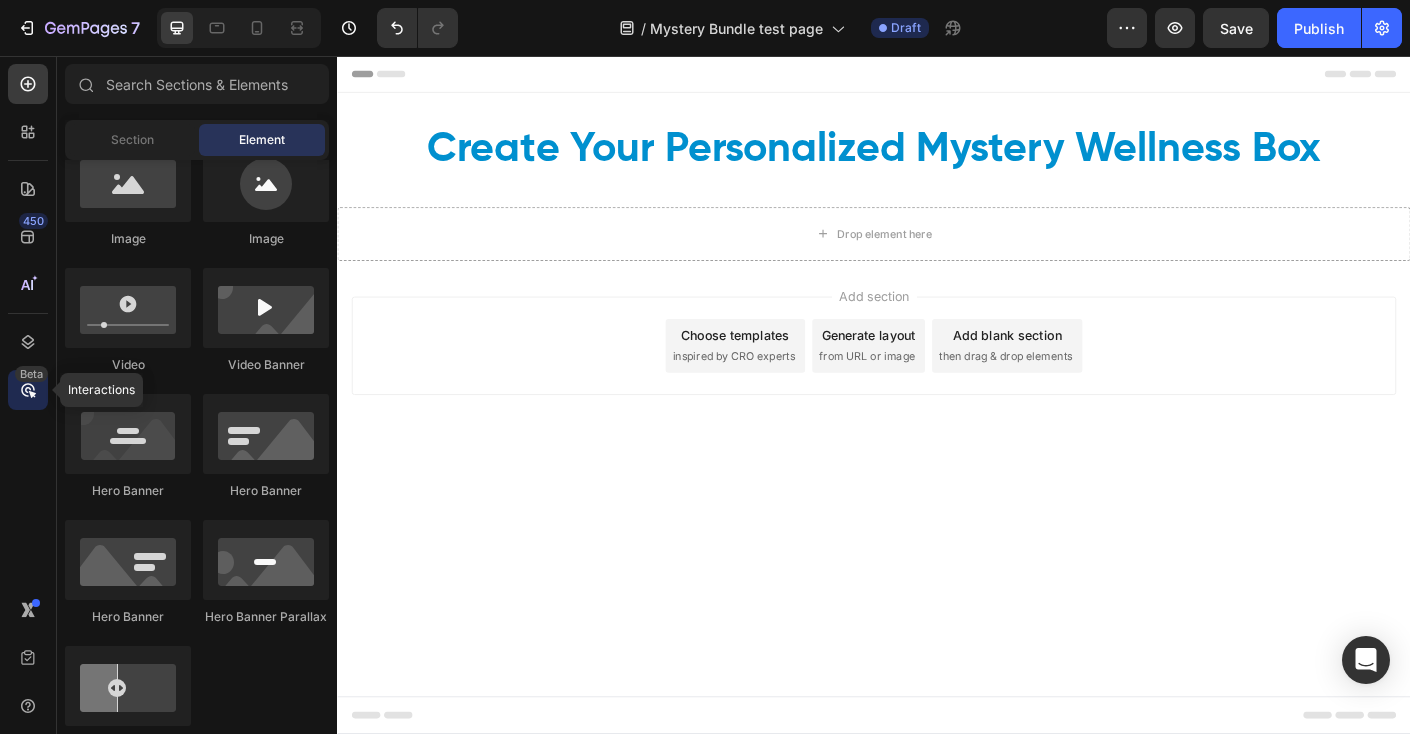 click 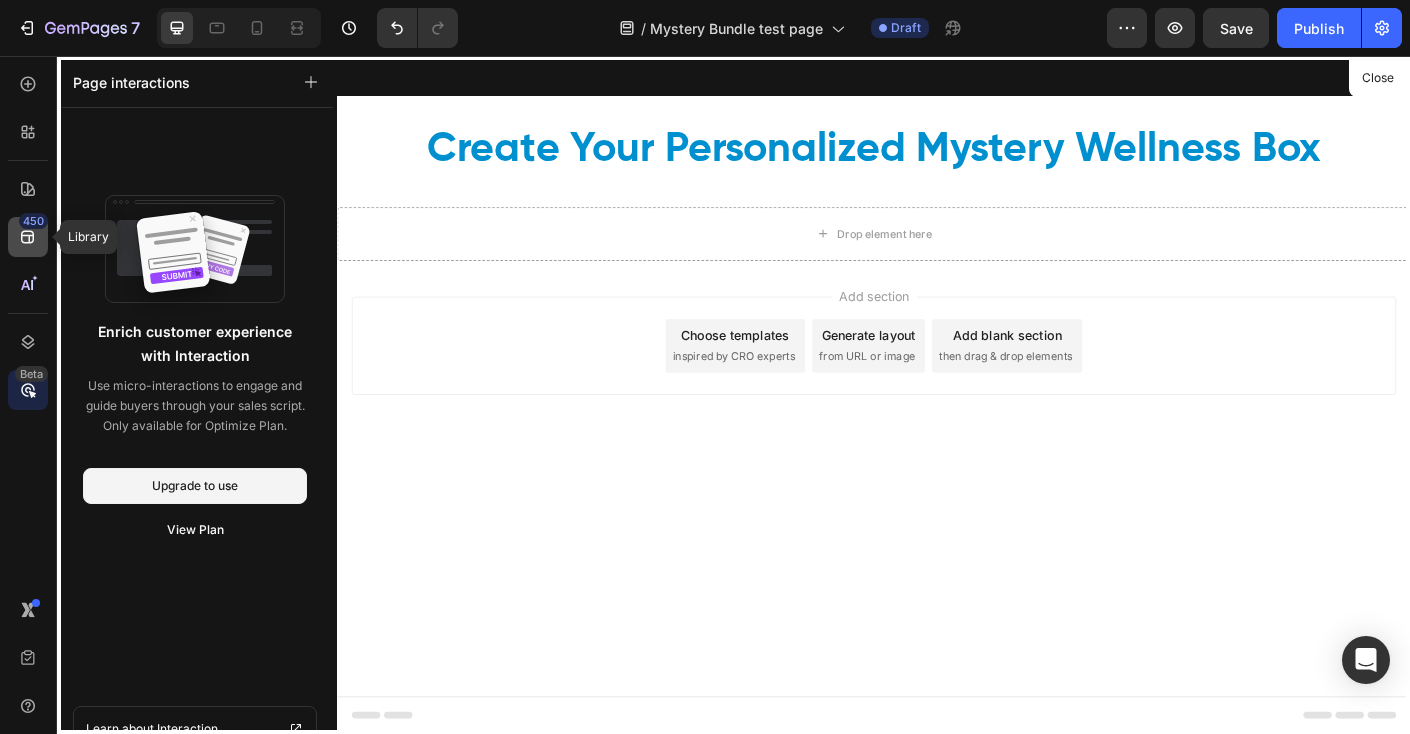 click on "450" 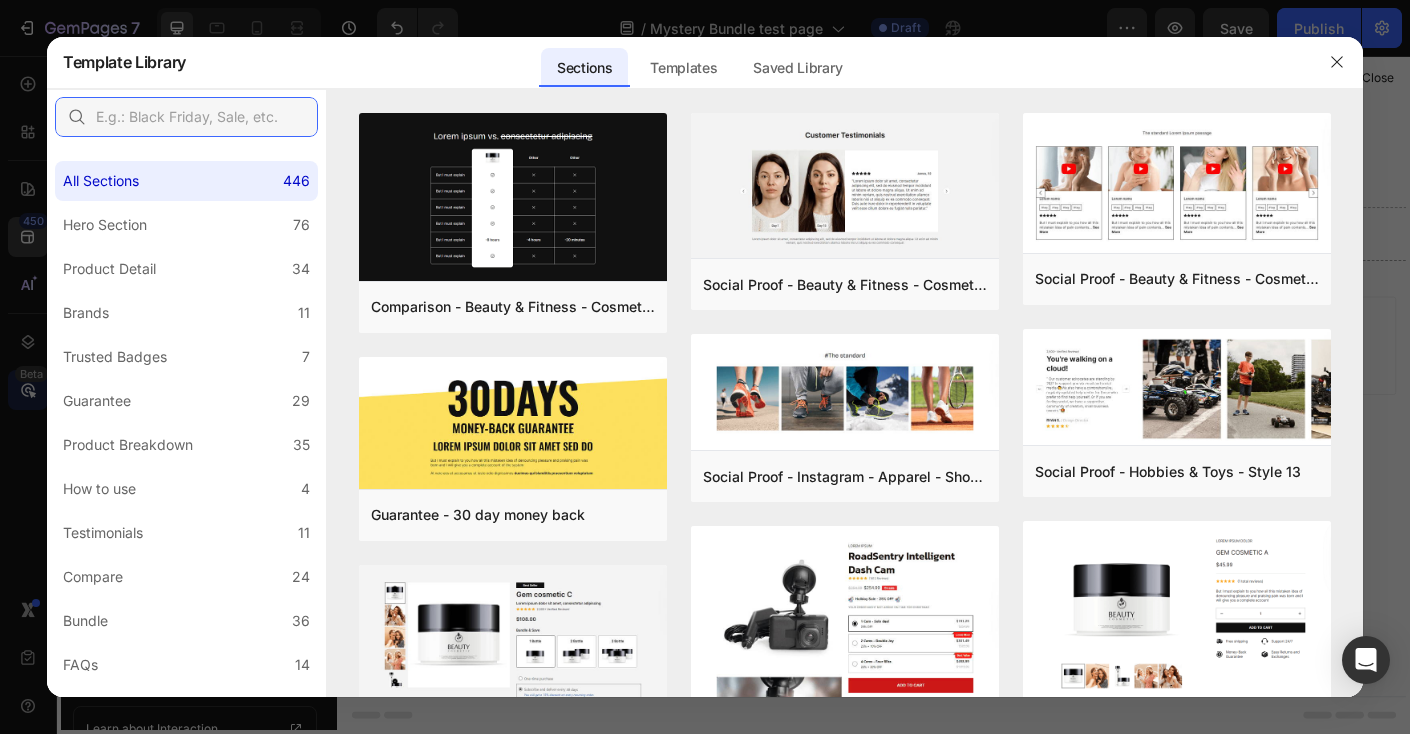 click at bounding box center (186, 117) 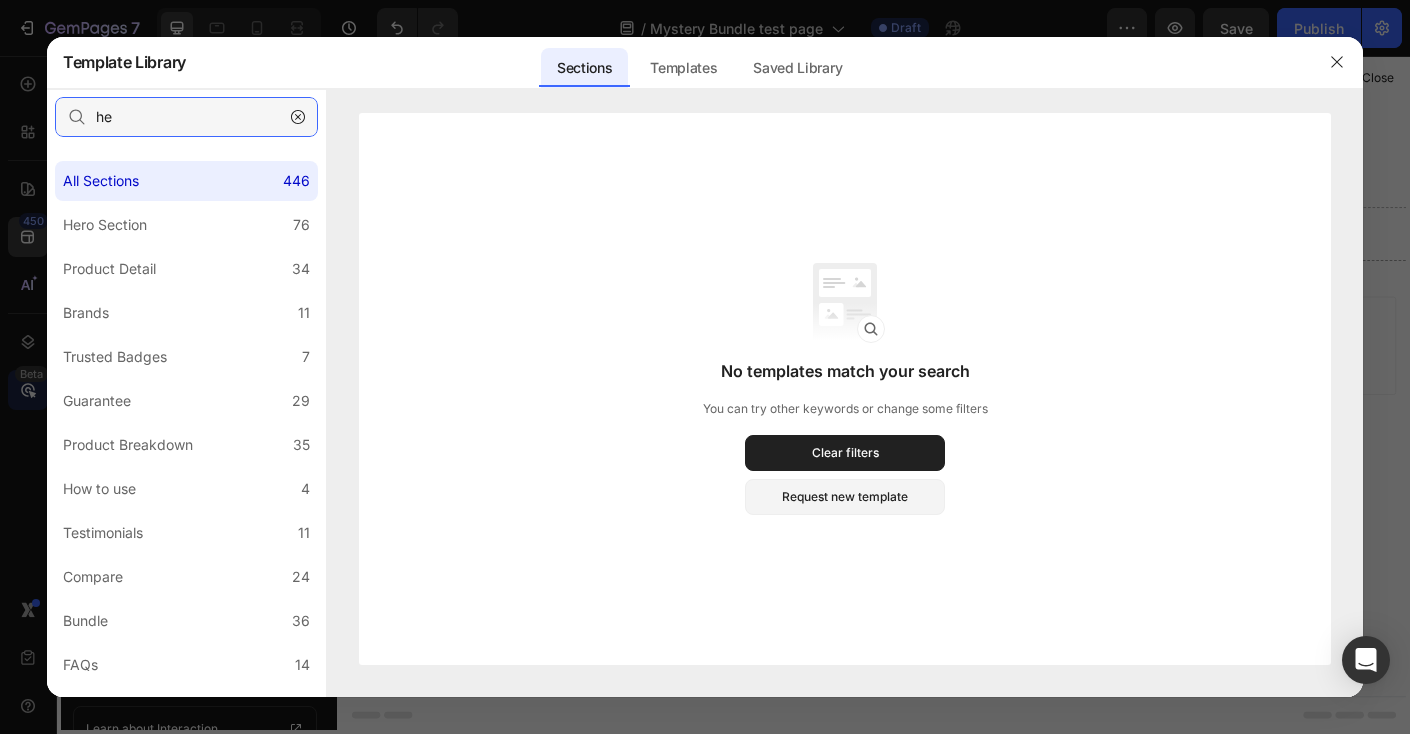 type on "h" 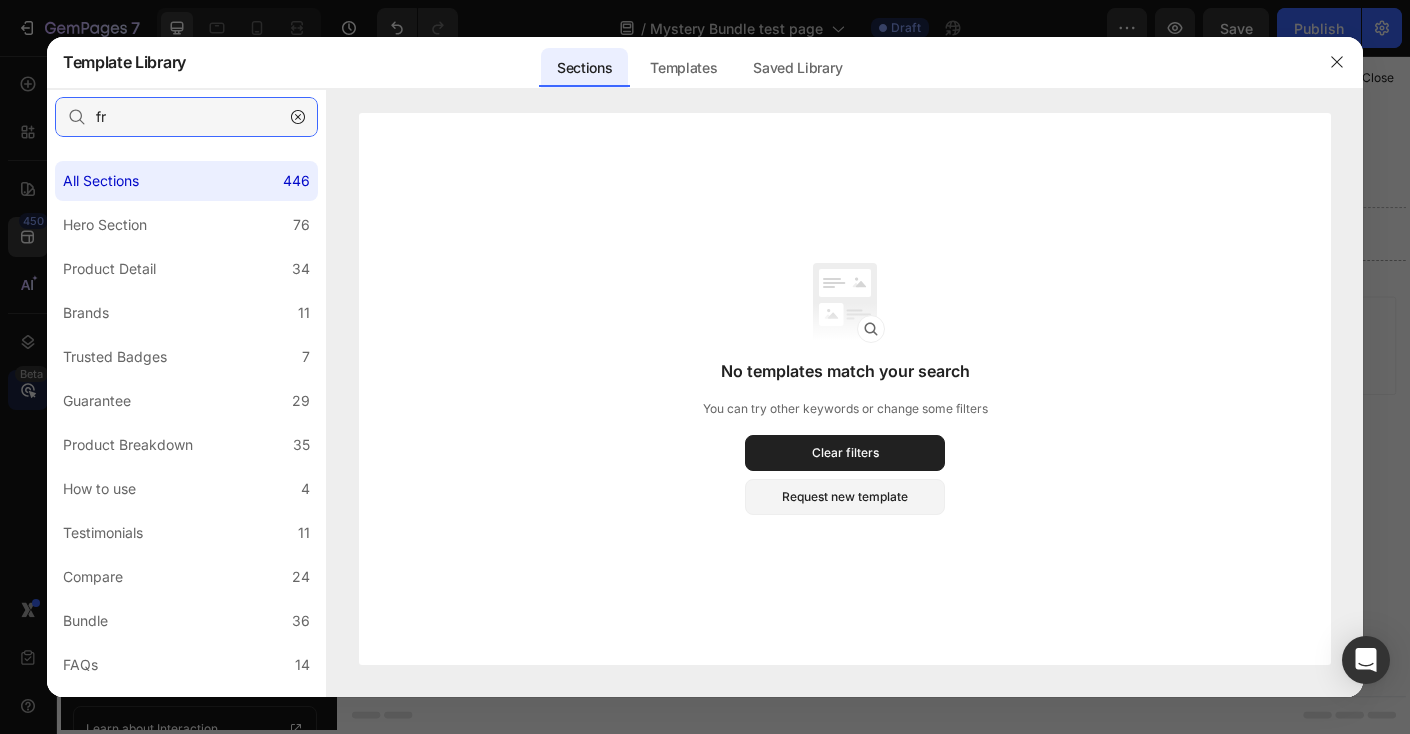 type on "f" 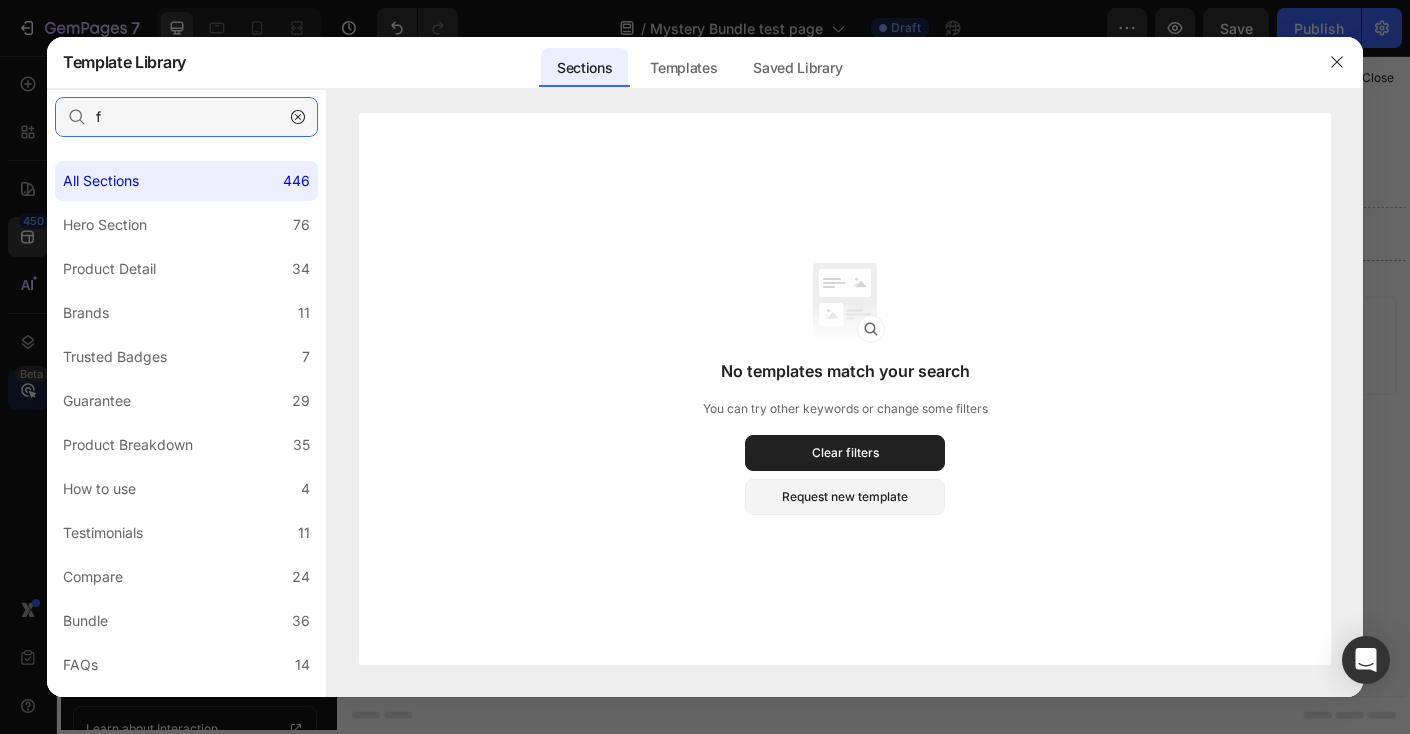 type 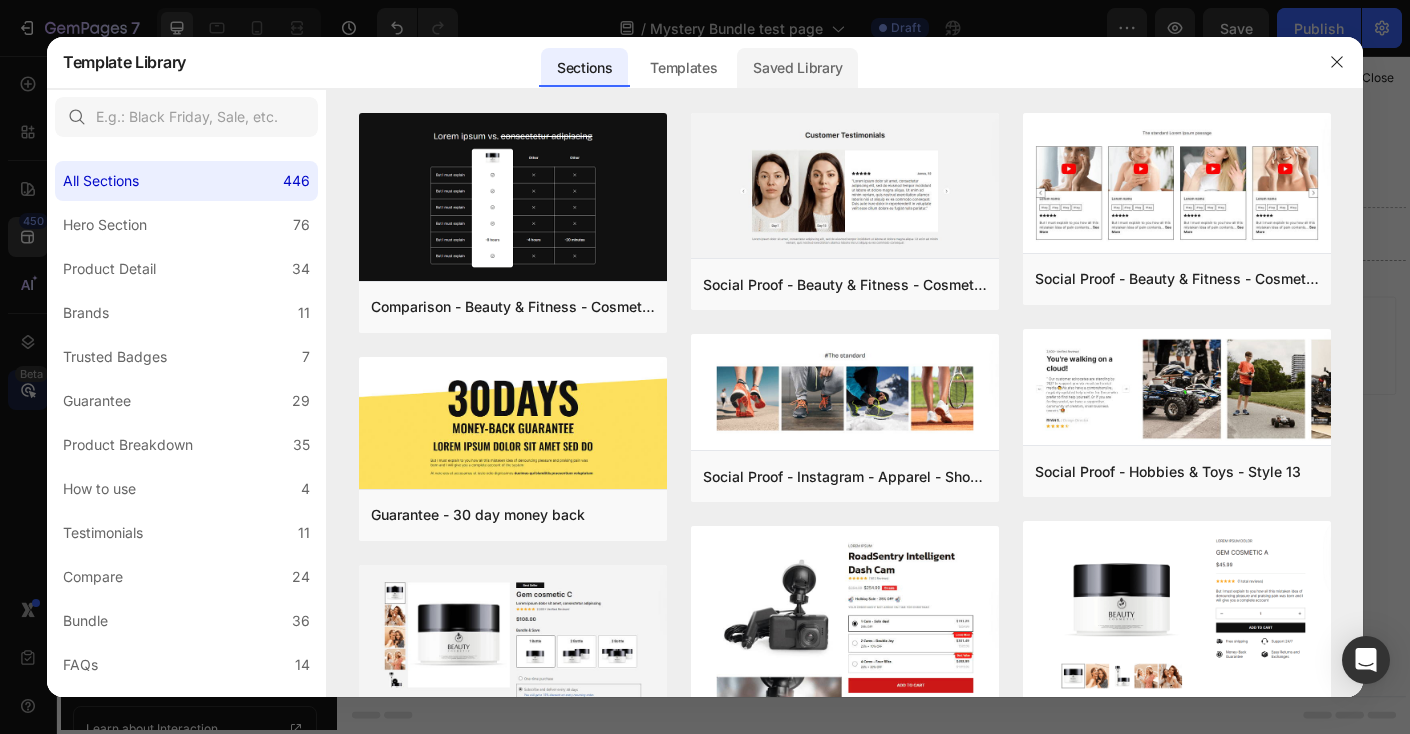 click on "Saved Library" 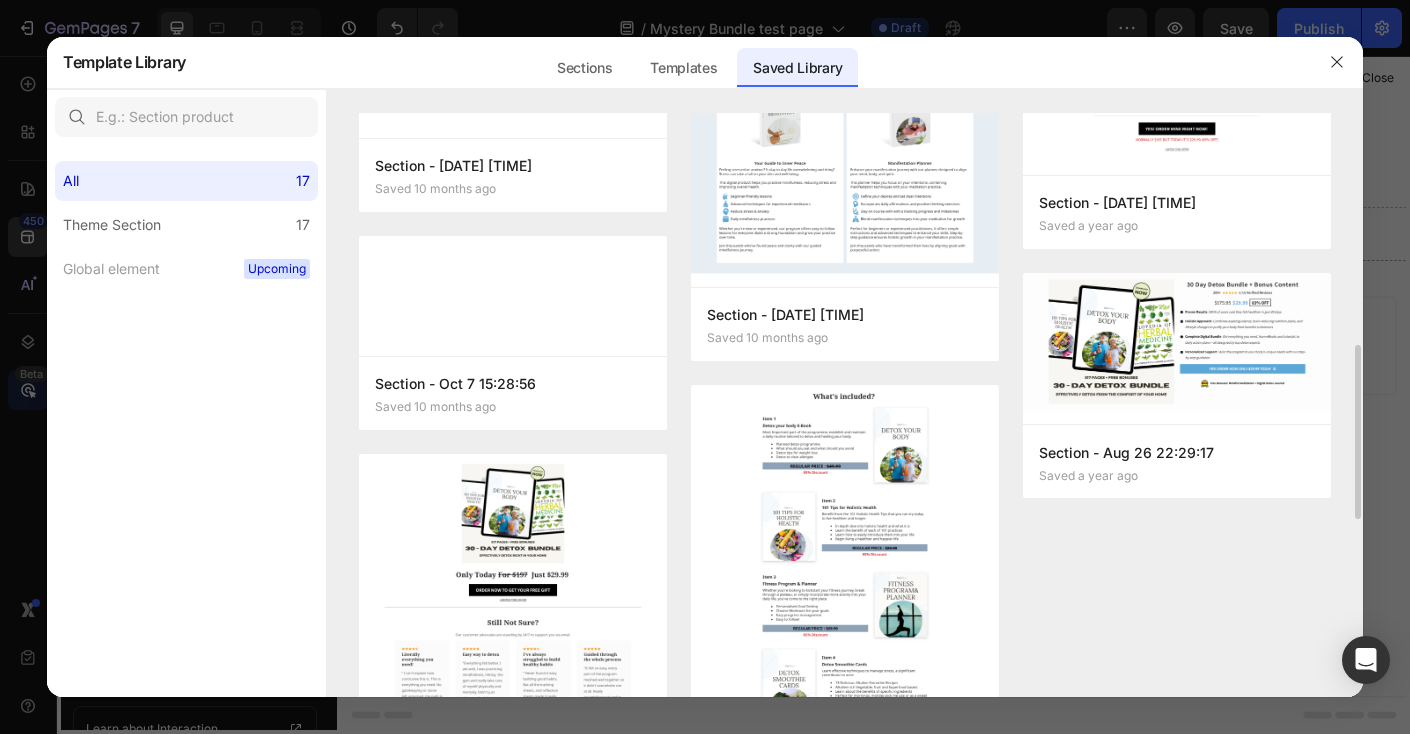 scroll, scrollTop: 0, scrollLeft: 0, axis: both 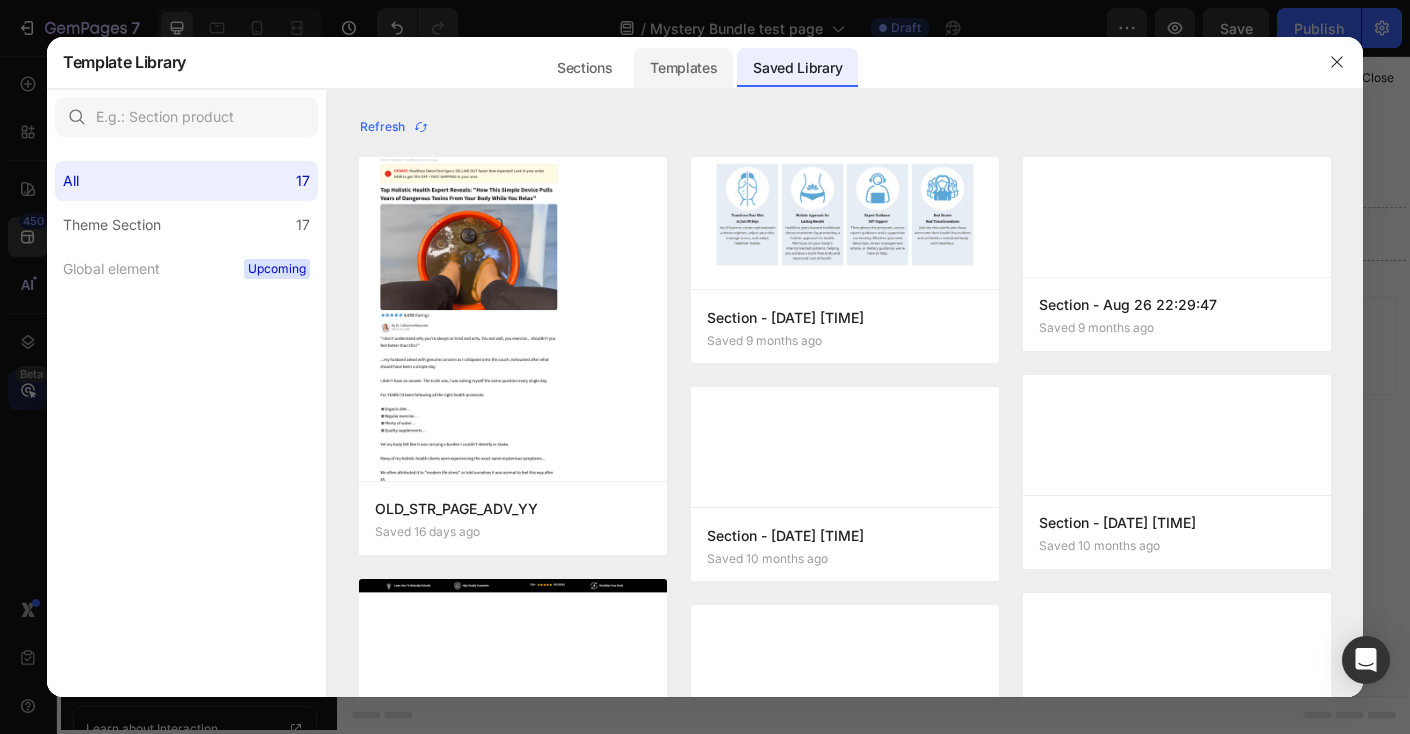 click on "Templates" 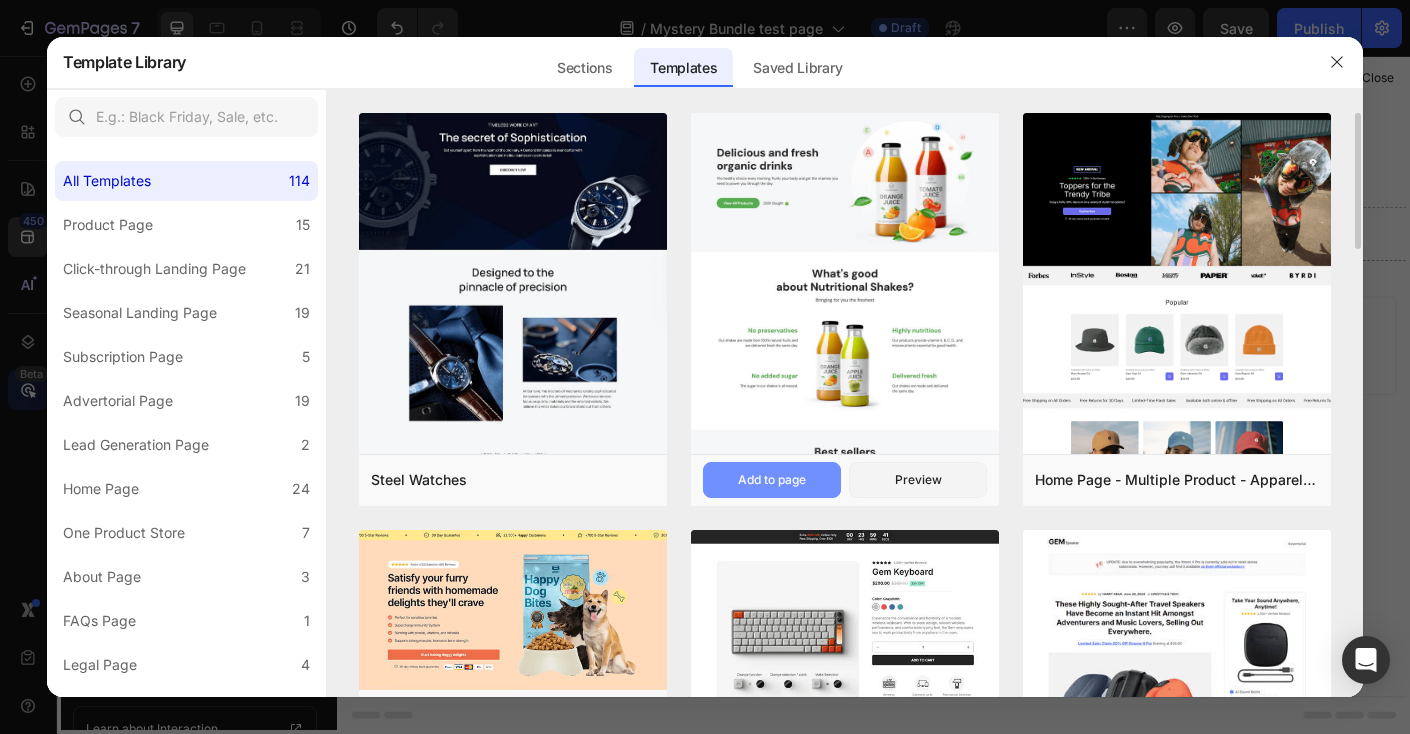 click on "Add to page" at bounding box center (772, 480) 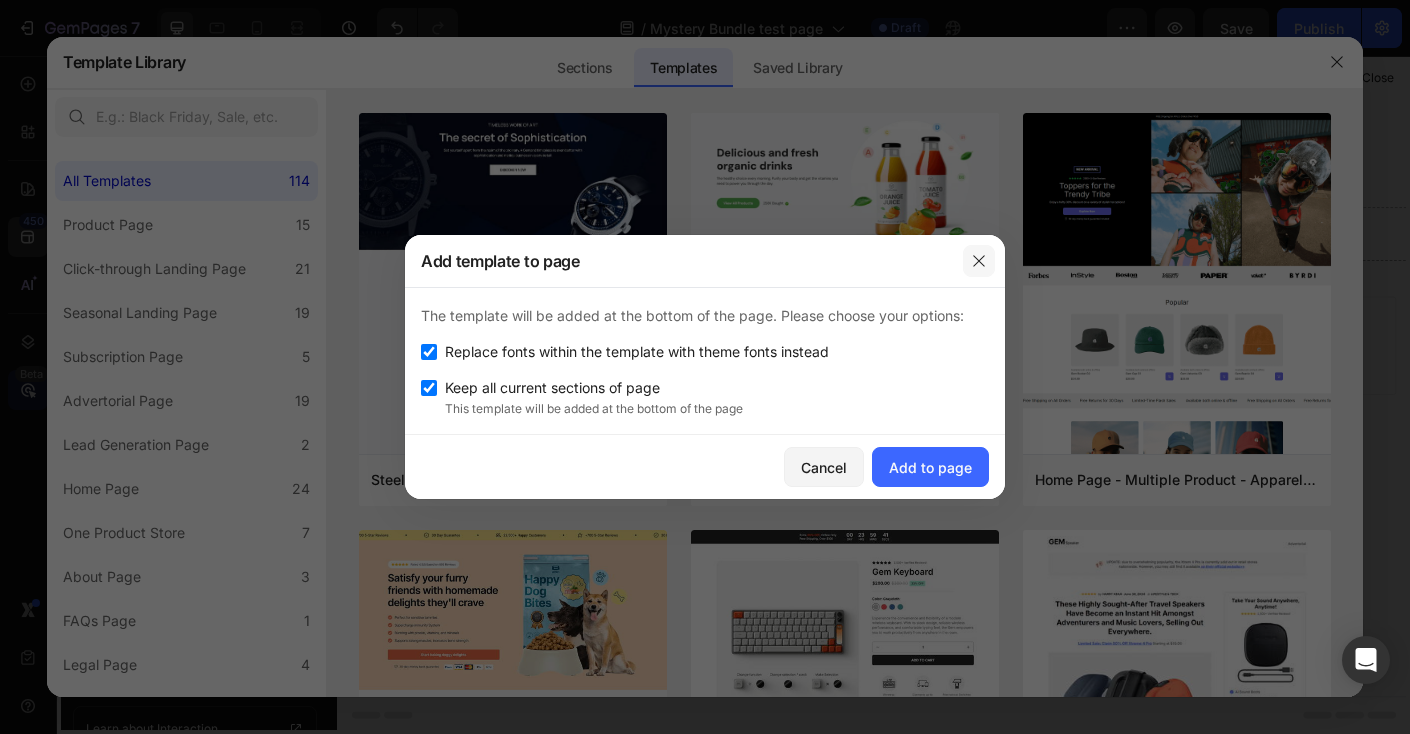 click at bounding box center (979, 261) 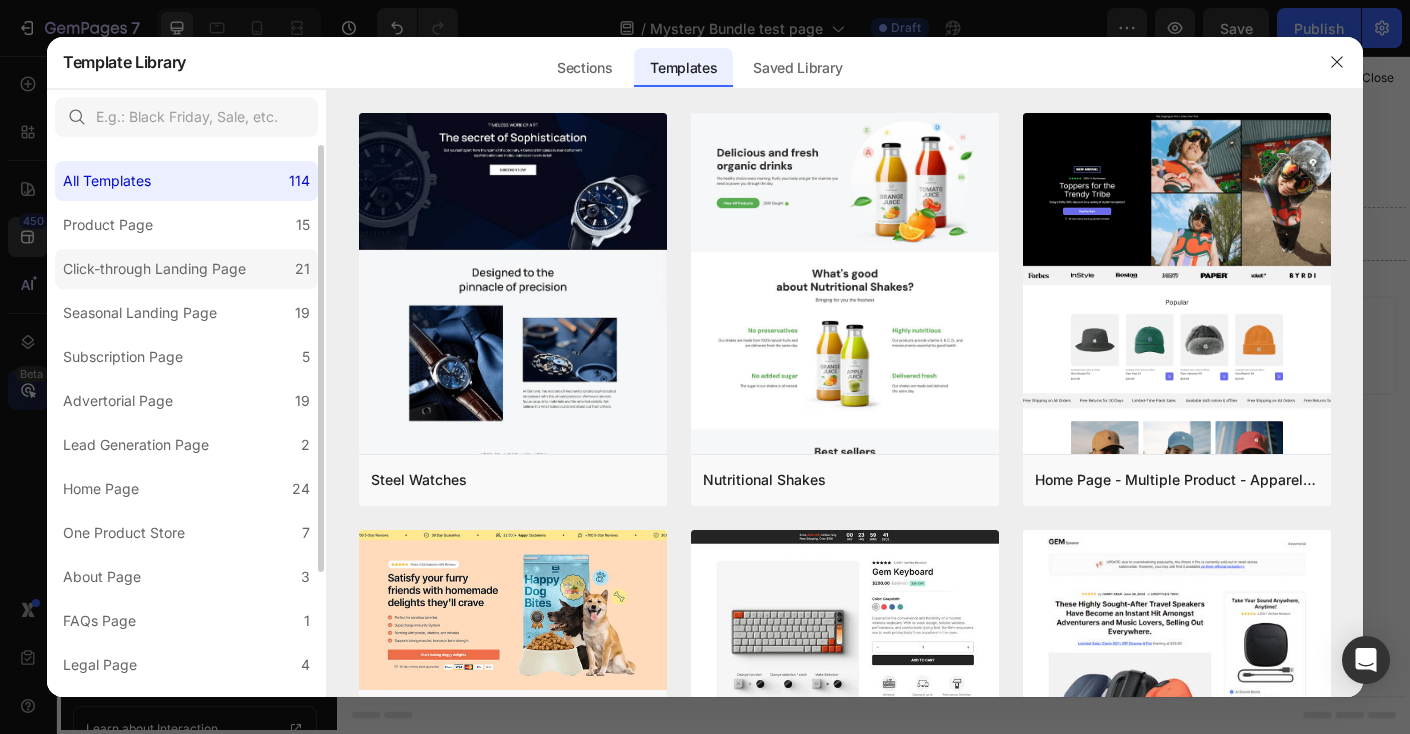 click on "Click-through Landing Page" at bounding box center [154, 269] 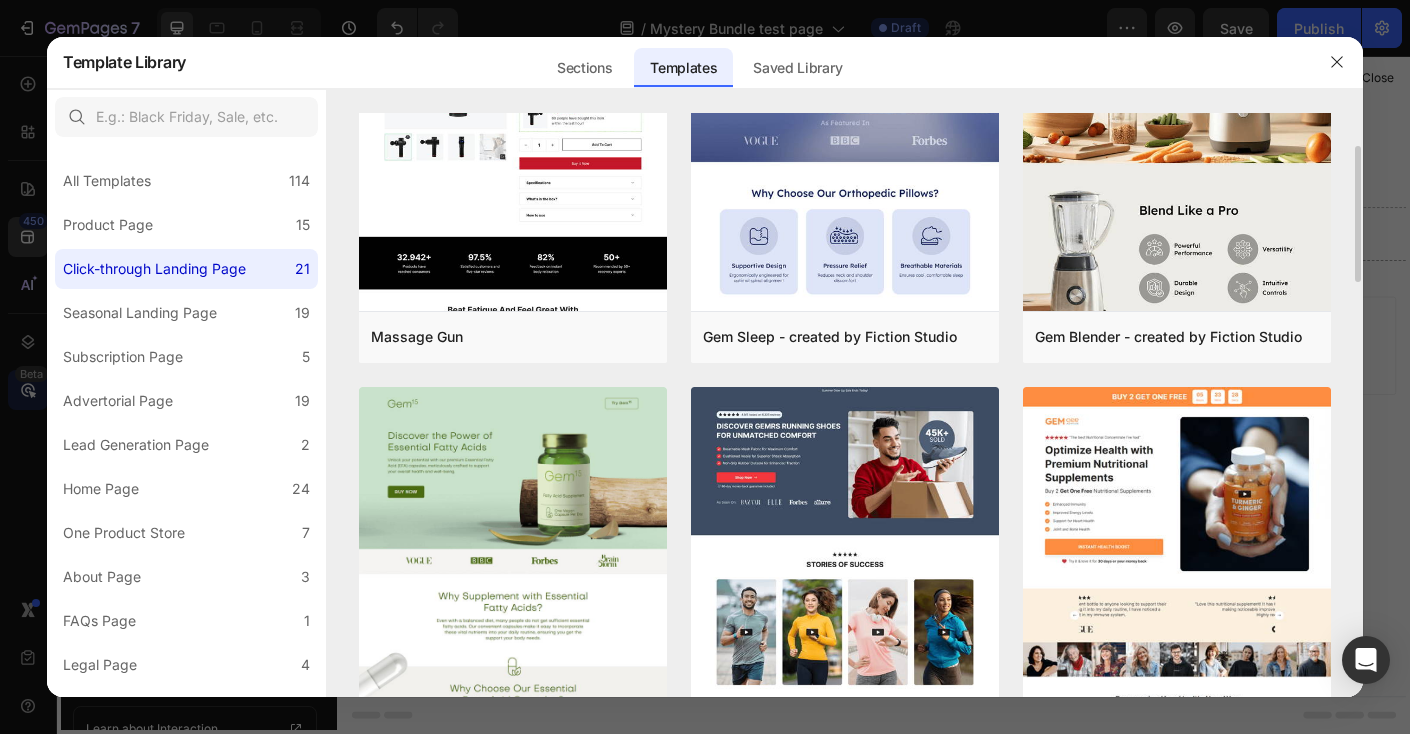 scroll, scrollTop: 0, scrollLeft: 0, axis: both 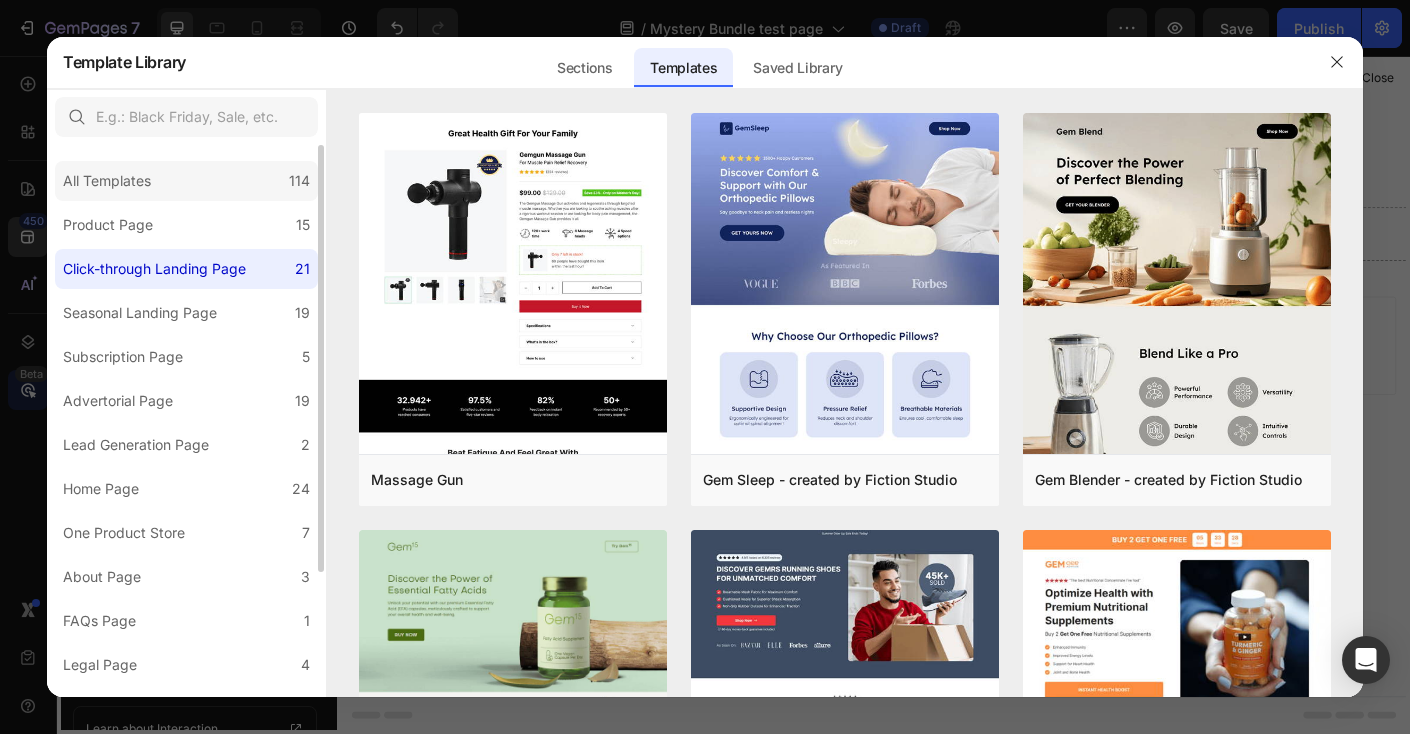 click on "All Templates" at bounding box center (107, 181) 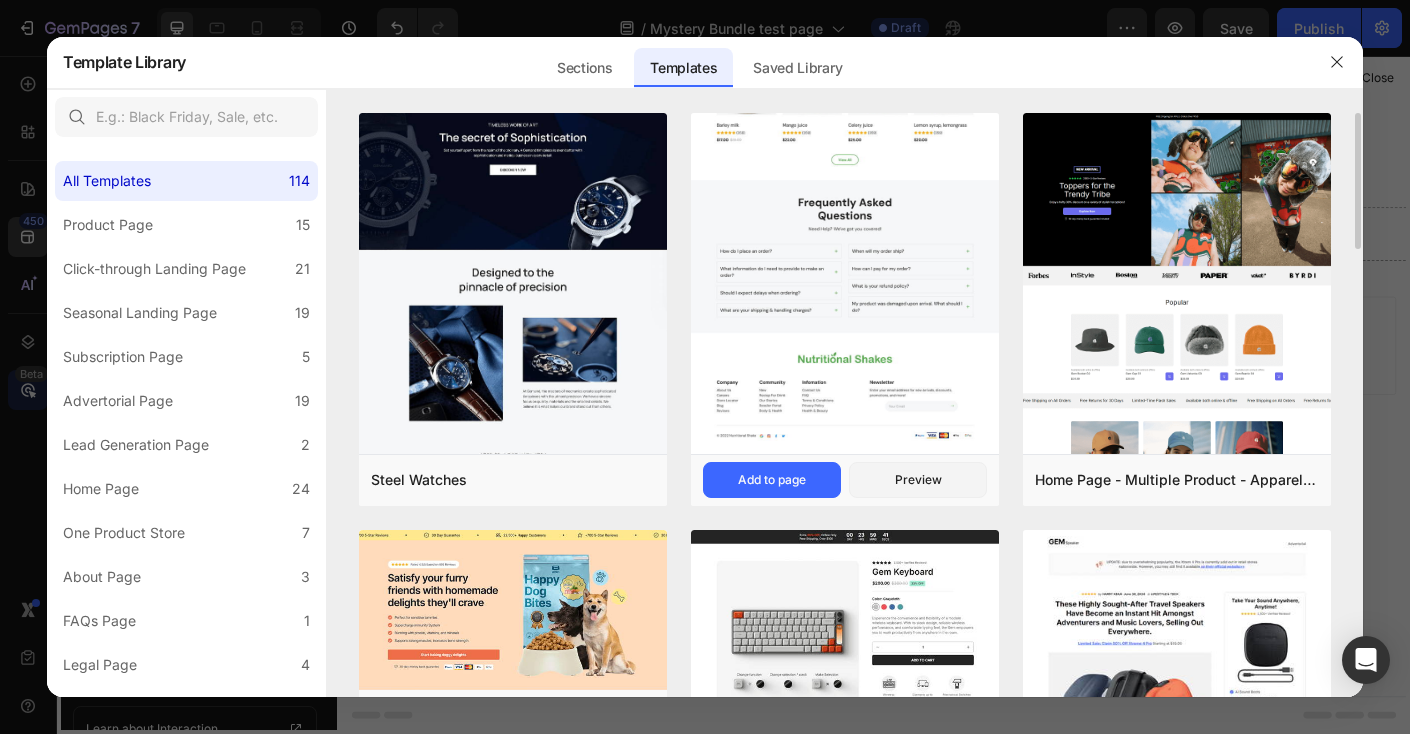 click at bounding box center (845, -172) 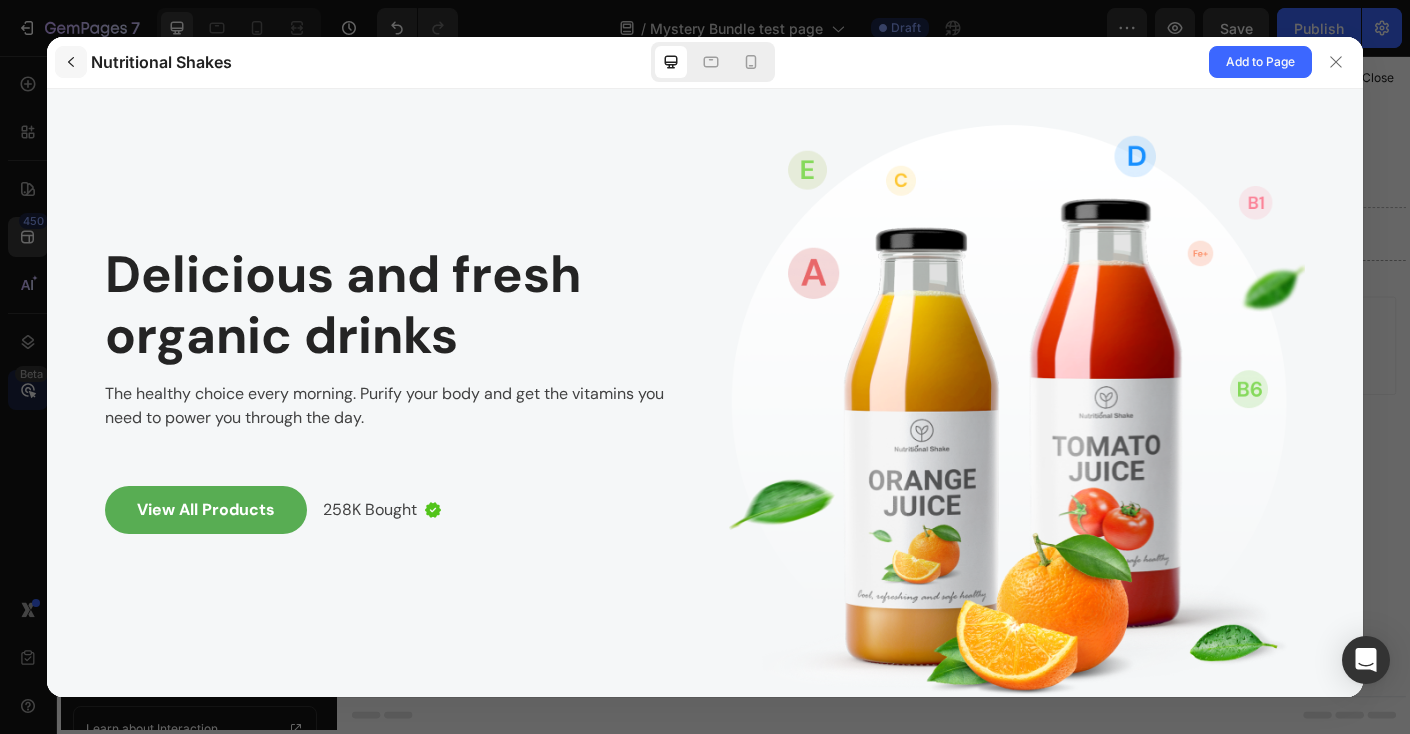 scroll, scrollTop: 0, scrollLeft: 0, axis: both 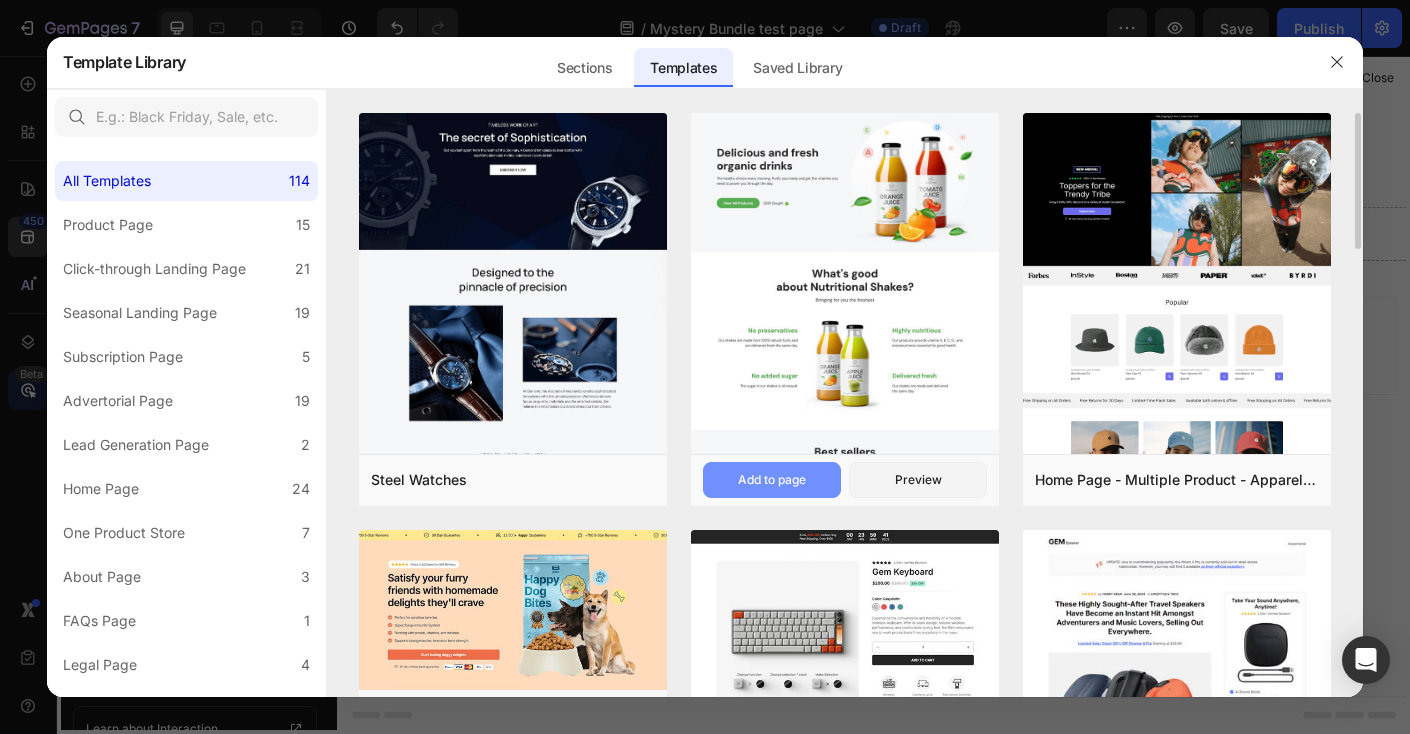 click on "Add to page" at bounding box center (772, 480) 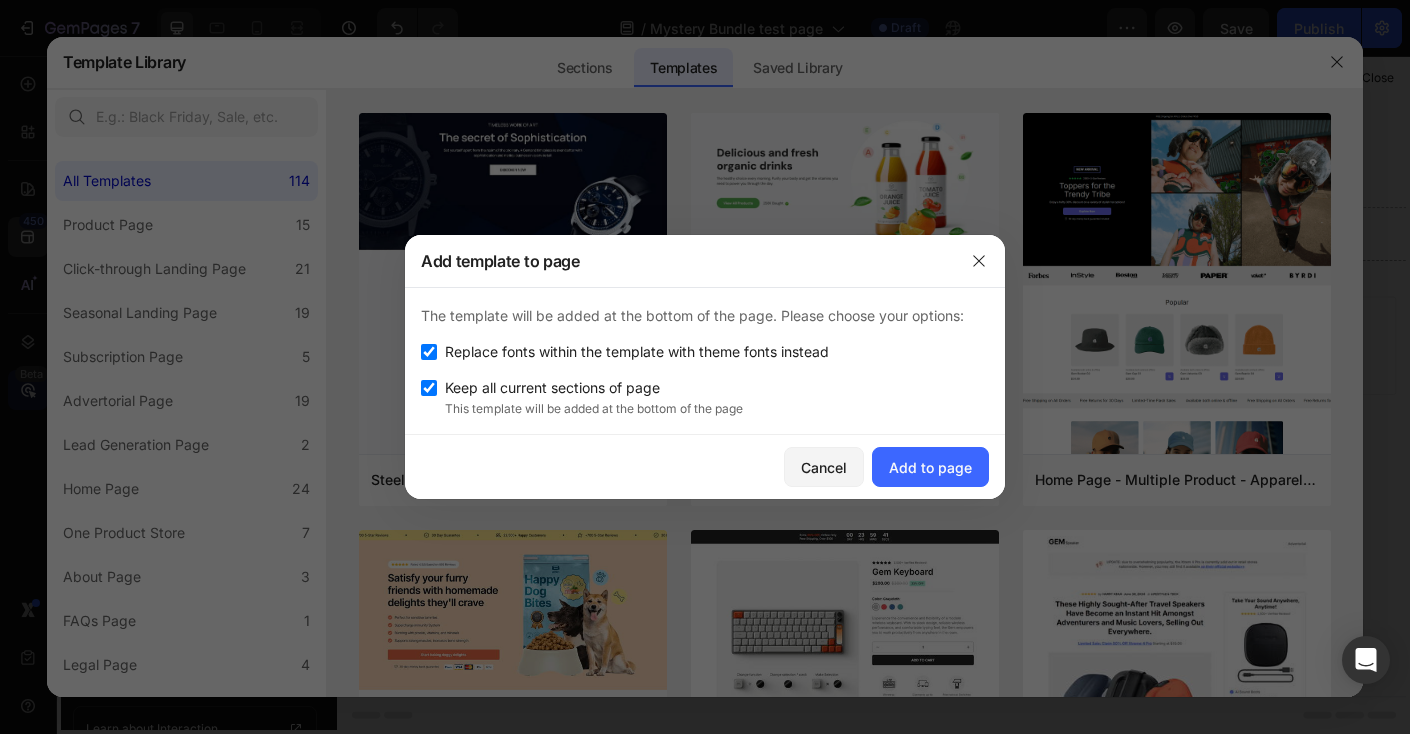 click at bounding box center [429, 352] 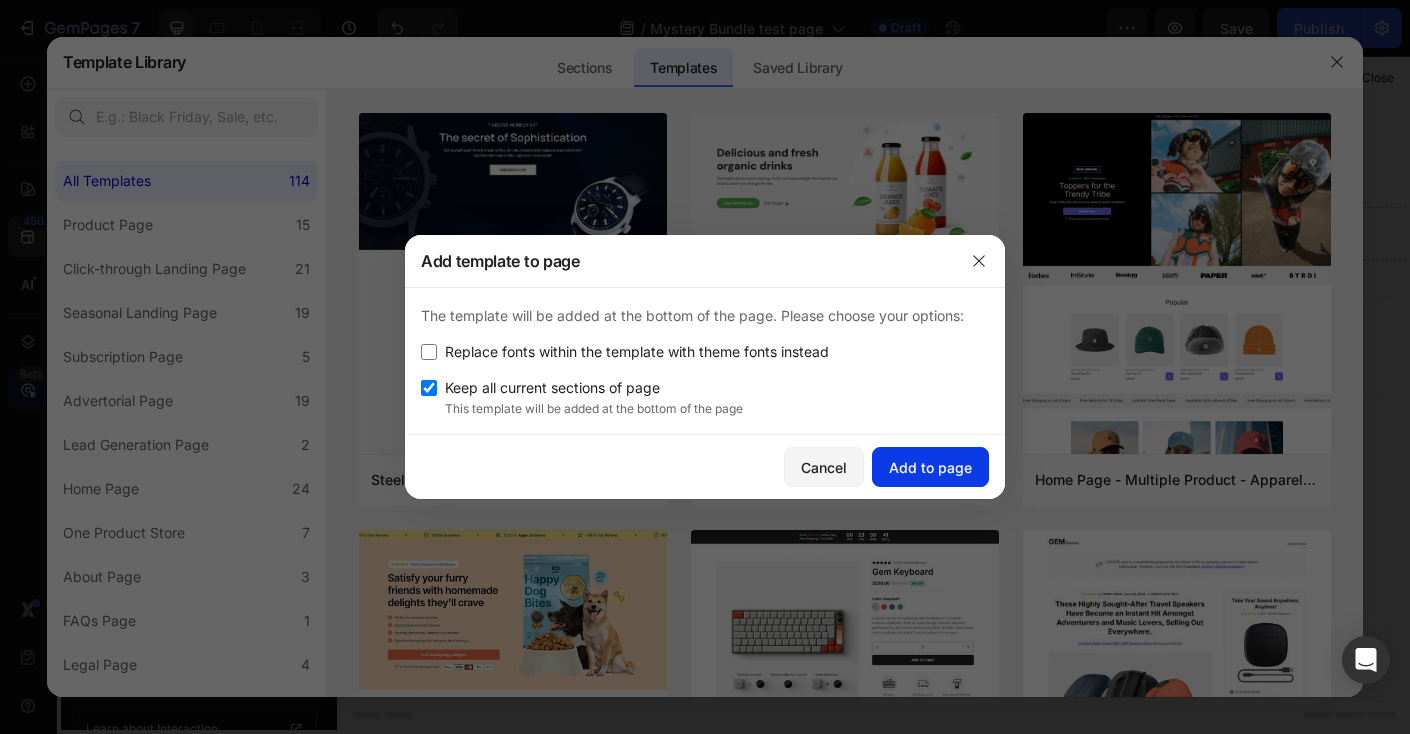 click on "Add to page" at bounding box center [930, 467] 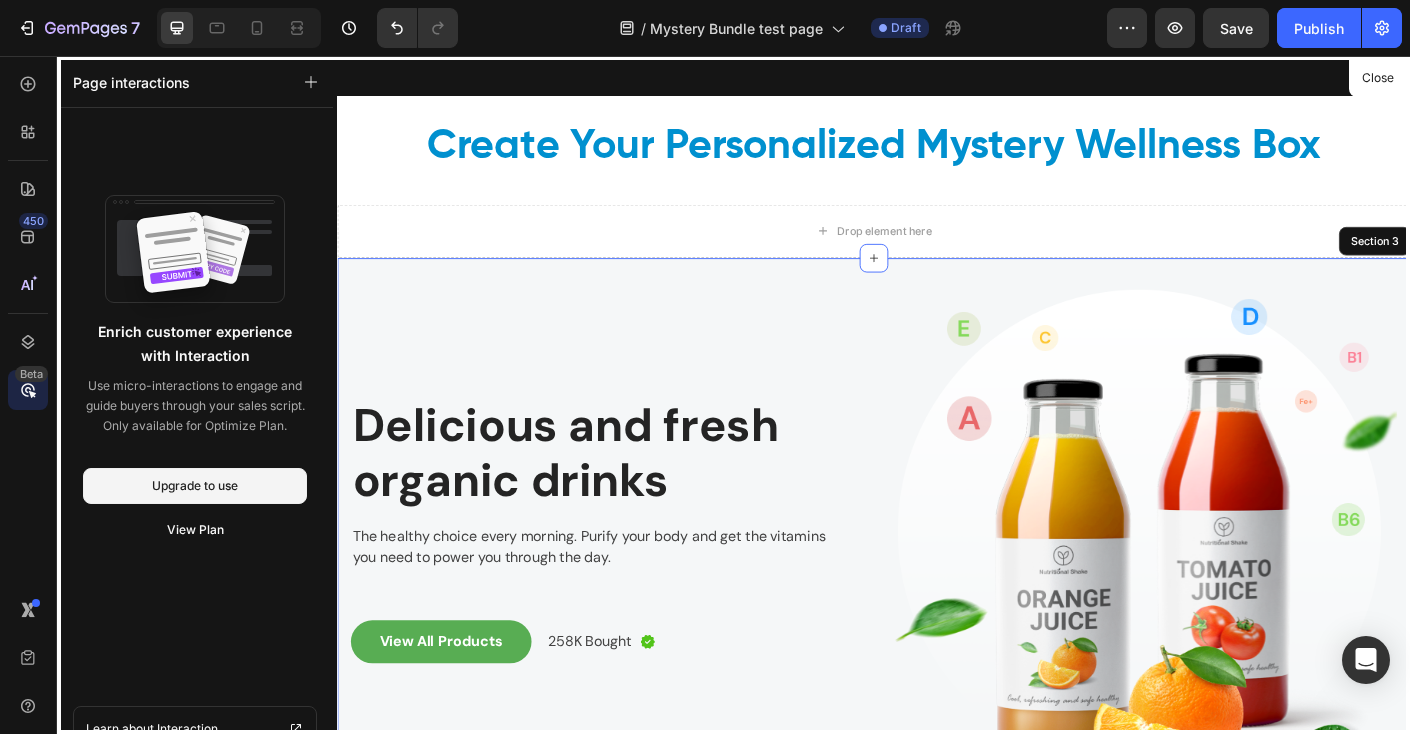 scroll, scrollTop: 4, scrollLeft: 0, axis: vertical 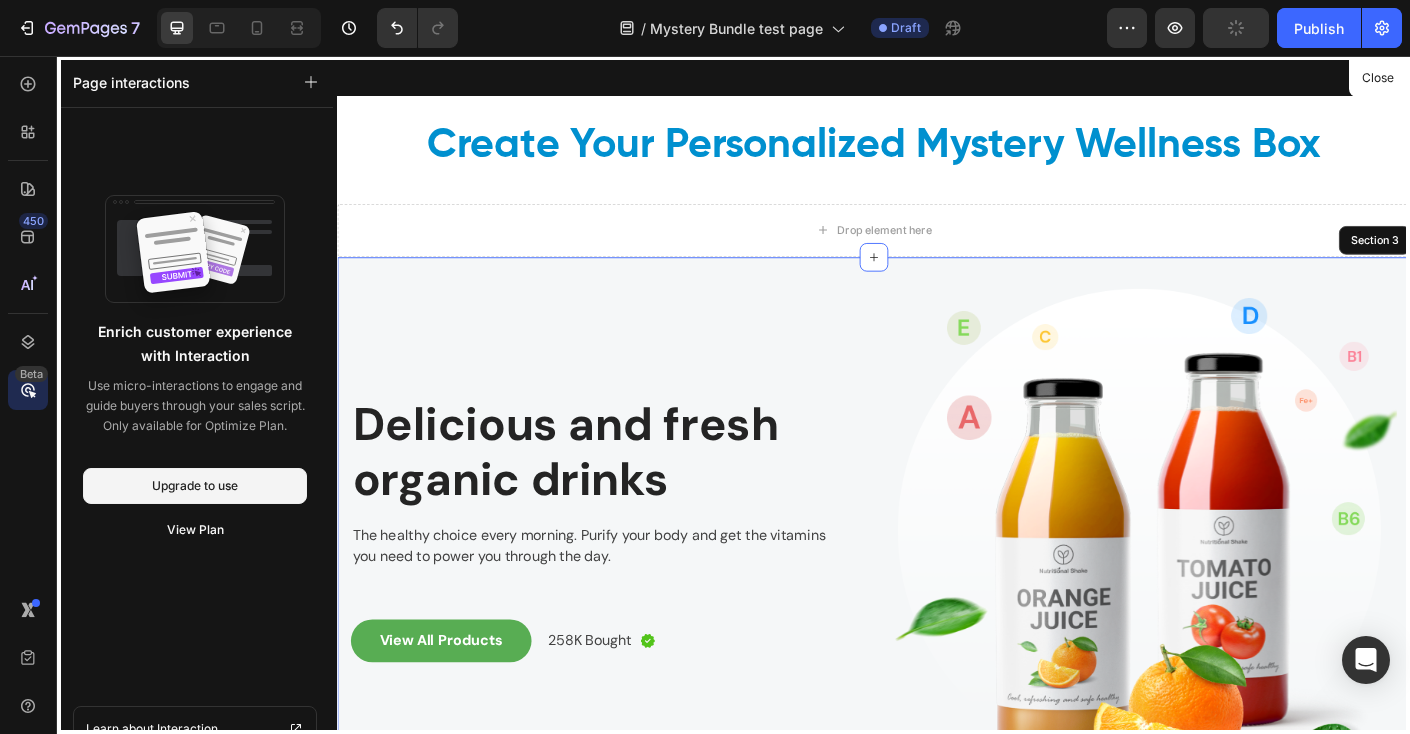 click 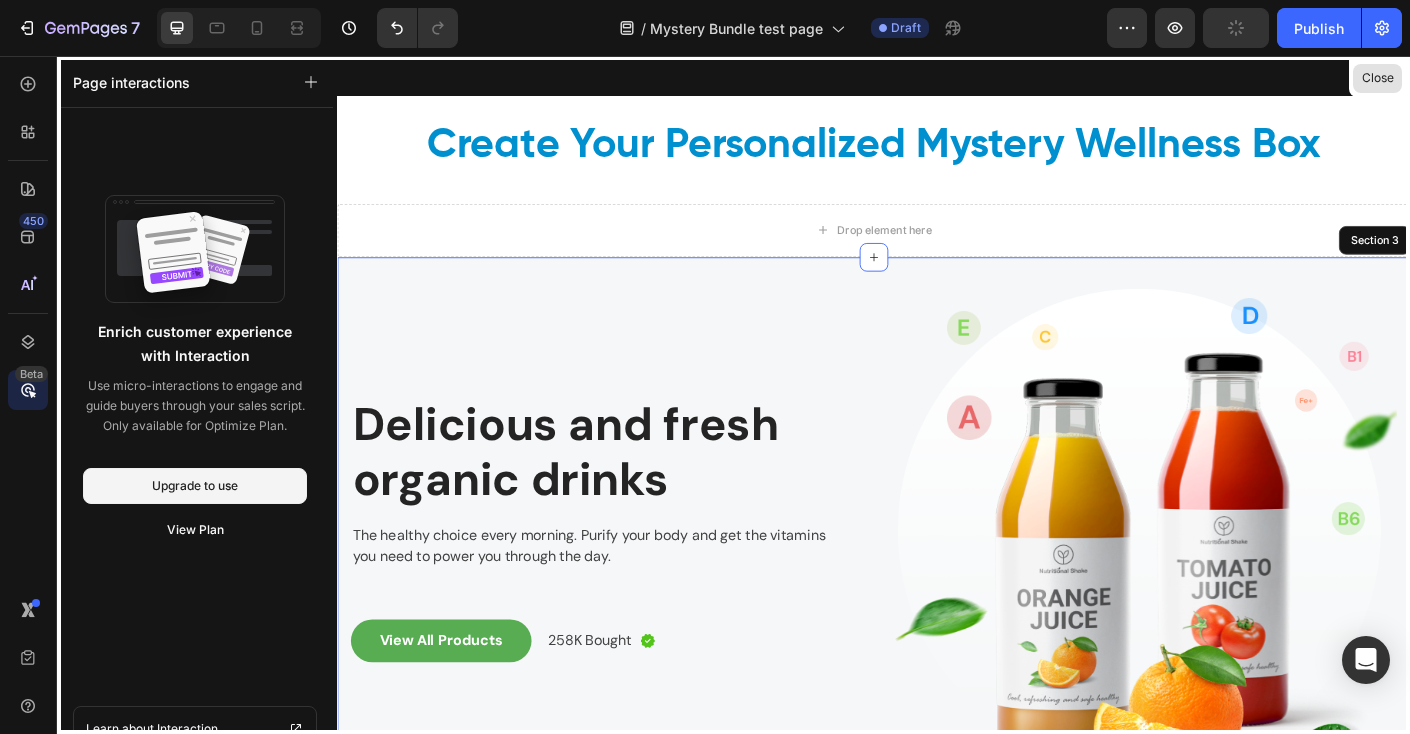 click on "Close" at bounding box center (1377, 78) 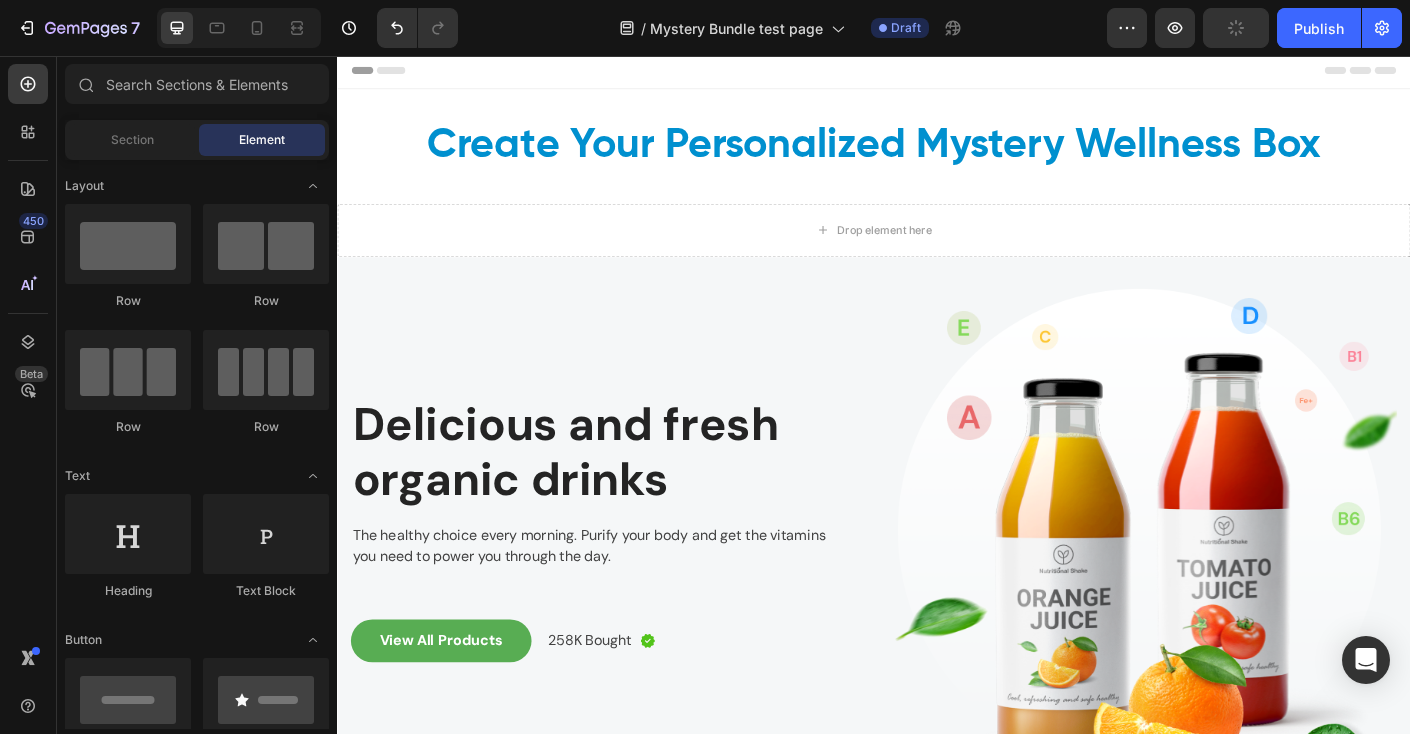 scroll, scrollTop: 680, scrollLeft: 0, axis: vertical 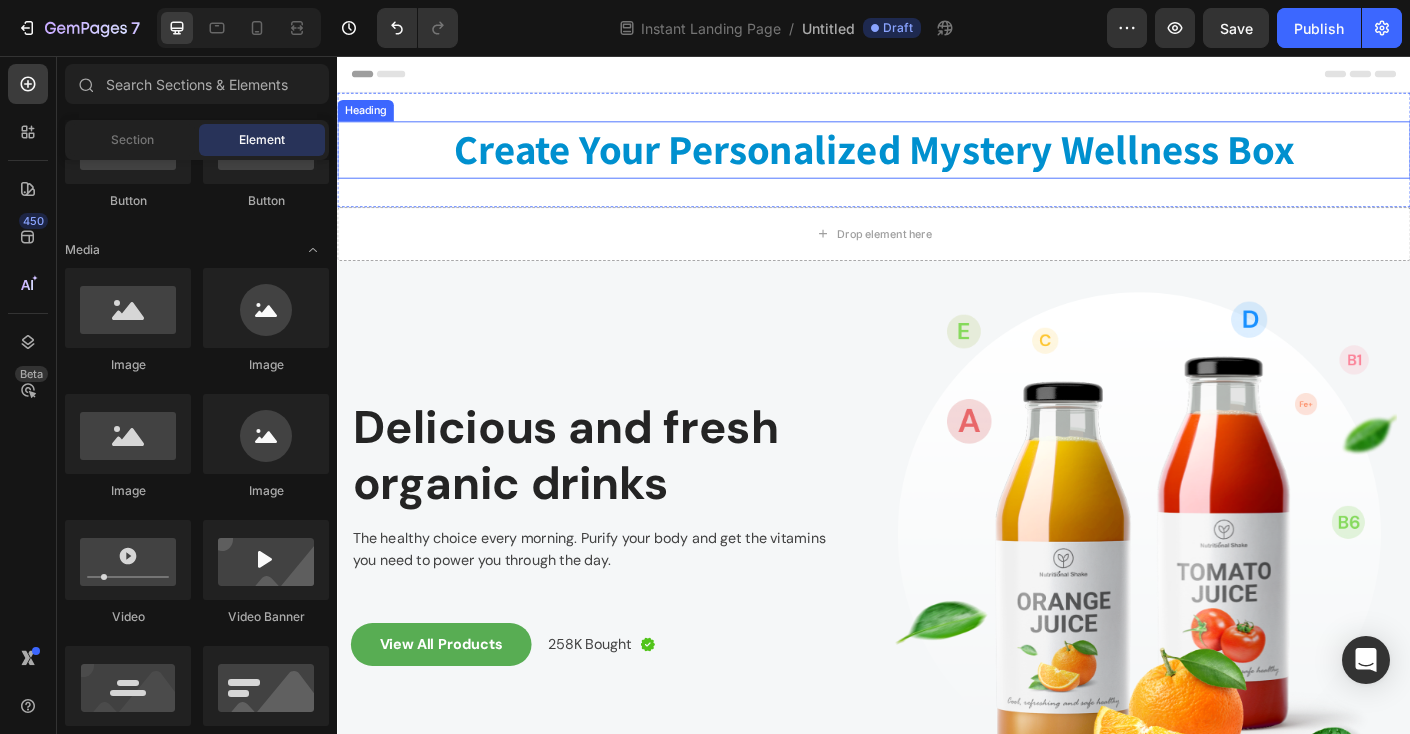 click on "Create Your Personalized Mystery Wellness Box" at bounding box center (937, 161) 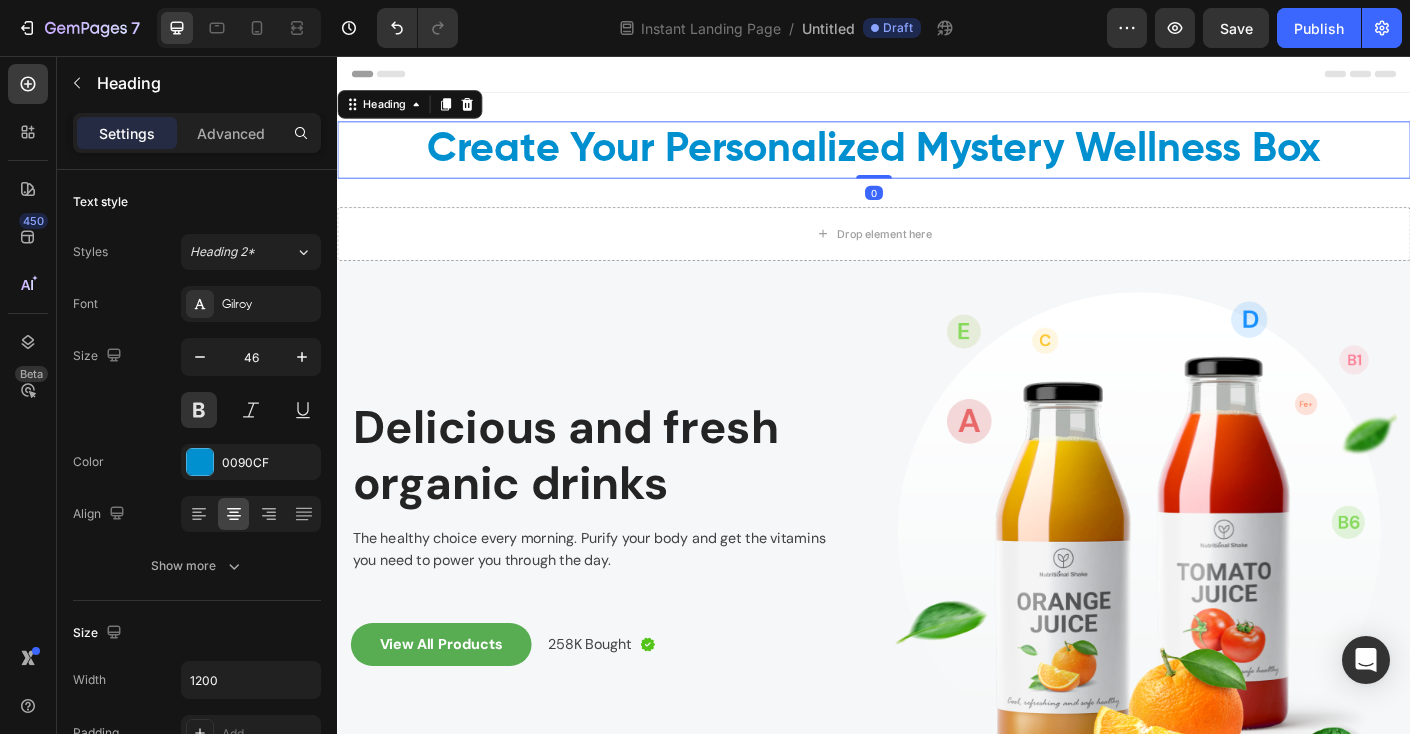click on "Create Your Personalized Mystery Wellness Box" at bounding box center (937, 161) 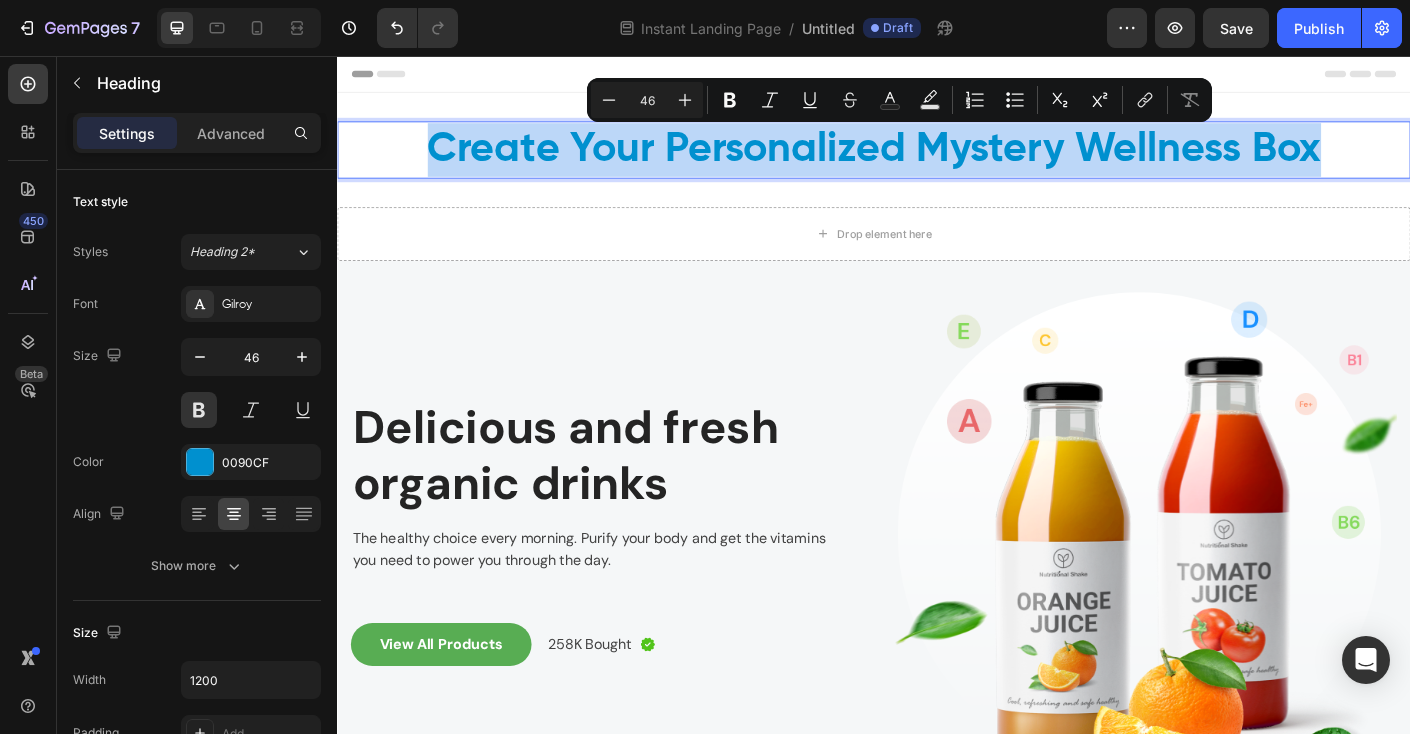 drag, startPoint x: 432, startPoint y: 152, endPoint x: 1439, endPoint y: 169, distance: 1007.1435 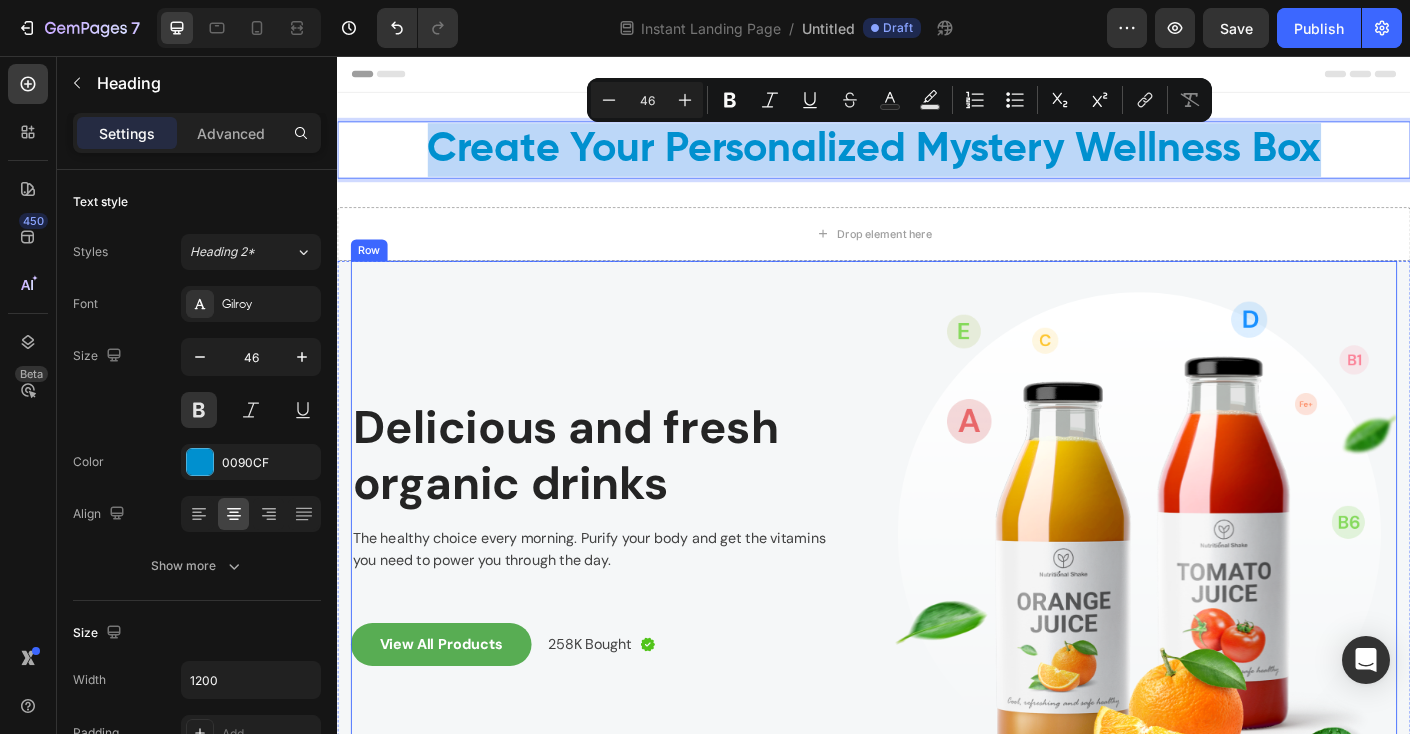 copy on "Create Your Personalized Mystery Wellness Box" 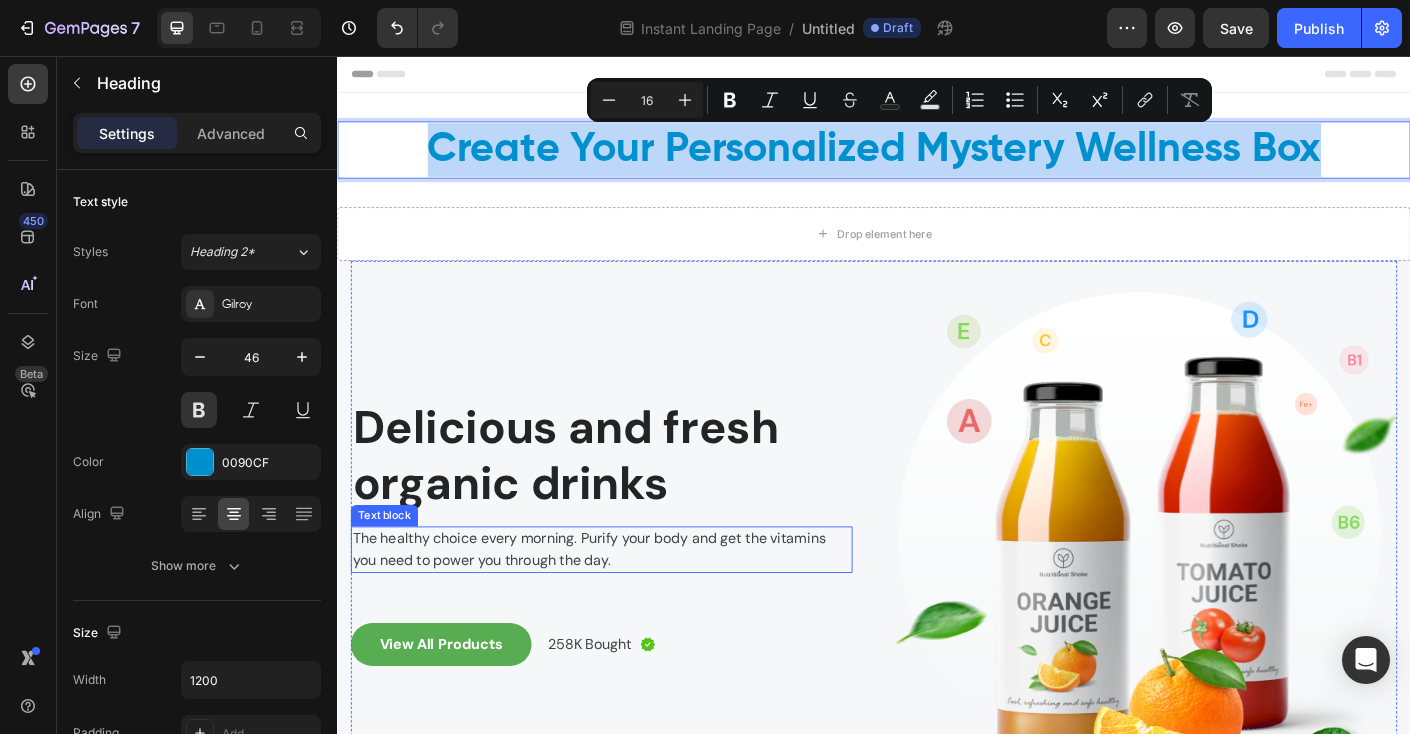 click on "Delicious and fresh organic drinks" at bounding box center (632, 502) 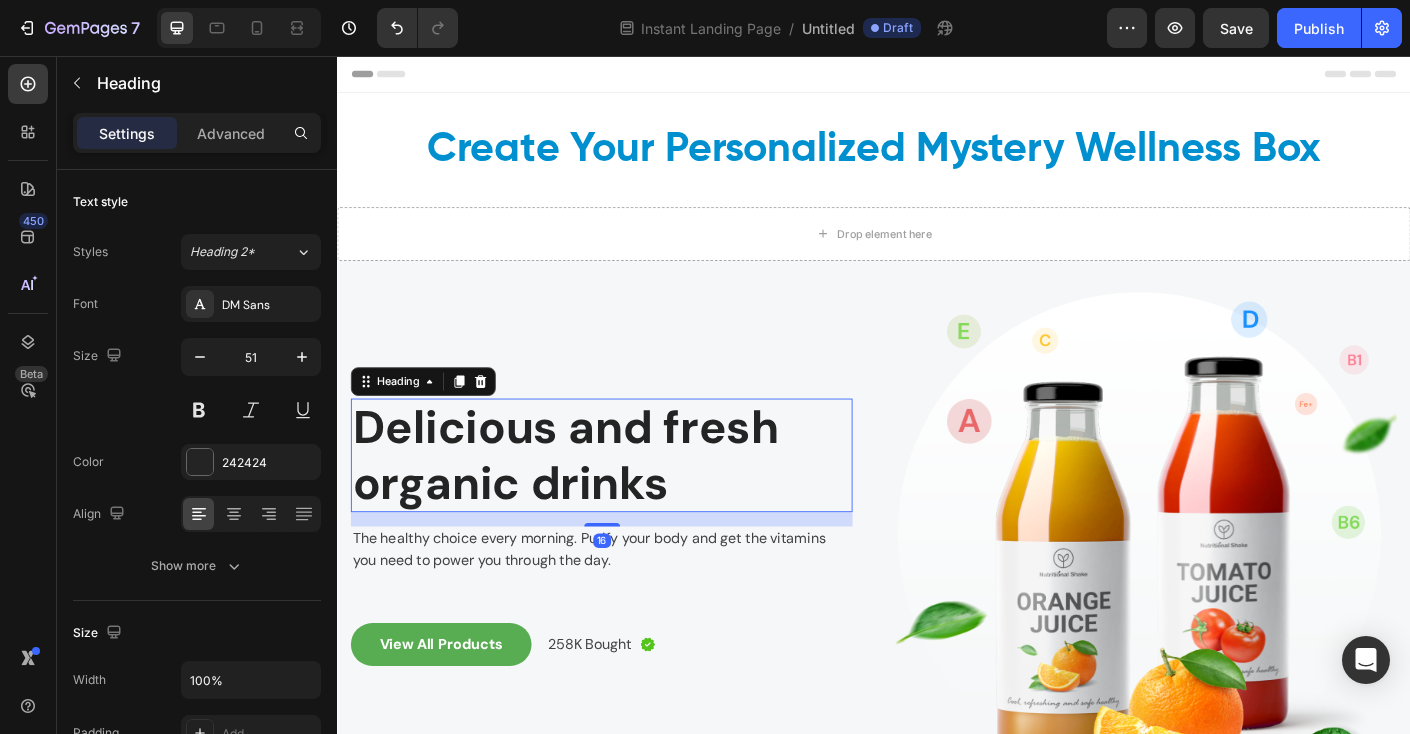 click on "Delicious and fresh organic drinks" at bounding box center [632, 502] 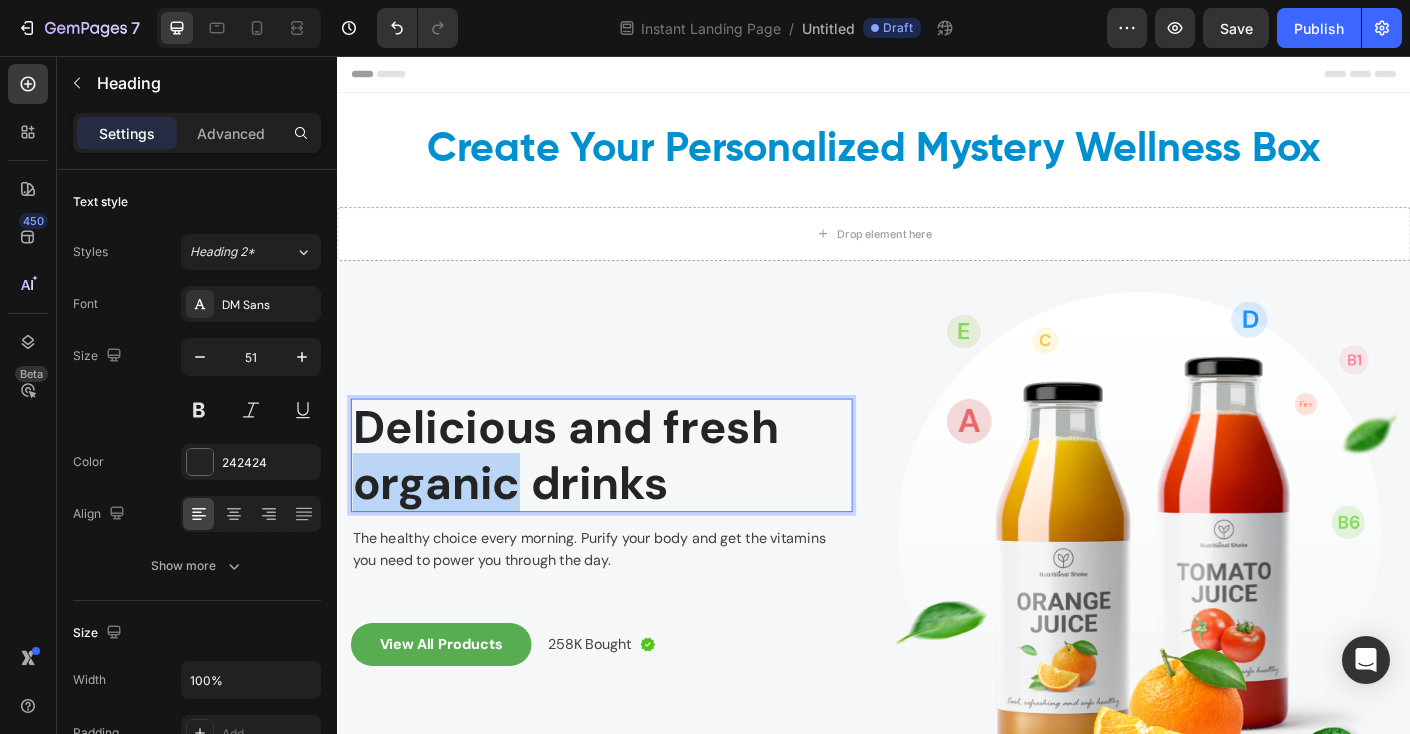 click on "Delicious and fresh organic drinks" at bounding box center [632, 502] 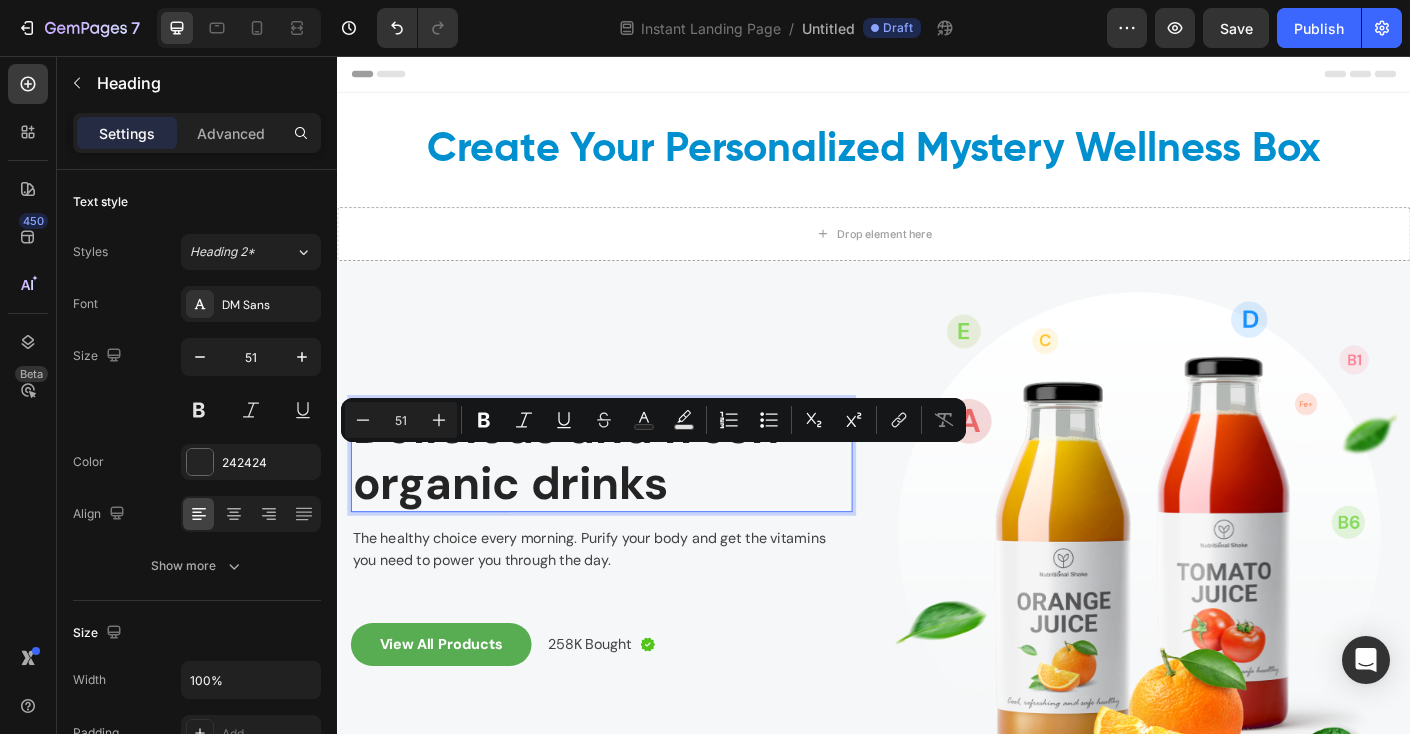click on "Delicious and fresh organic drinks" at bounding box center (632, 502) 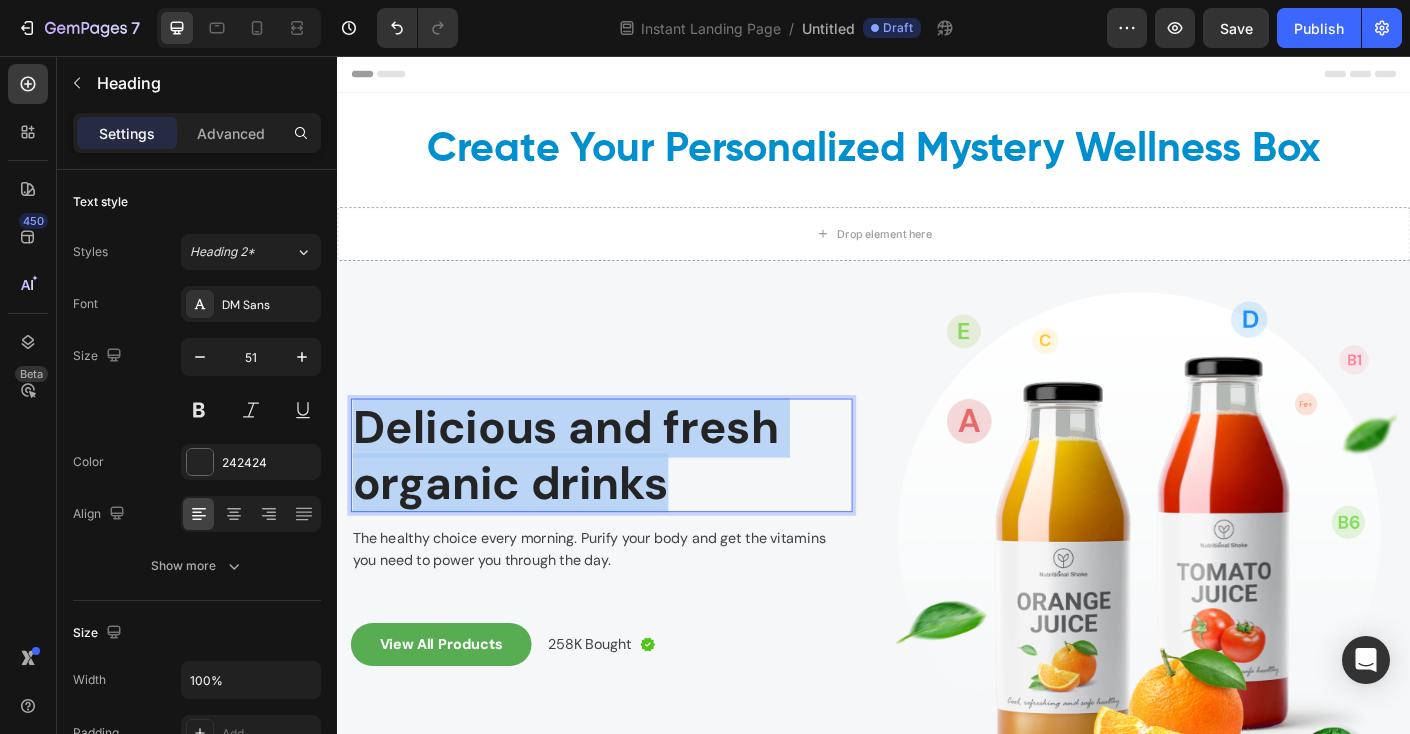 drag, startPoint x: 688, startPoint y: 526, endPoint x: 351, endPoint y: 474, distance: 340.98828 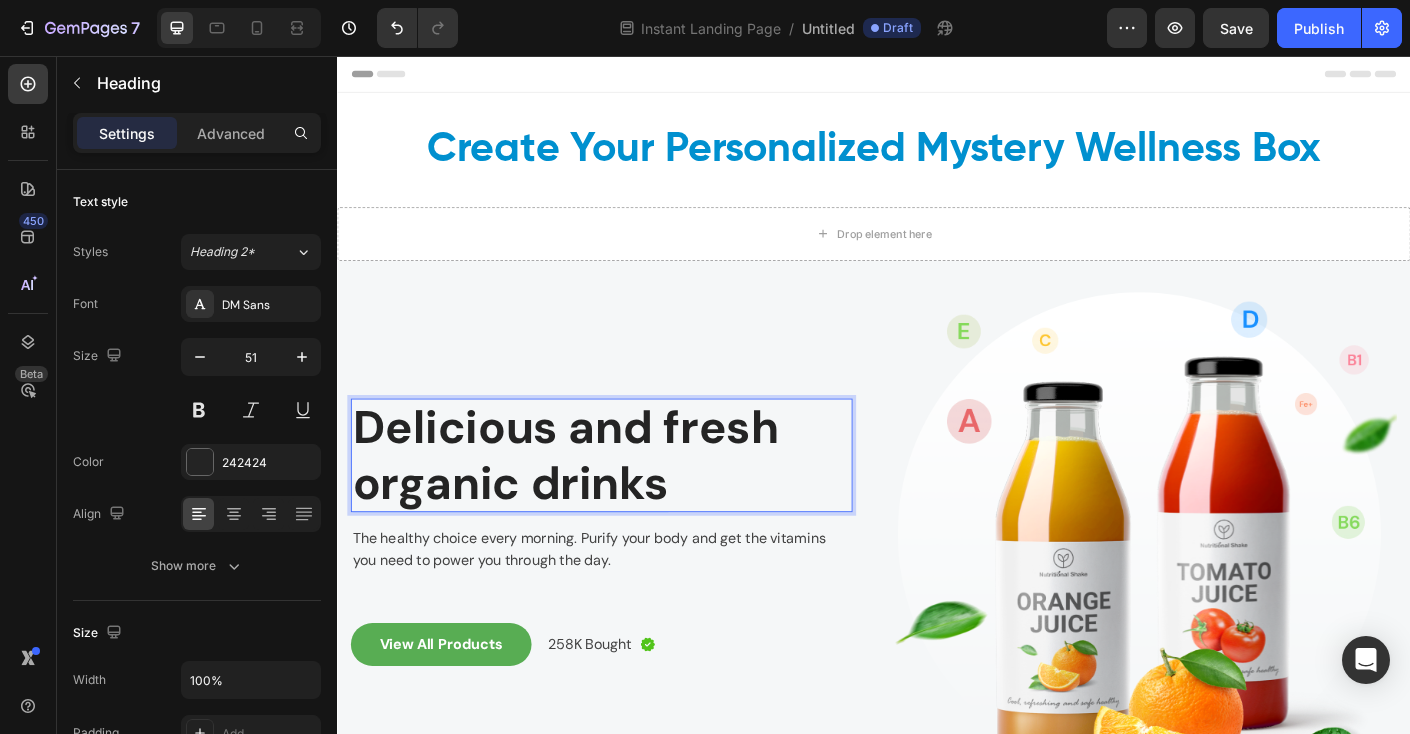 scroll, scrollTop: 0, scrollLeft: 0, axis: both 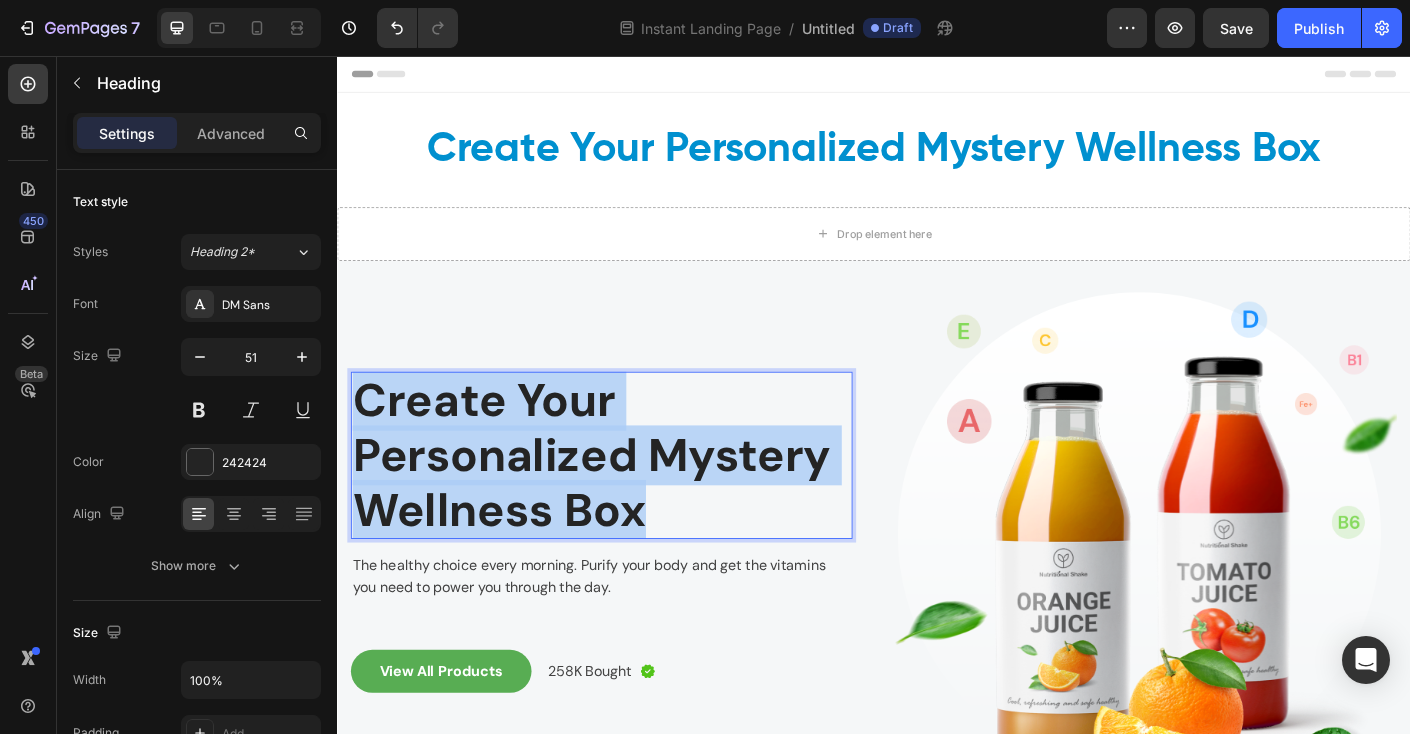 drag, startPoint x: 687, startPoint y: 558, endPoint x: 318, endPoint y: 433, distance: 389.59723 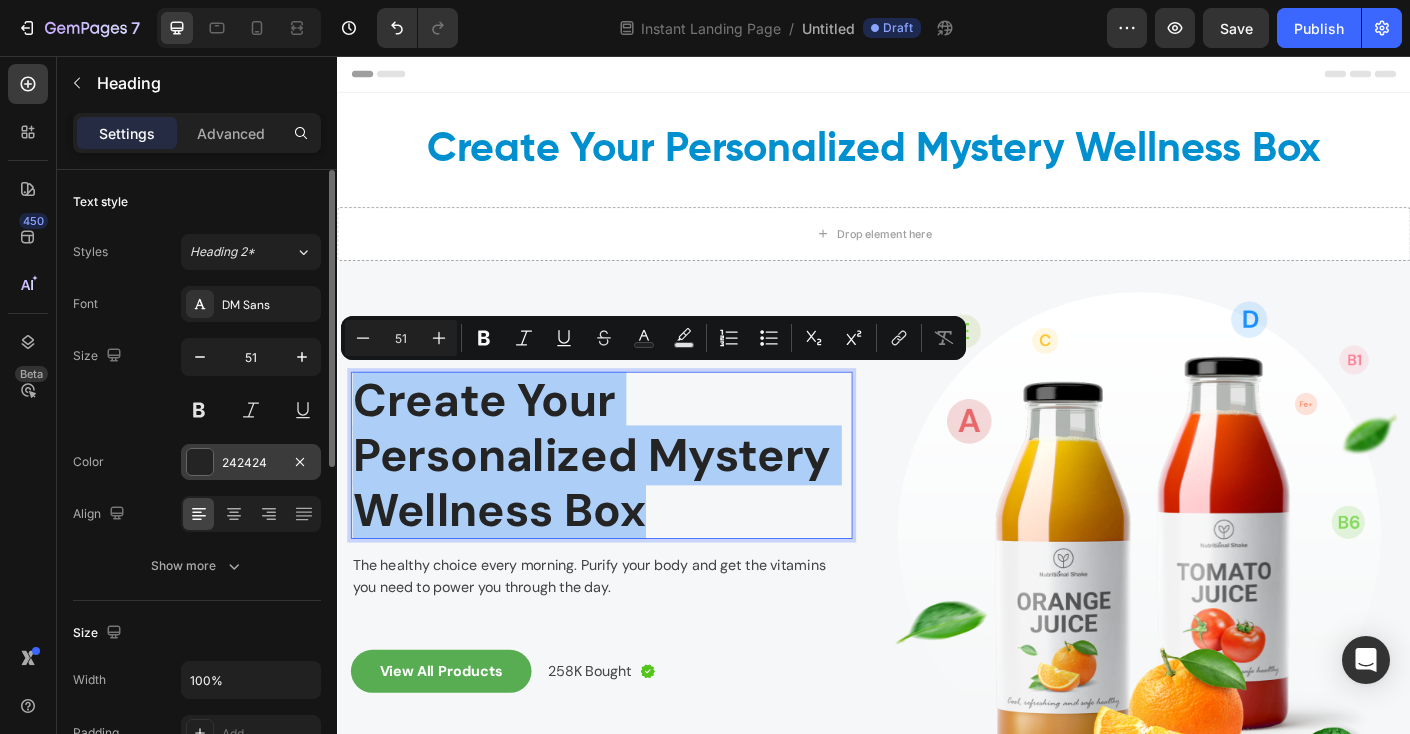 click at bounding box center (200, 462) 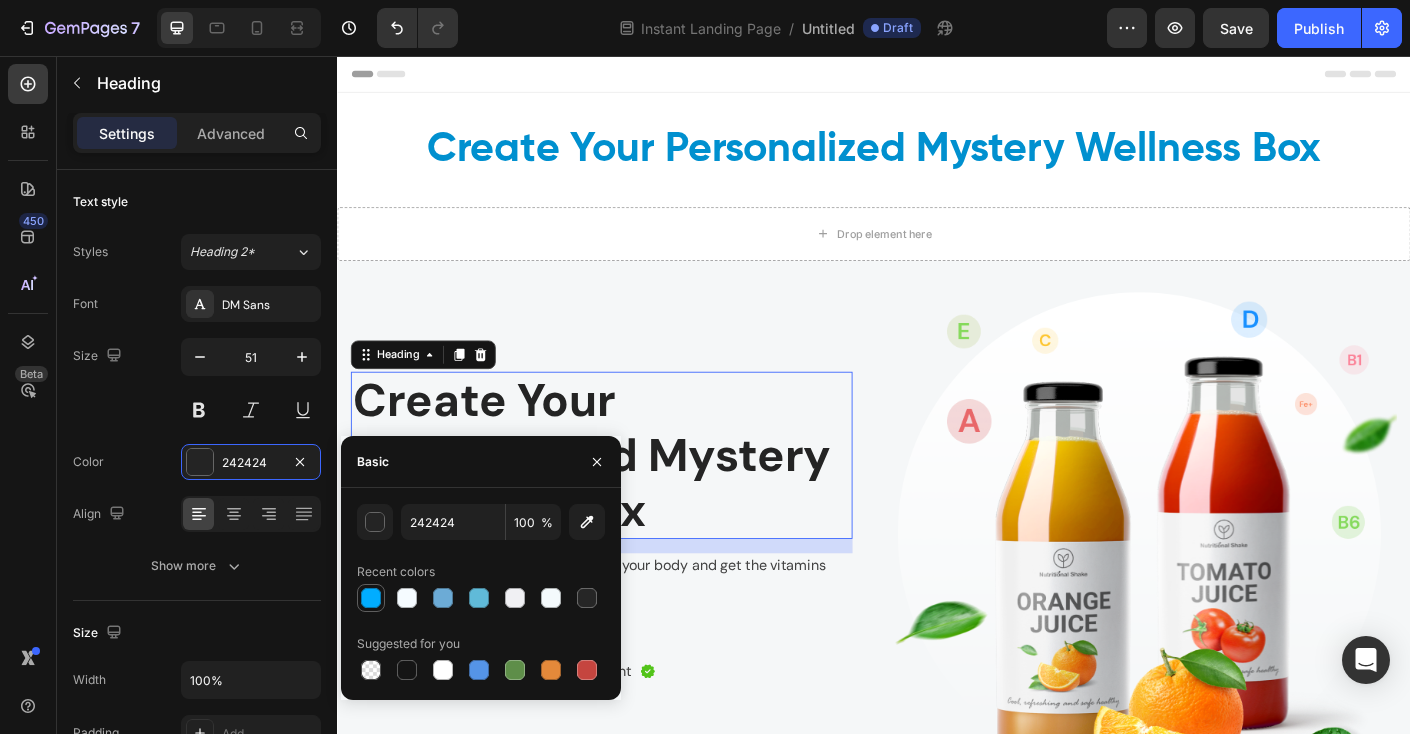 click at bounding box center (371, 598) 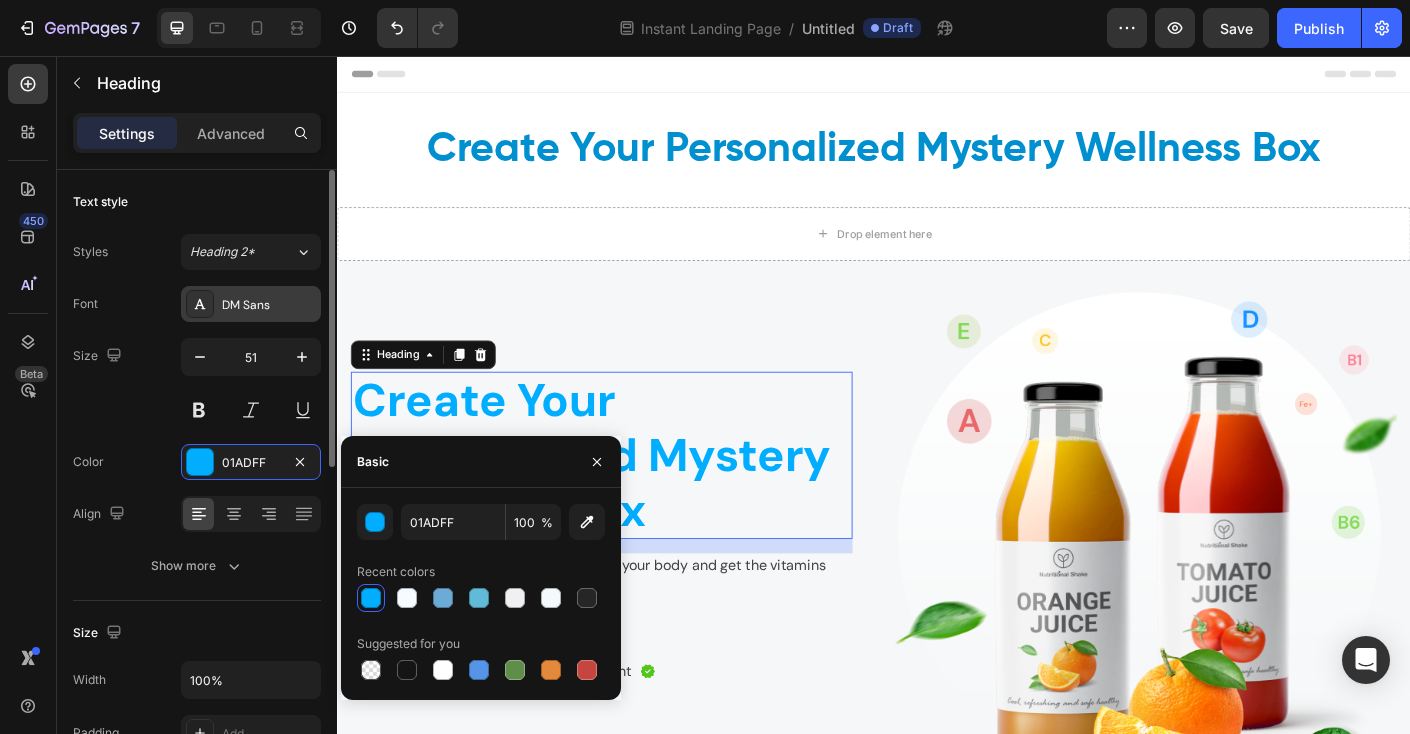 click on "DM Sans" at bounding box center [269, 305] 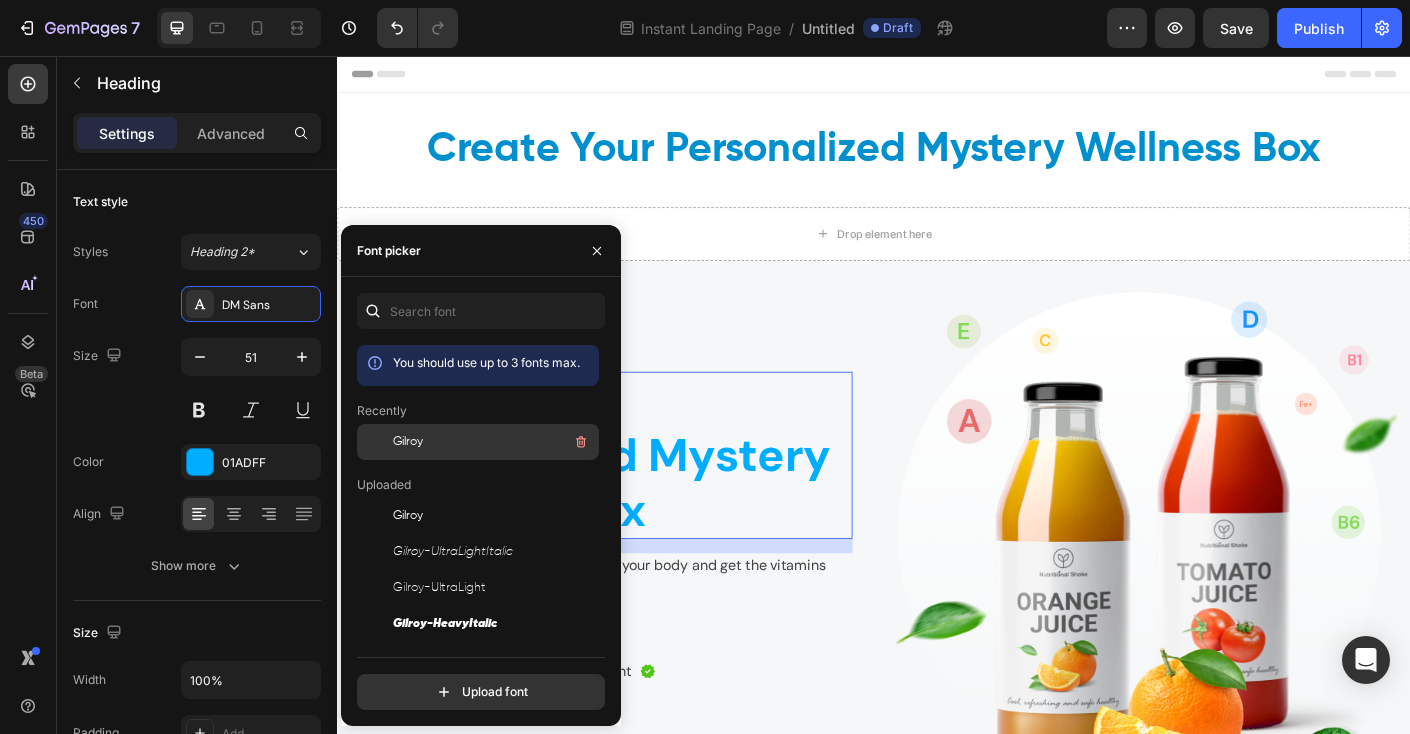 click on "Gilroy" at bounding box center (408, 442) 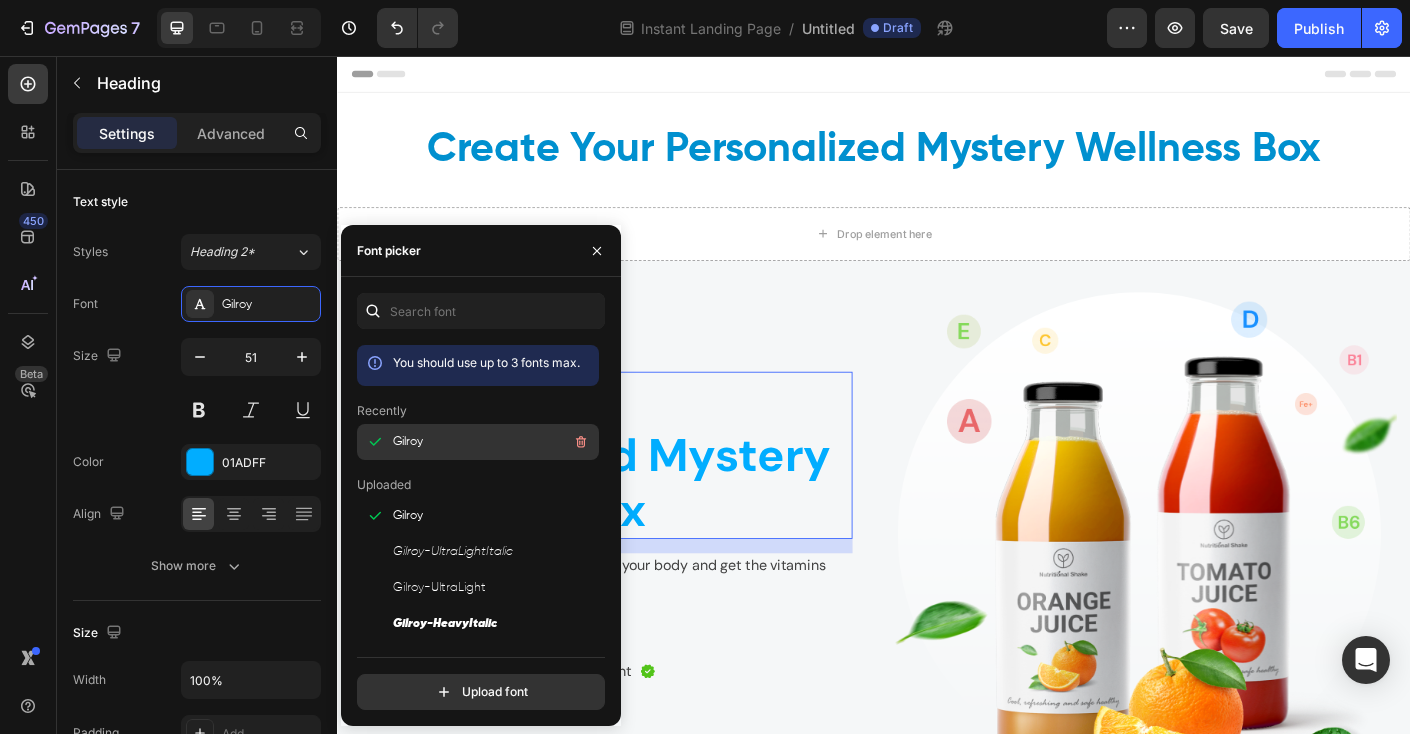 scroll, scrollTop: 0, scrollLeft: 0, axis: both 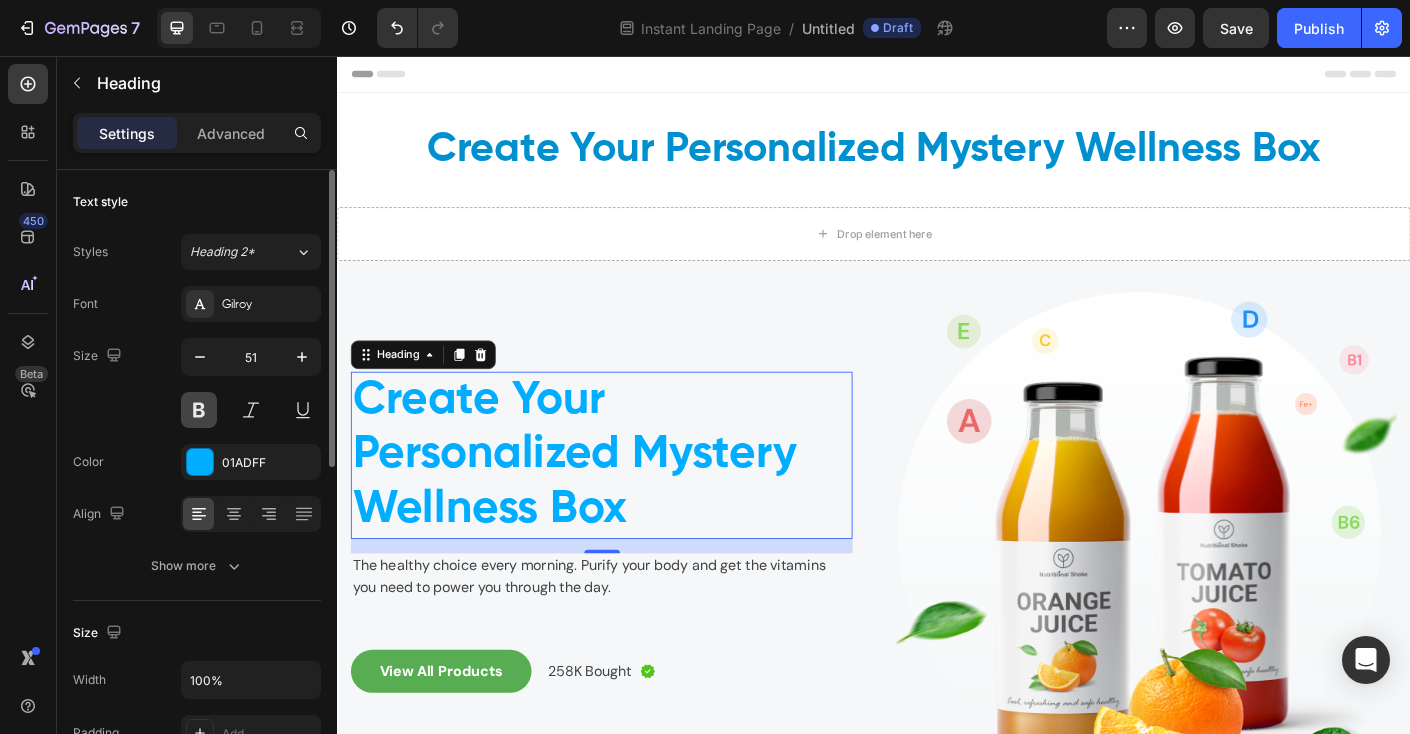 click at bounding box center (199, 410) 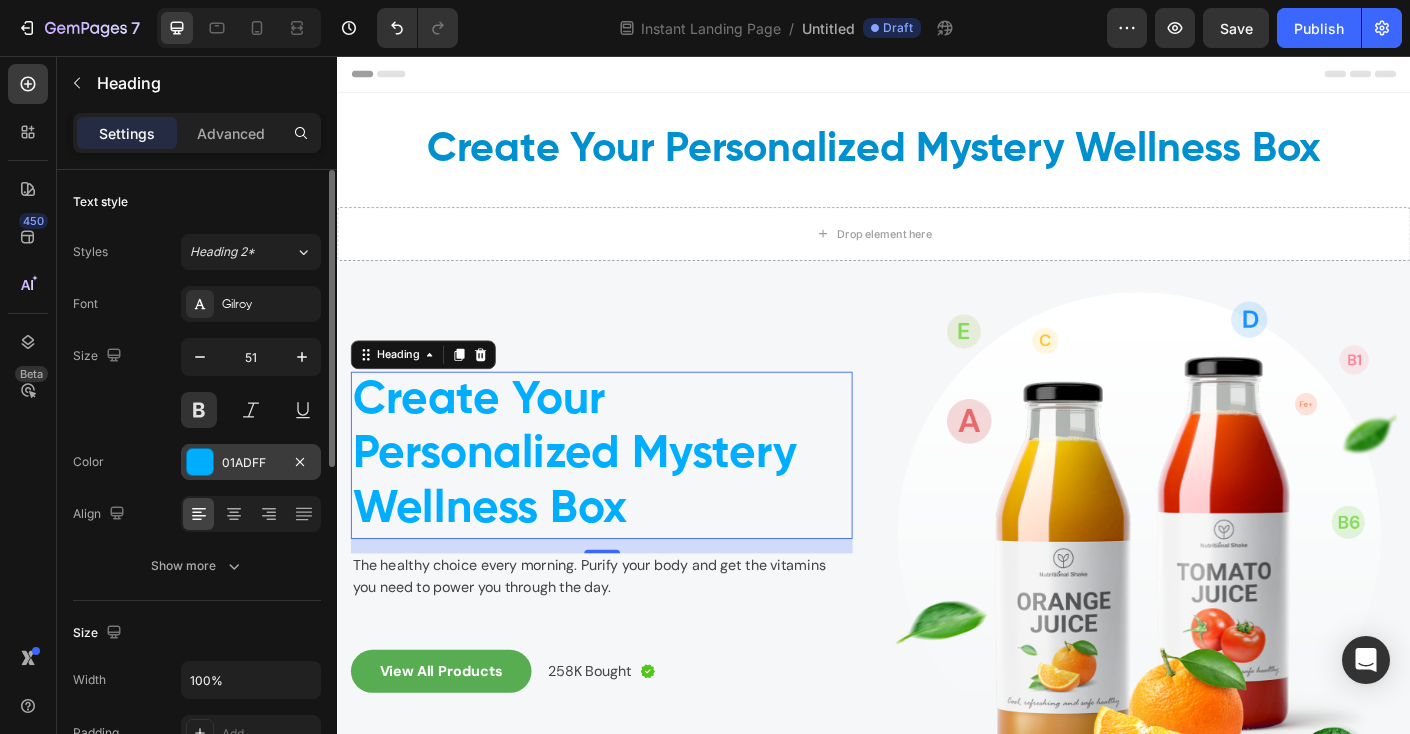 click at bounding box center [200, 462] 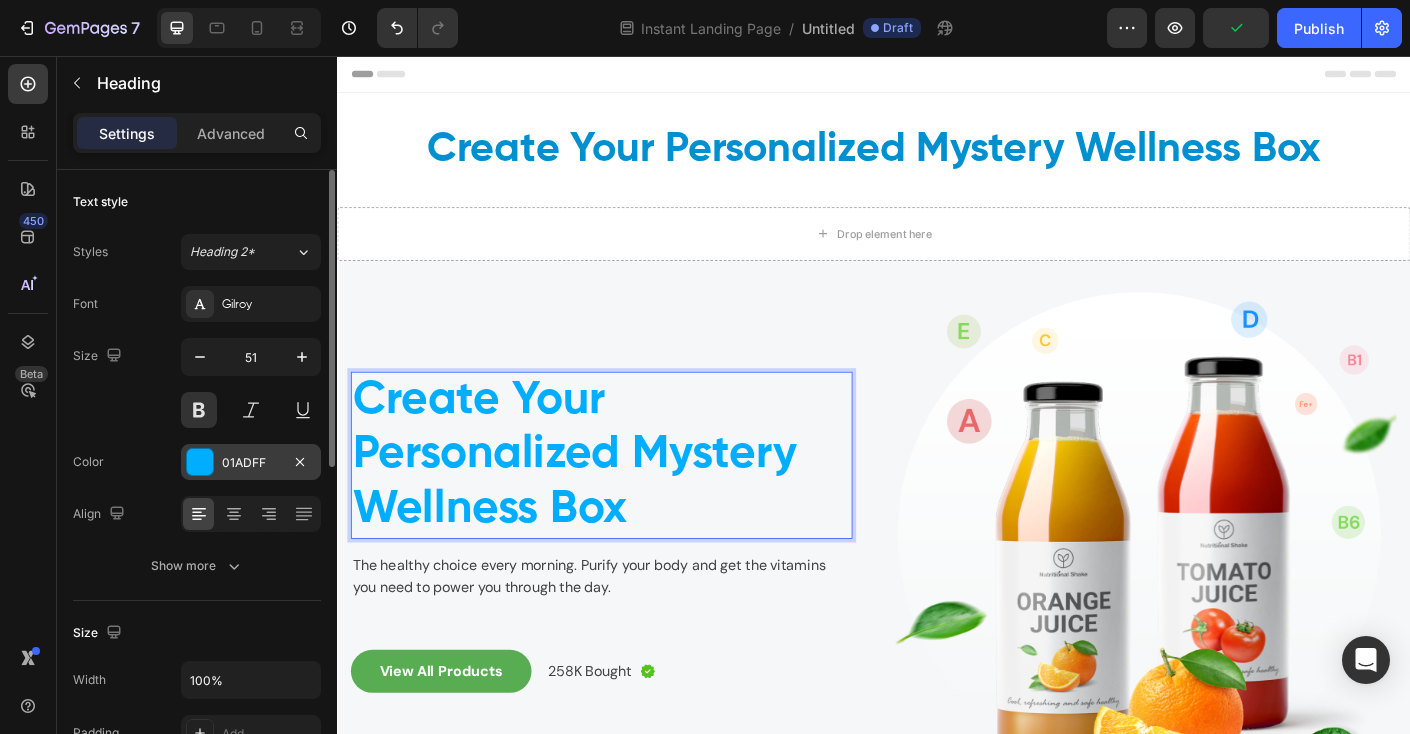 click at bounding box center (200, 462) 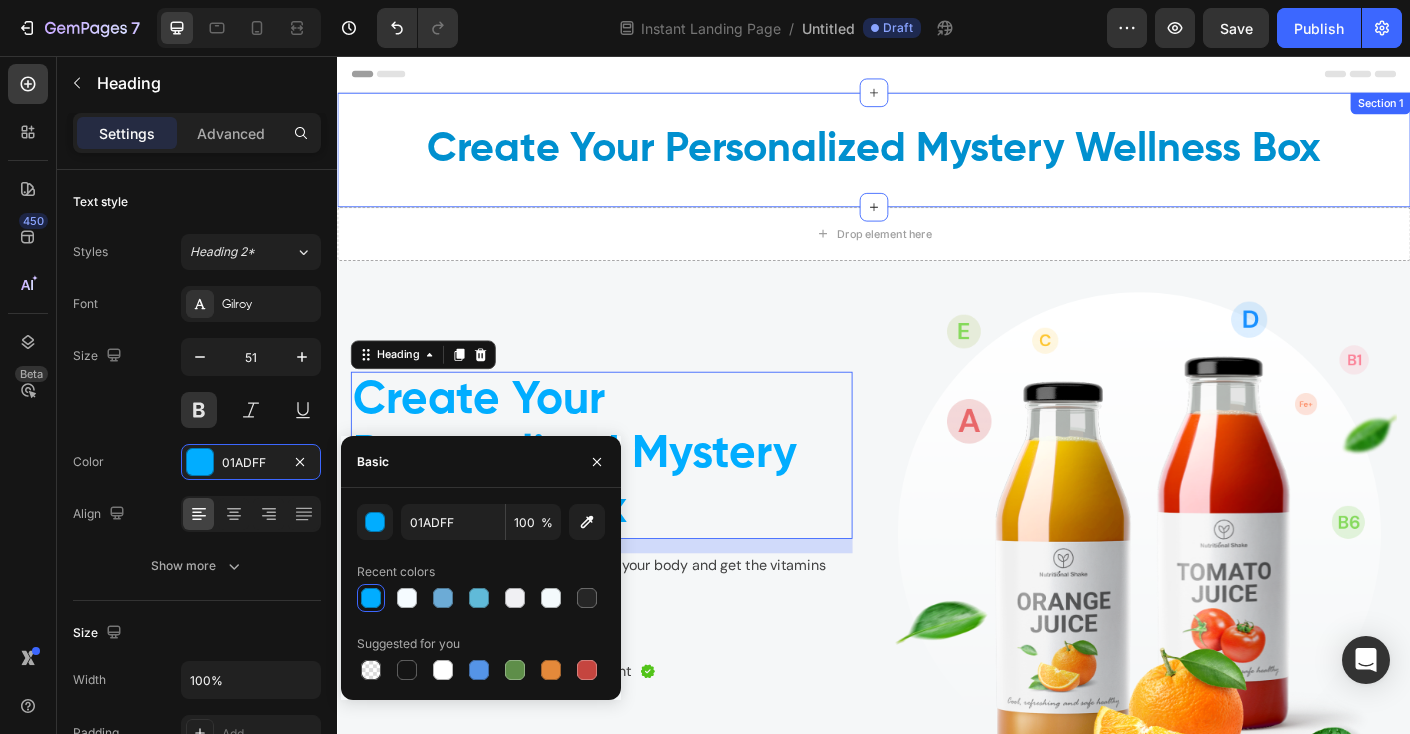 click on "Create Your Personalized Mystery Wellness Box" at bounding box center (937, 161) 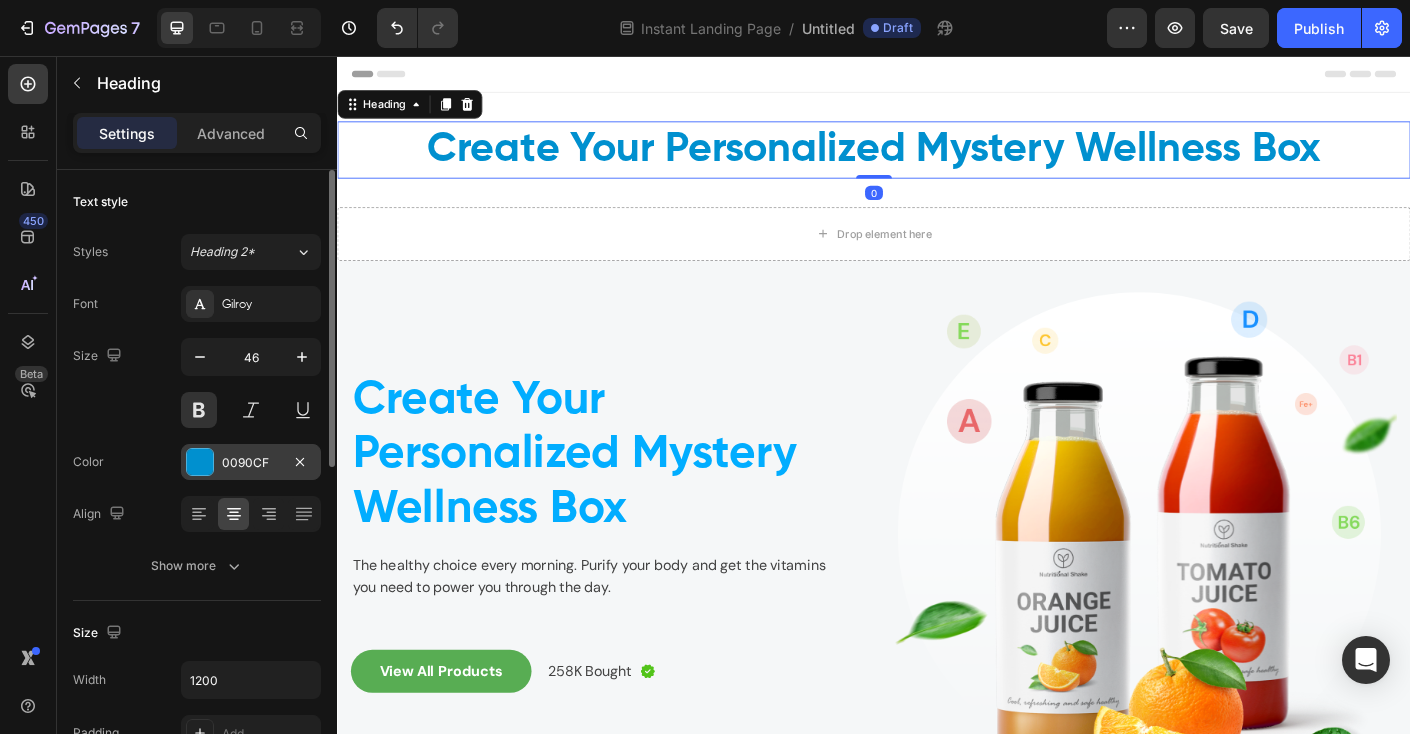 drag, startPoint x: 287, startPoint y: 454, endPoint x: 216, endPoint y: 463, distance: 71.568146 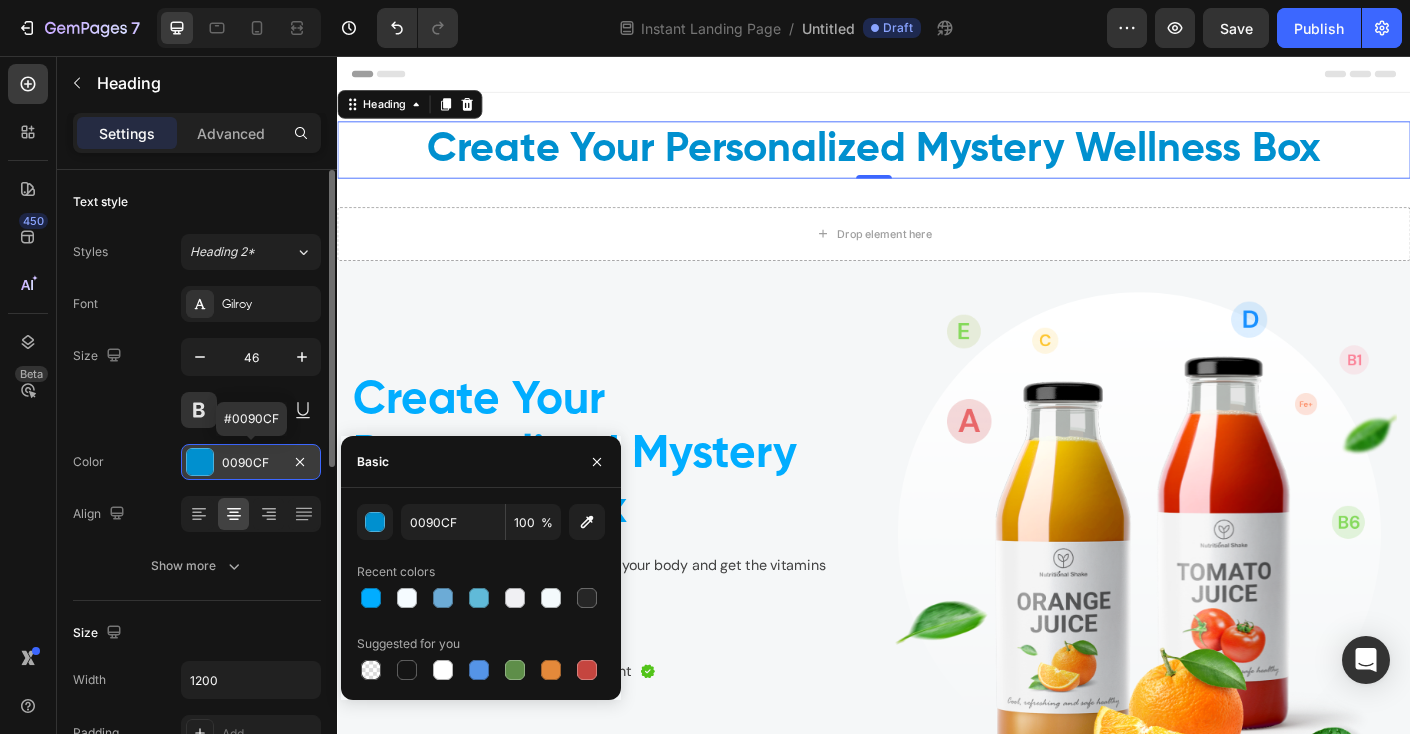drag, startPoint x: 273, startPoint y: 464, endPoint x: 235, endPoint y: 462, distance: 38.052597 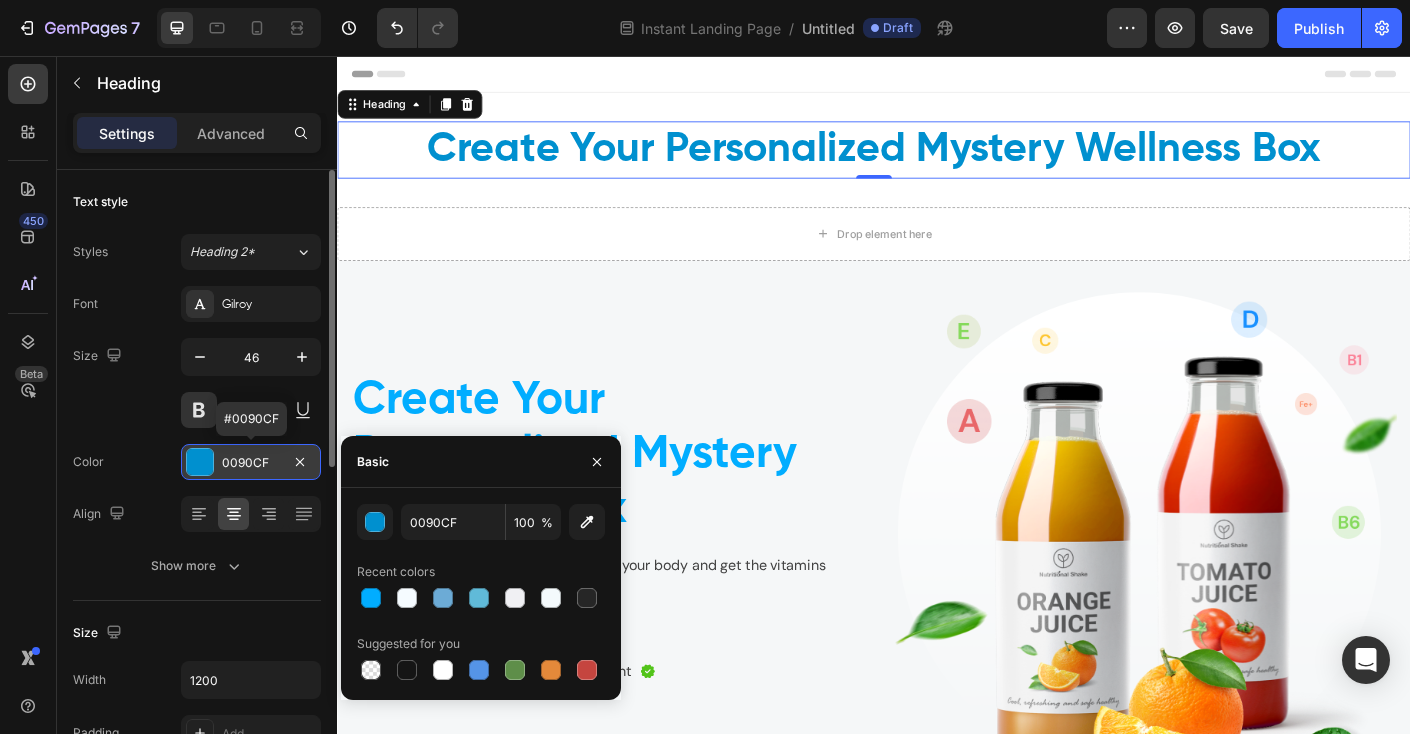 click on "0090CF" at bounding box center (251, 463) 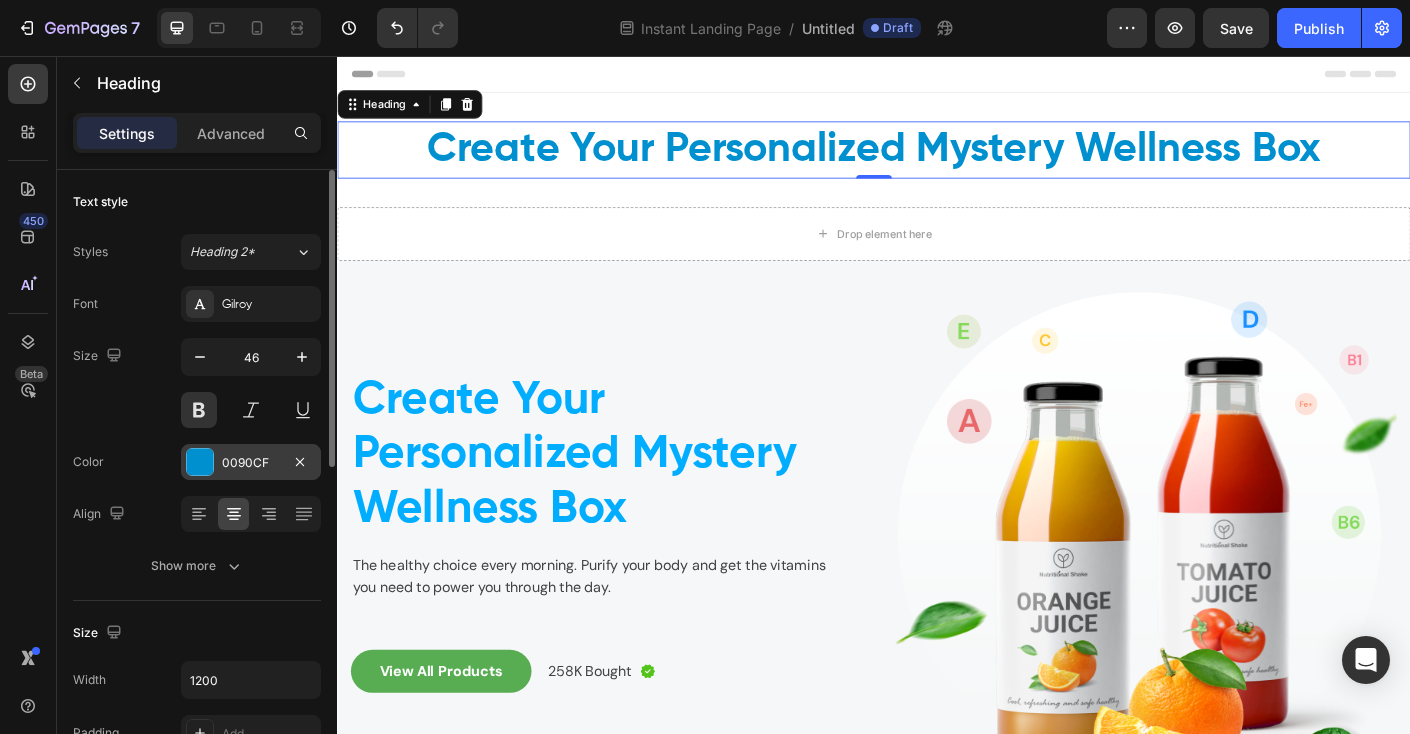 click on "0090CF" at bounding box center [251, 463] 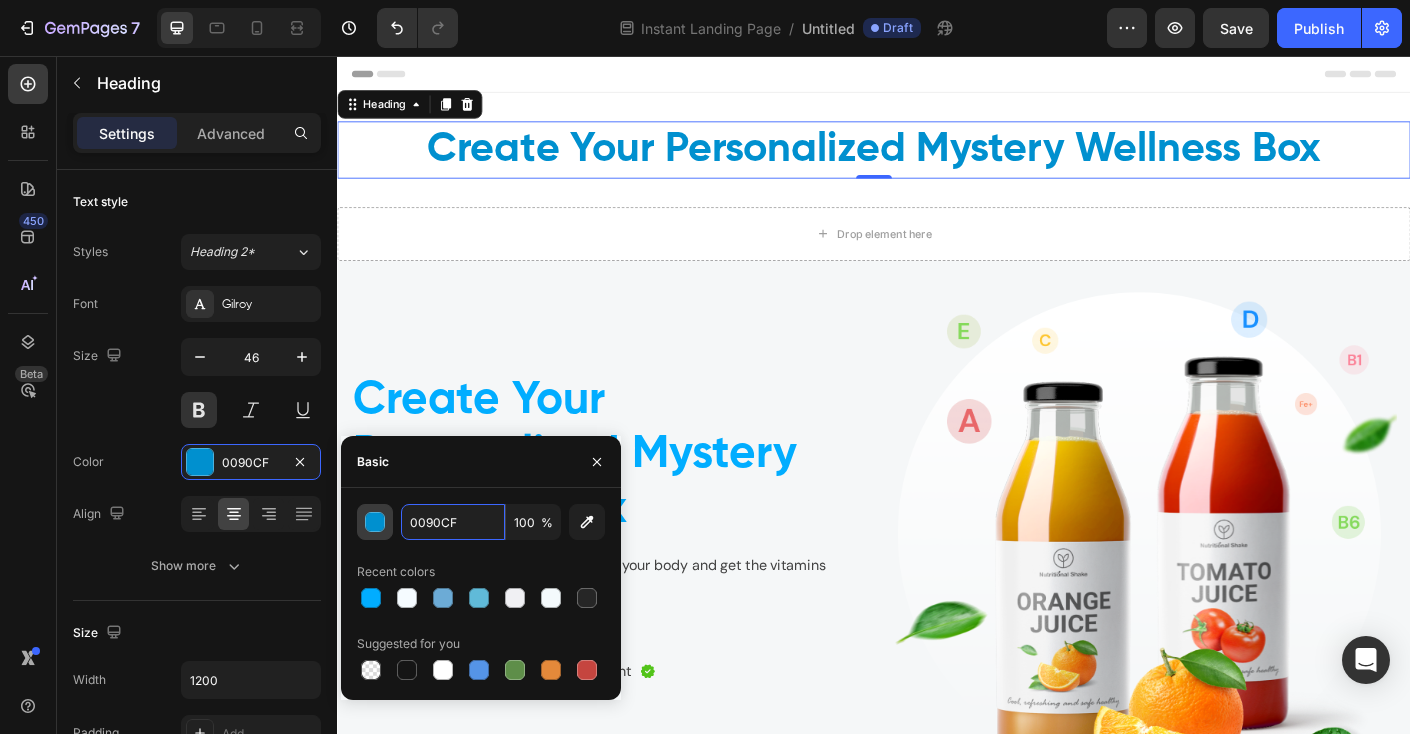 drag, startPoint x: 457, startPoint y: 522, endPoint x: 358, endPoint y: 532, distance: 99.50377 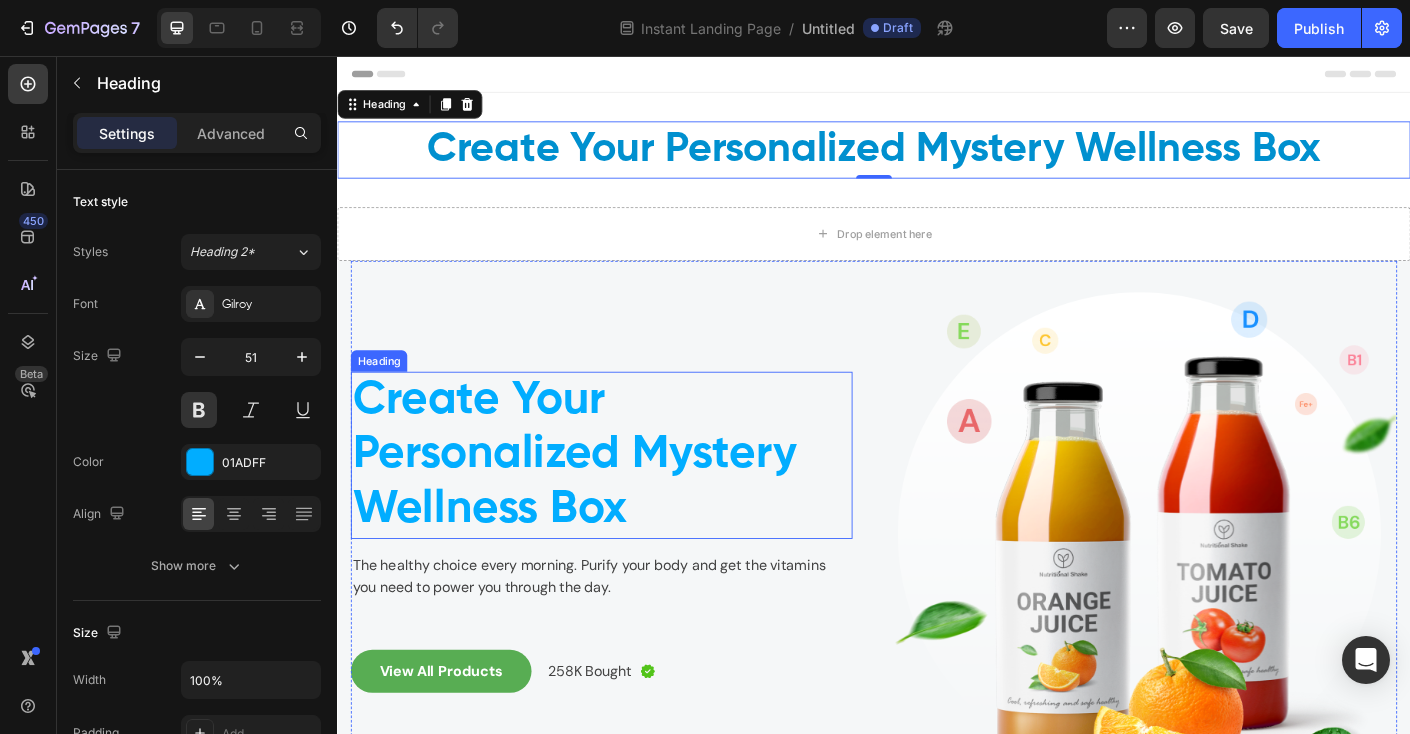 click on "Create Your Personalized Mystery Wellness Box" at bounding box center (632, 503) 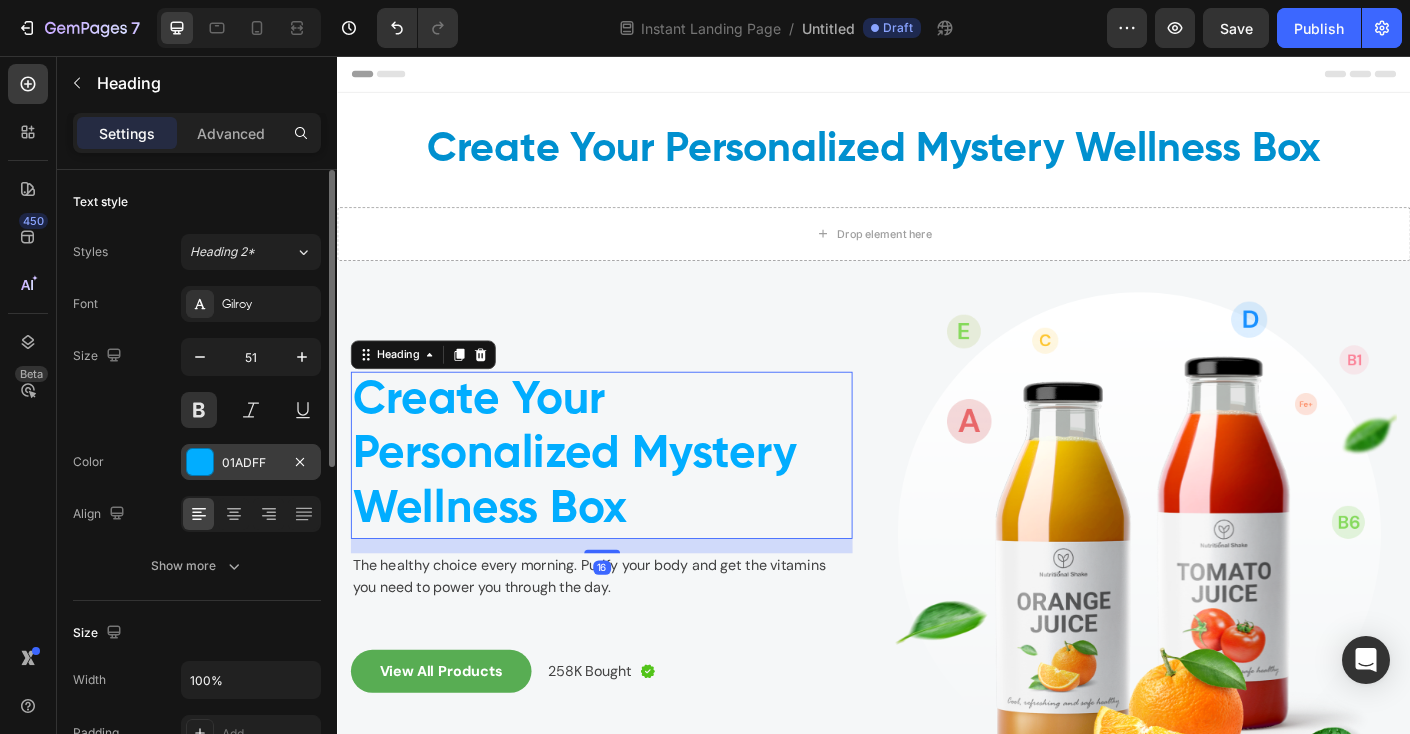 click on "01ADFF" at bounding box center (251, 463) 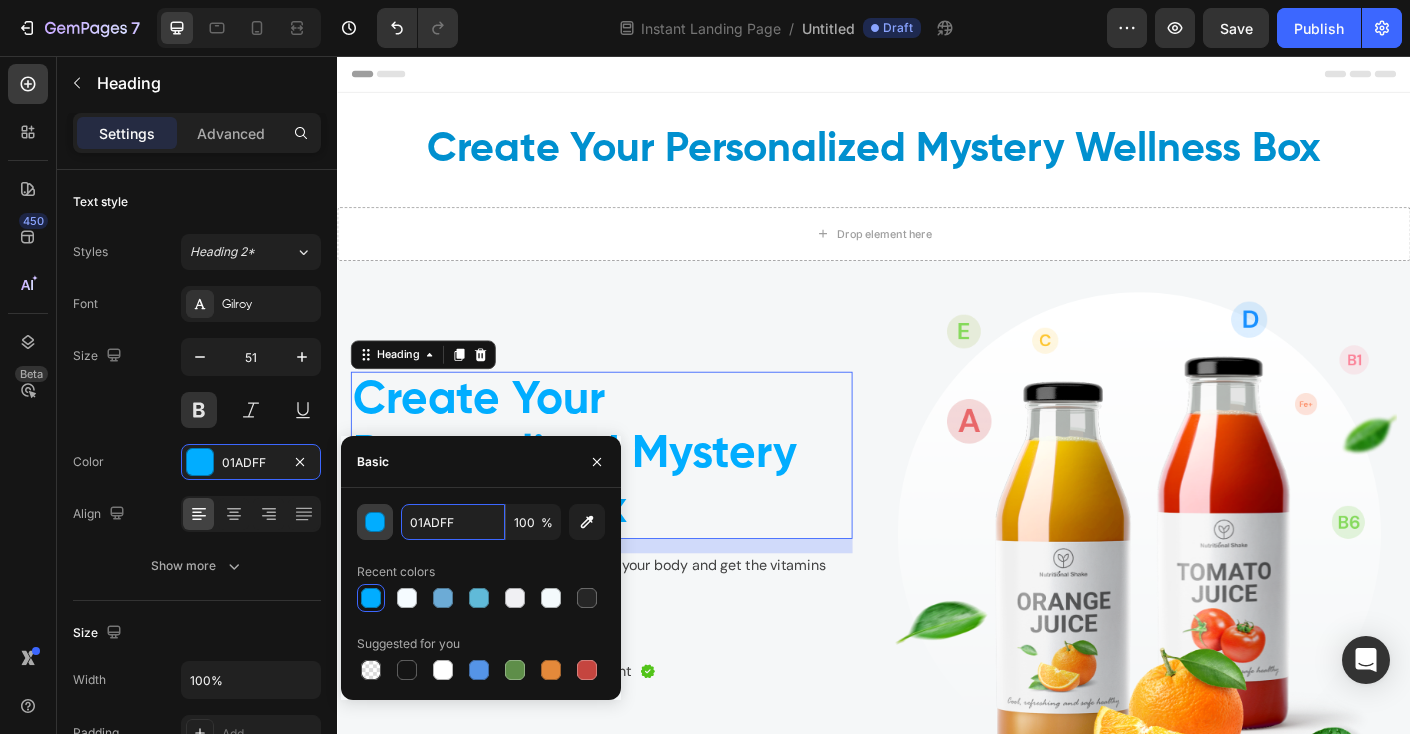 click on "01ADFF 100 %" at bounding box center (481, 522) 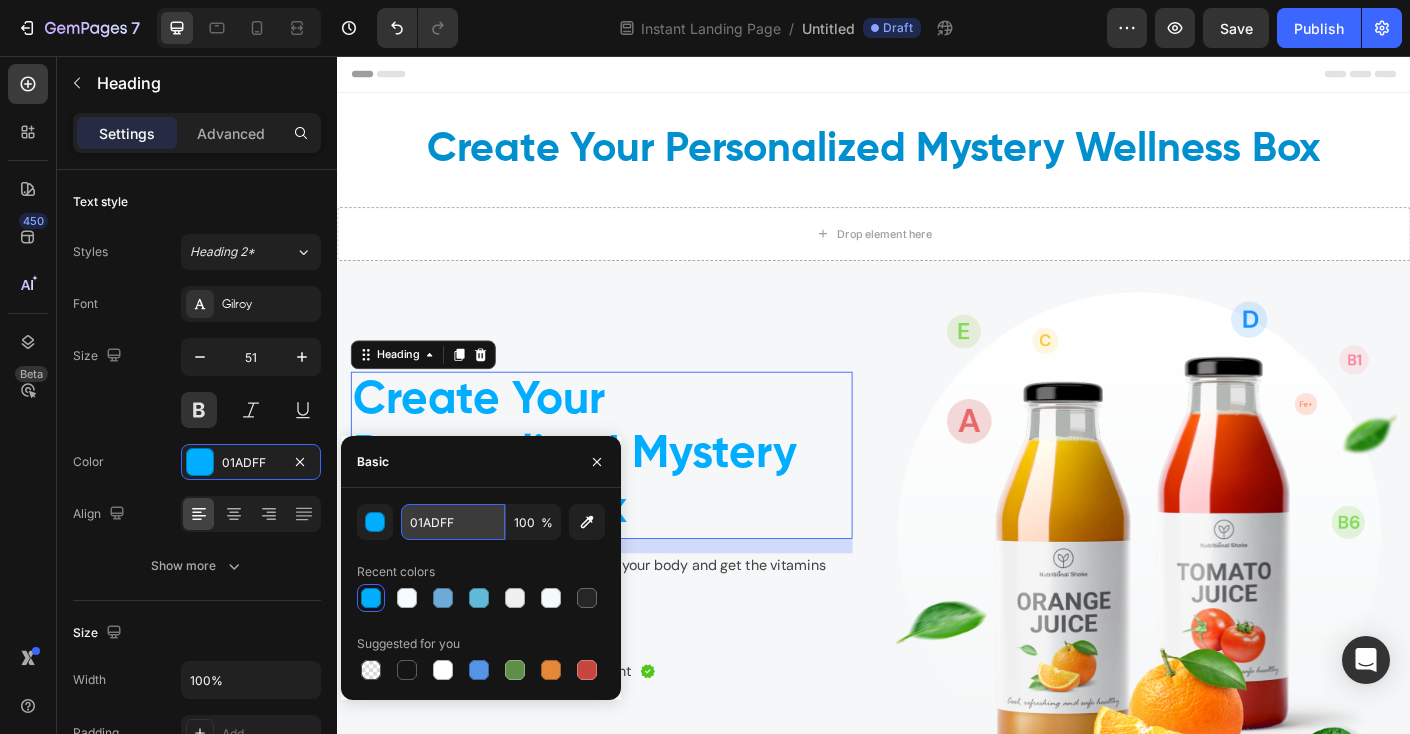 drag, startPoint x: 438, startPoint y: 521, endPoint x: 404, endPoint y: 521, distance: 34 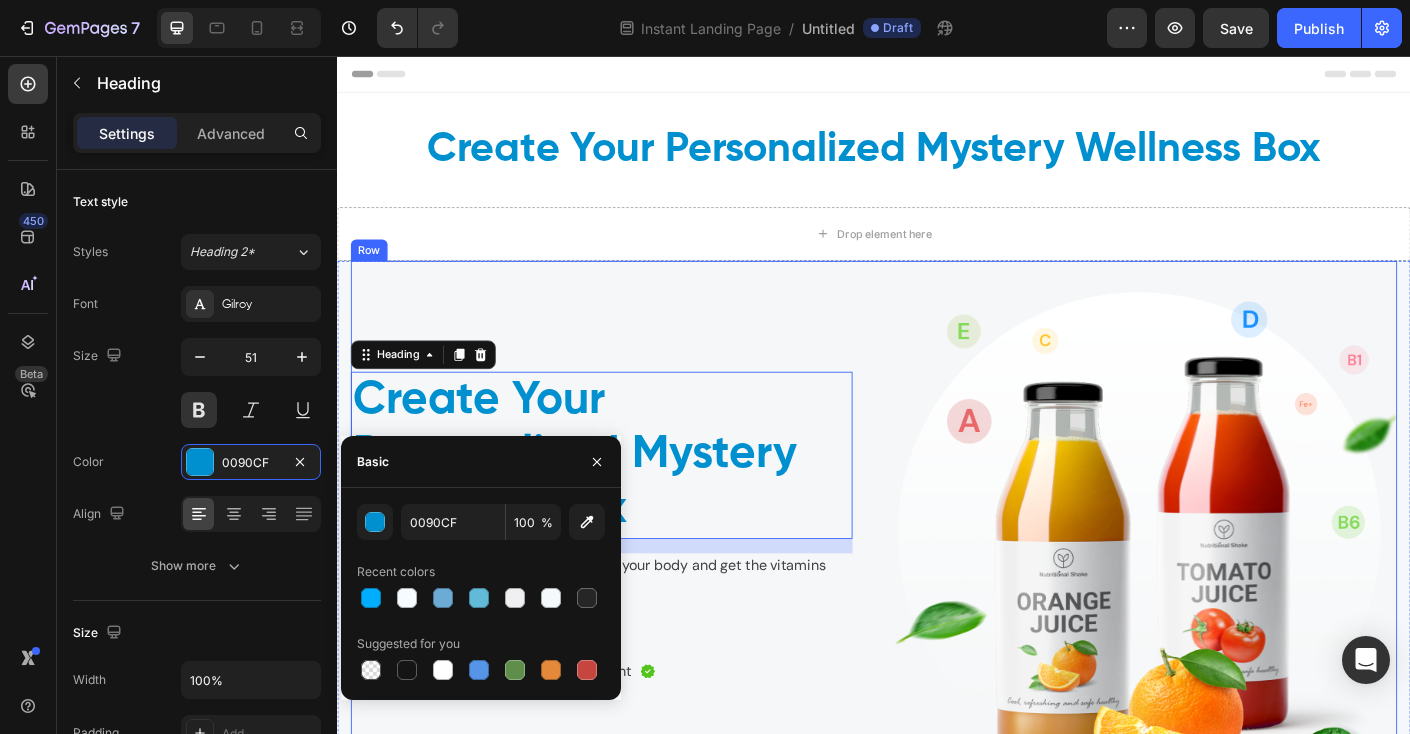 click on "Create Your Personalized Mystery Wellness Box Heading   16 The healthy choice every morning. Purify your body and get the vitamins you need to power you through the day. Text block View All Products  Button 258K Bought Text block Image Row" at bounding box center [632, 600] 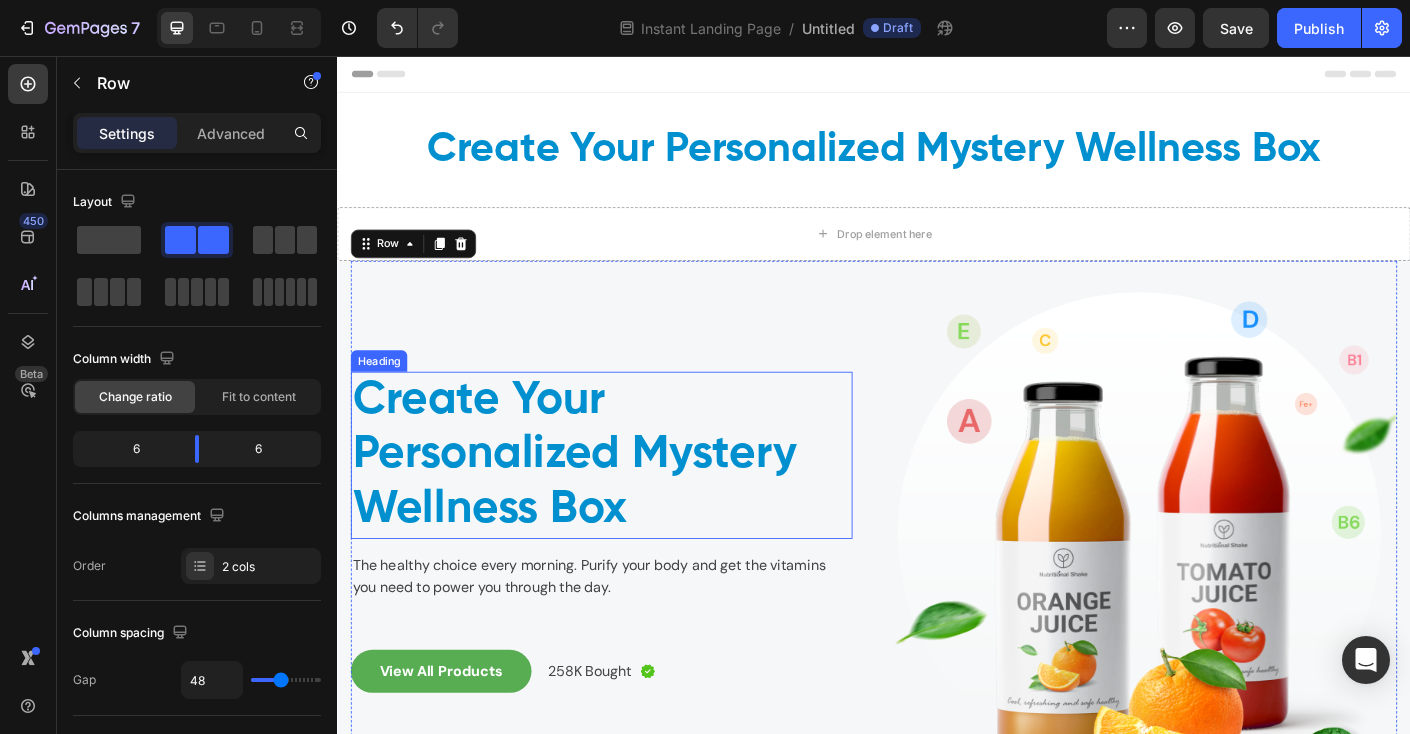 click on "Create Your Personalized Mystery Wellness Box" at bounding box center [632, 503] 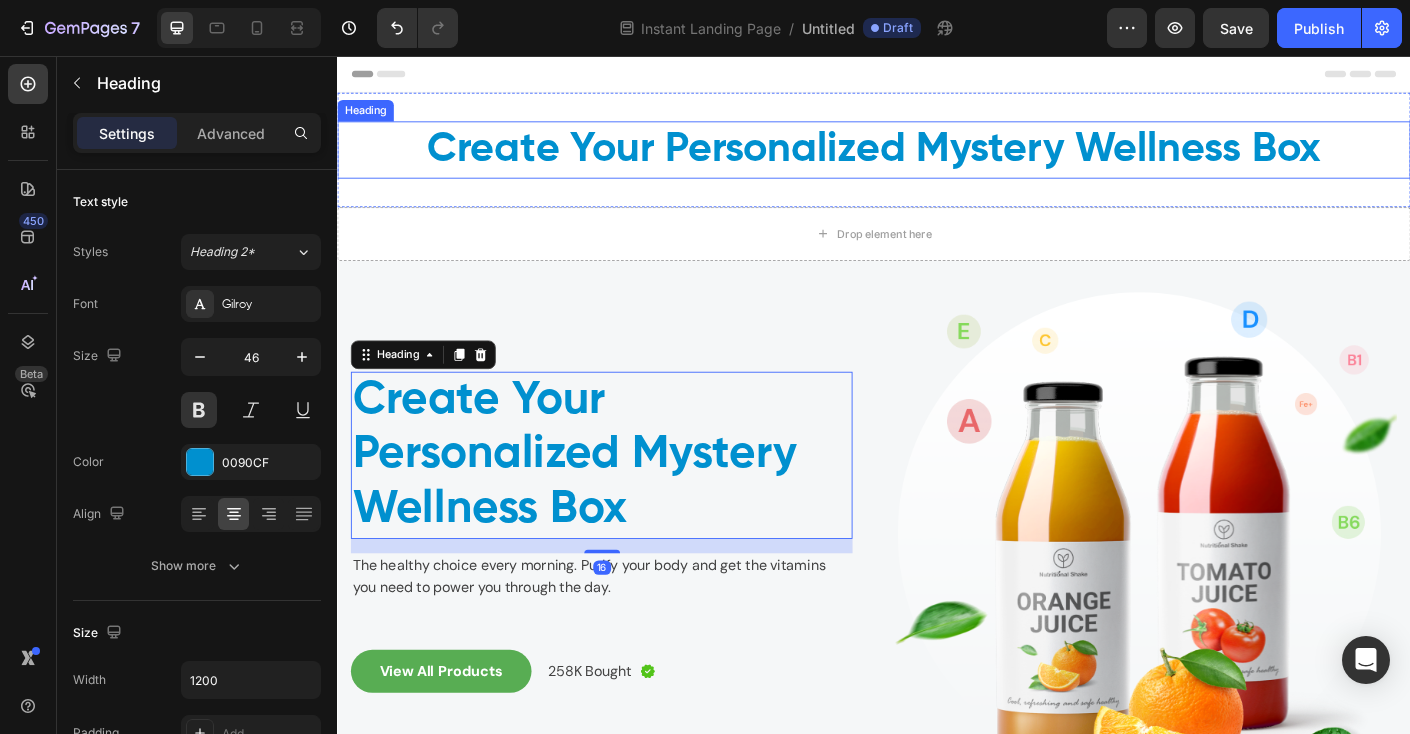click on "Create Your Personalized Mystery Wellness Box" at bounding box center (937, 161) 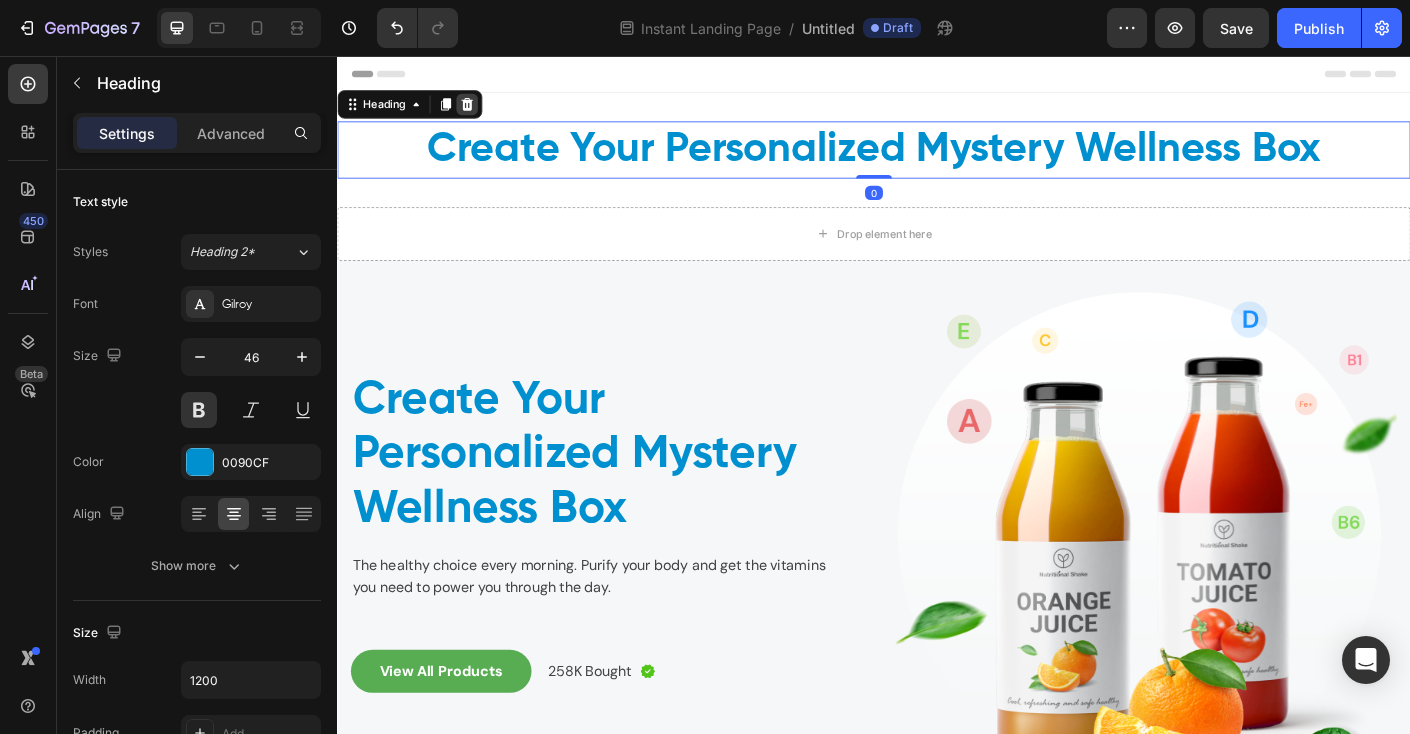 click 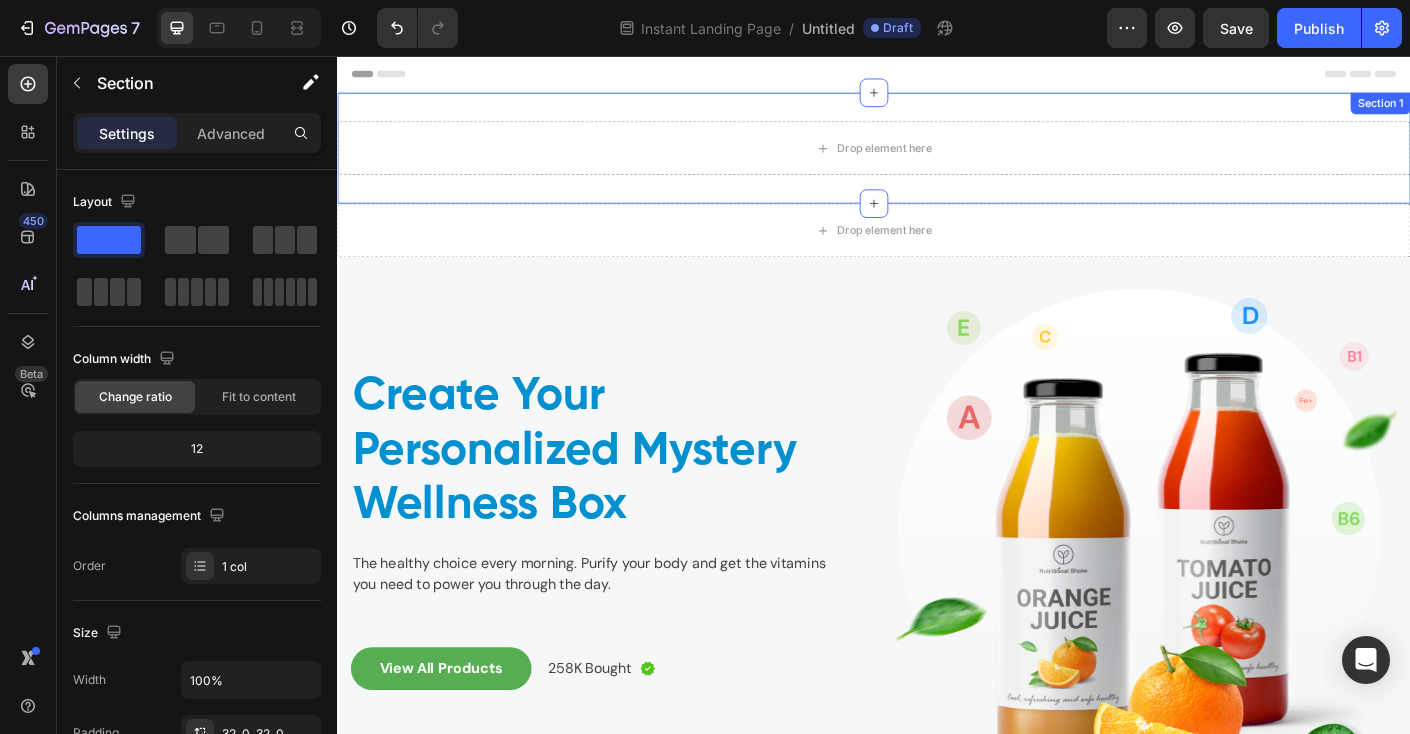 click on "Drop element here Section 1" at bounding box center [937, 159] 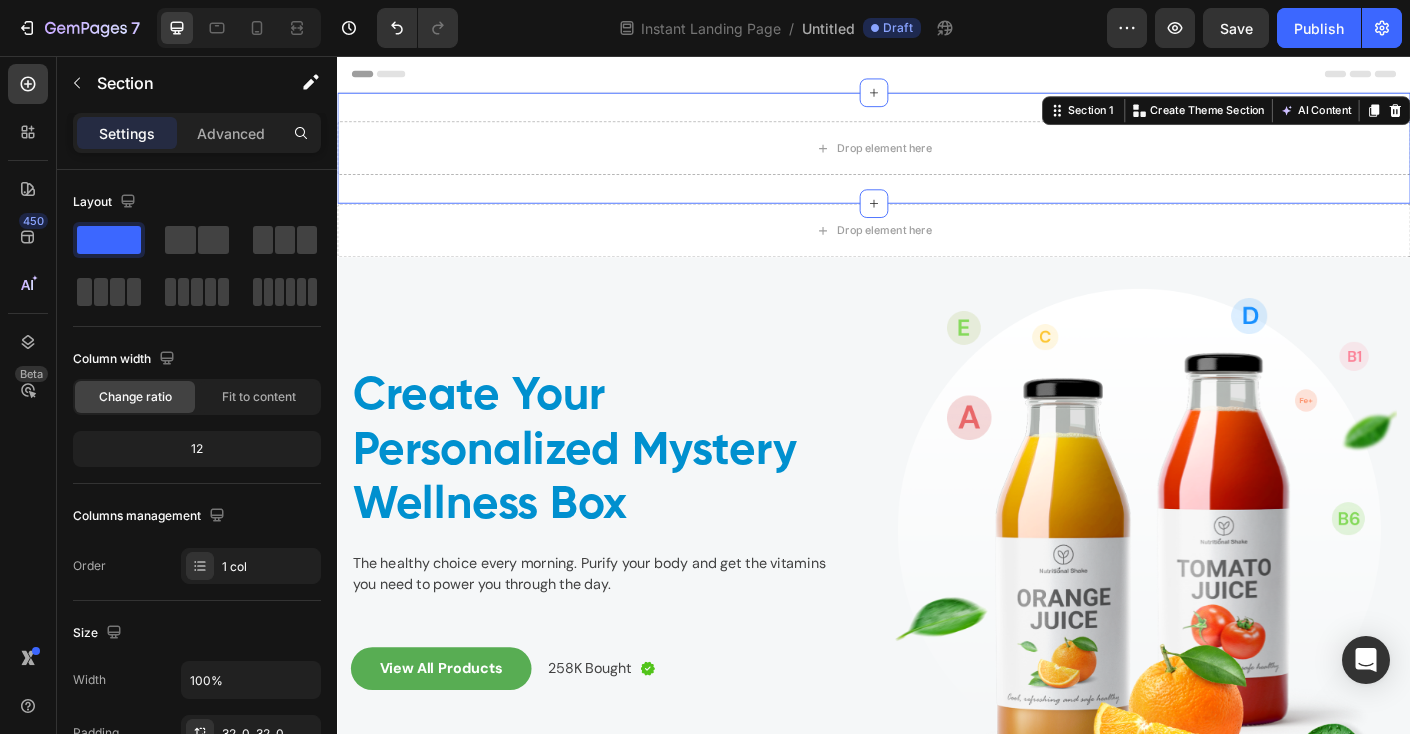 click 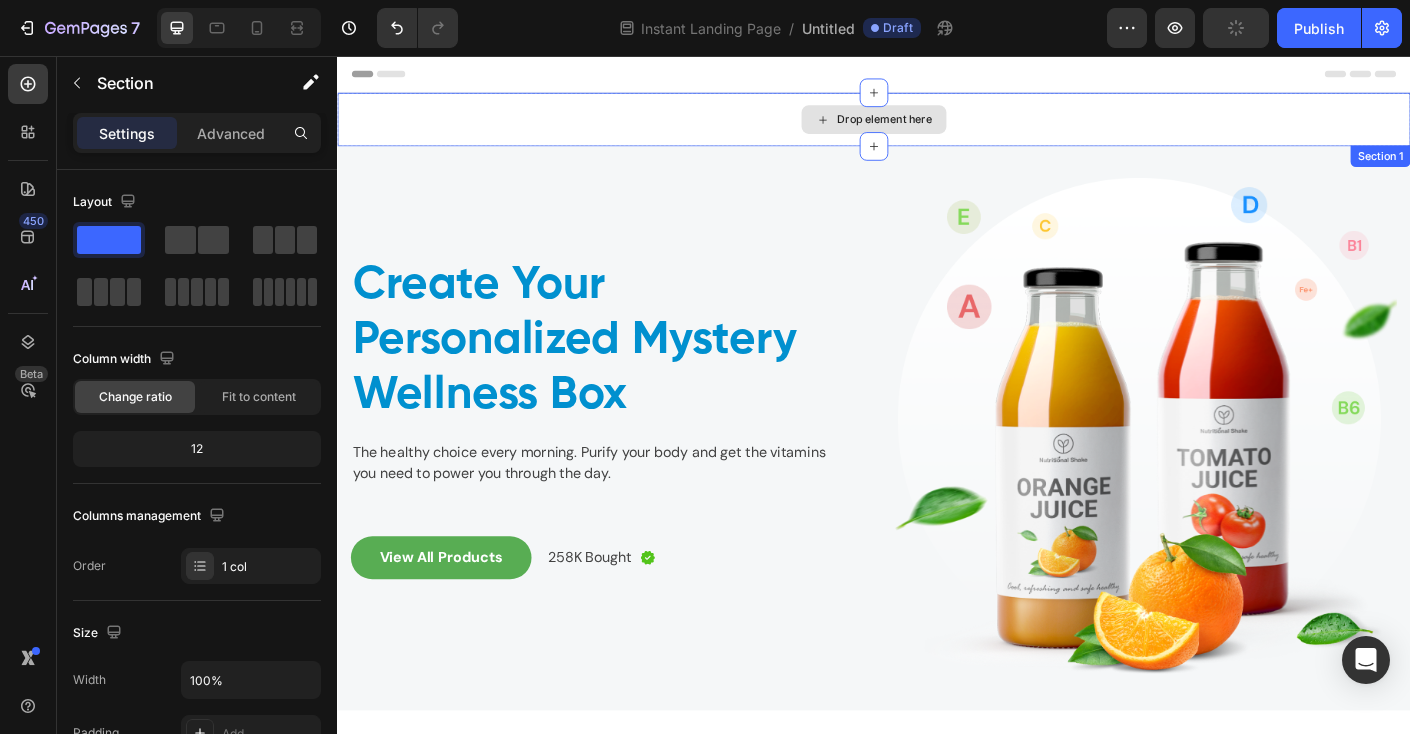 click on "Drop element here" at bounding box center (937, 127) 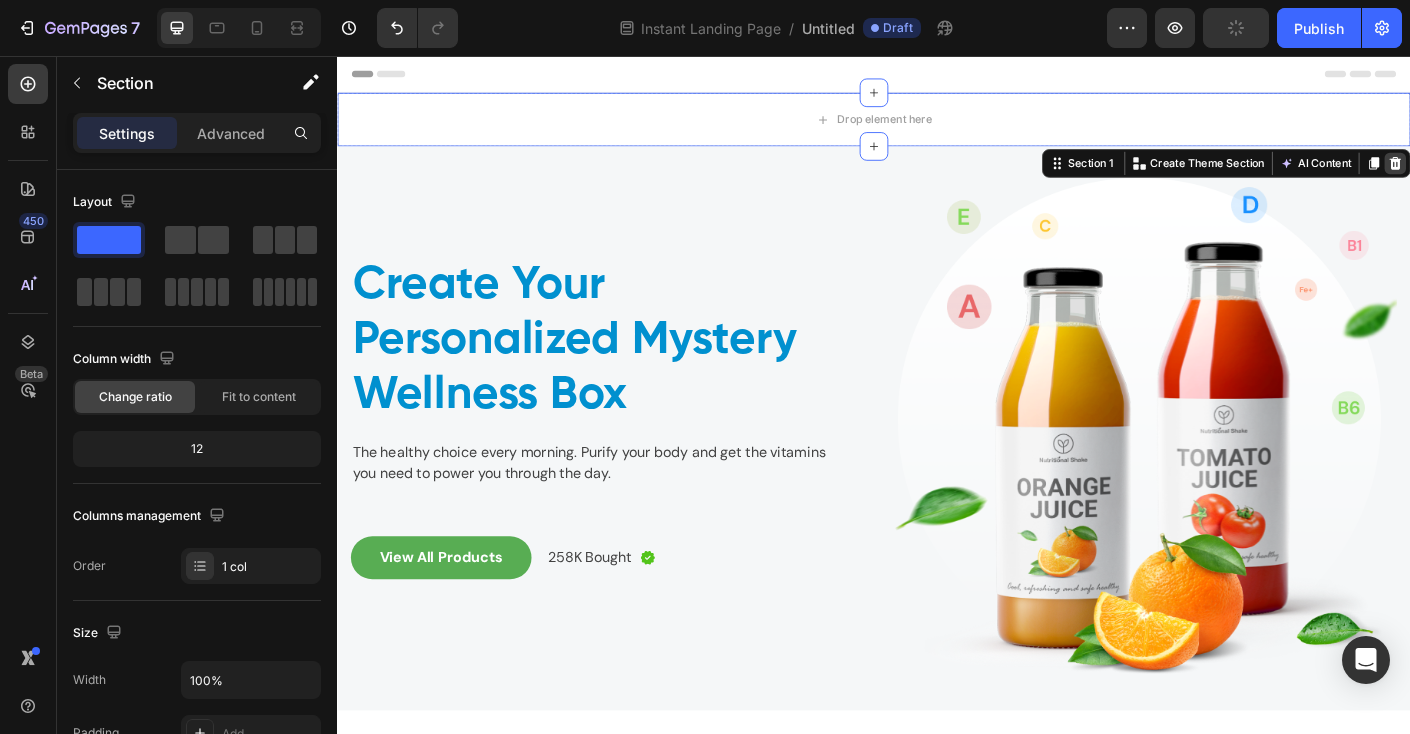 click 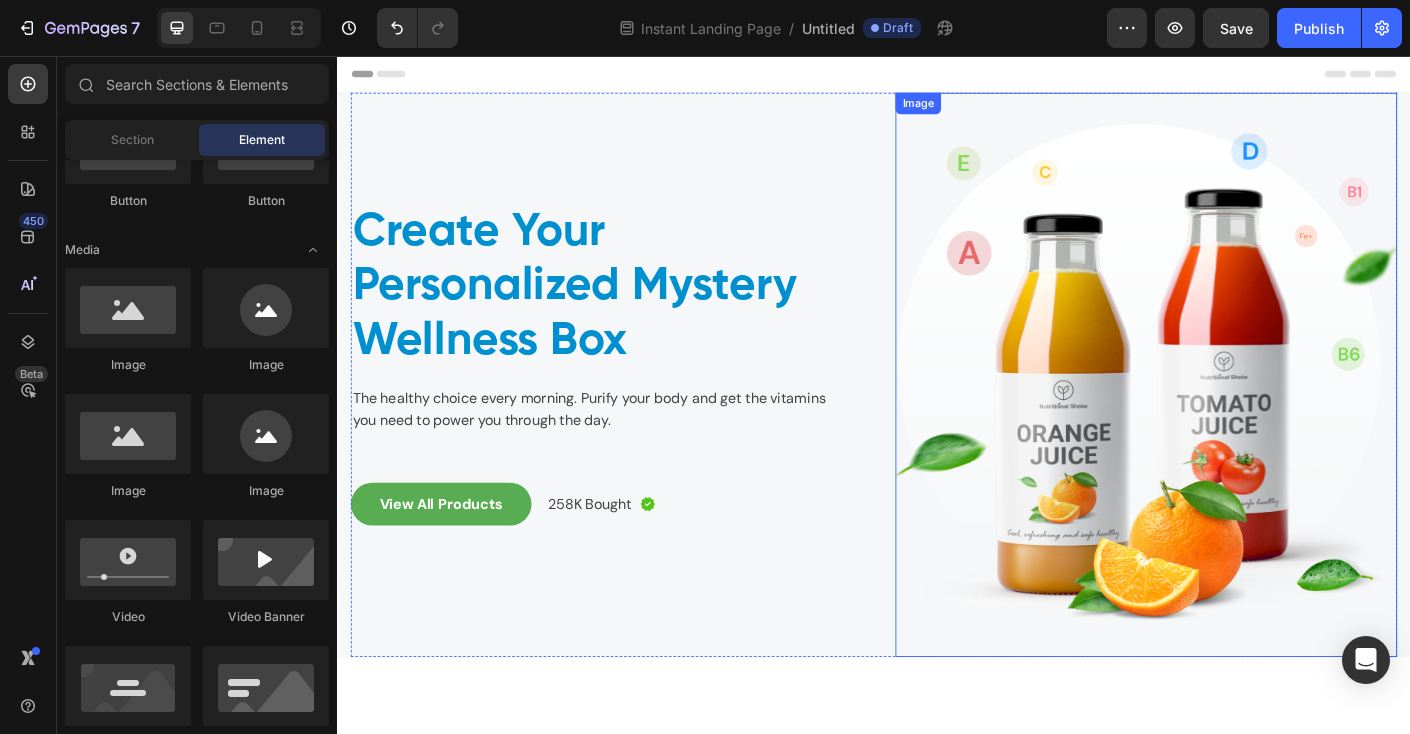 click at bounding box center [1241, 412] 